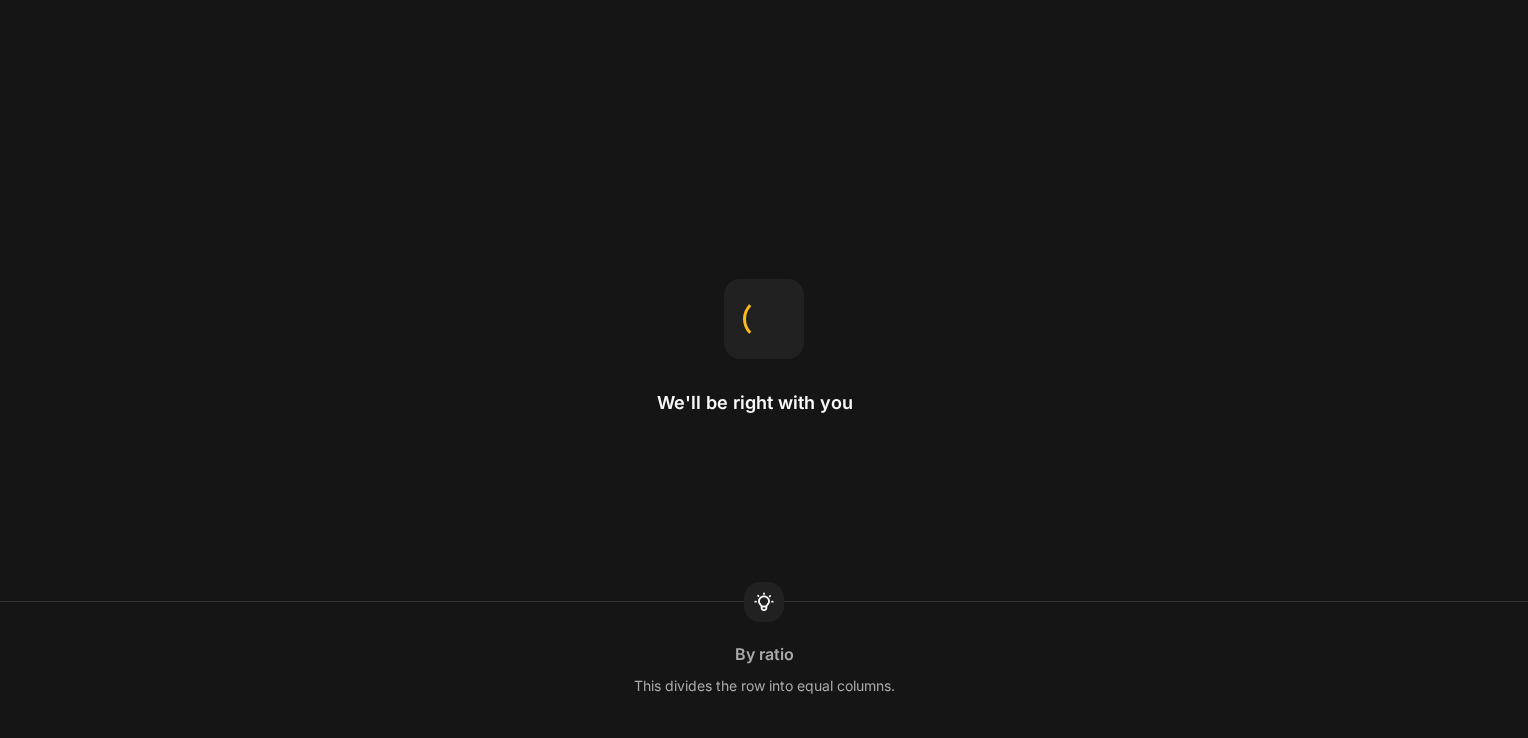scroll, scrollTop: 0, scrollLeft: 0, axis: both 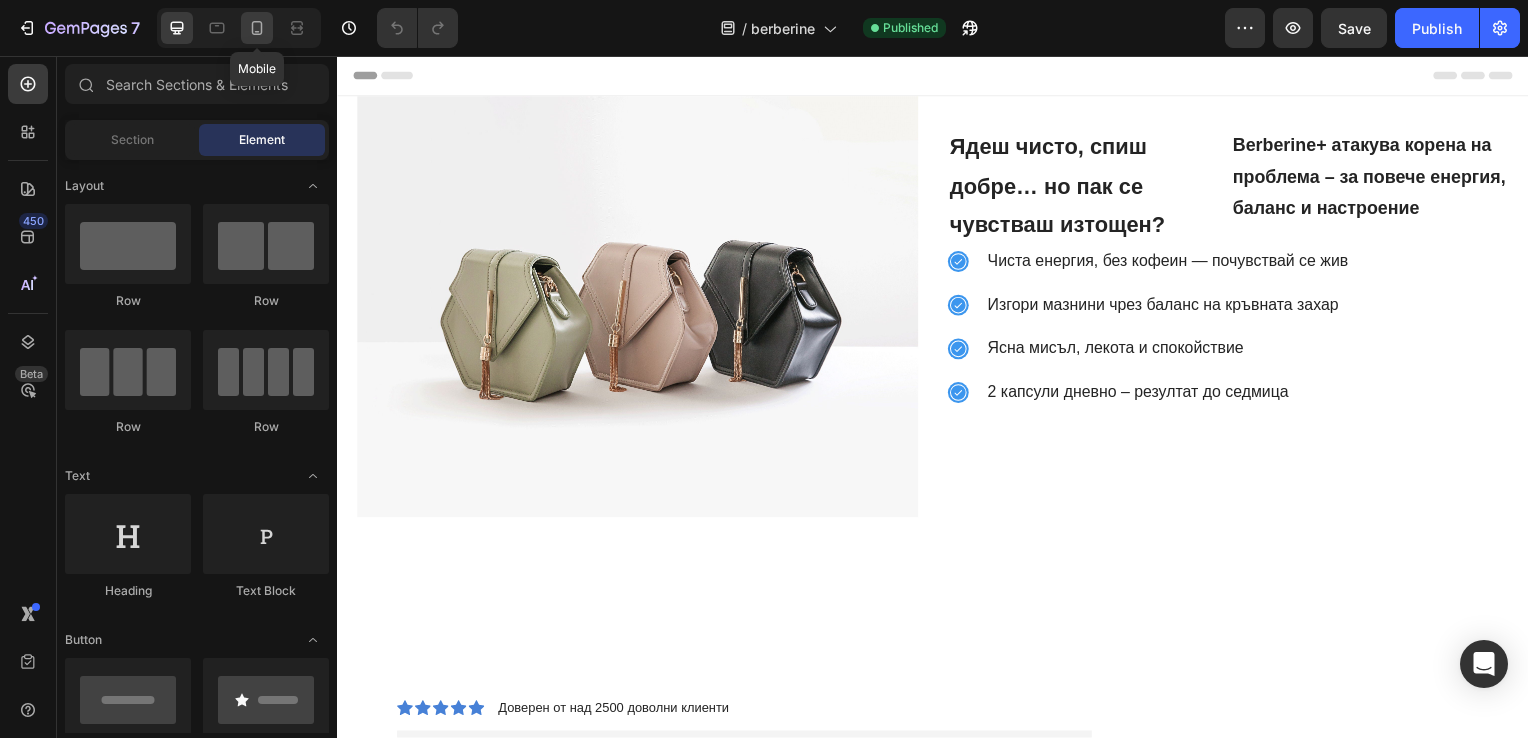click 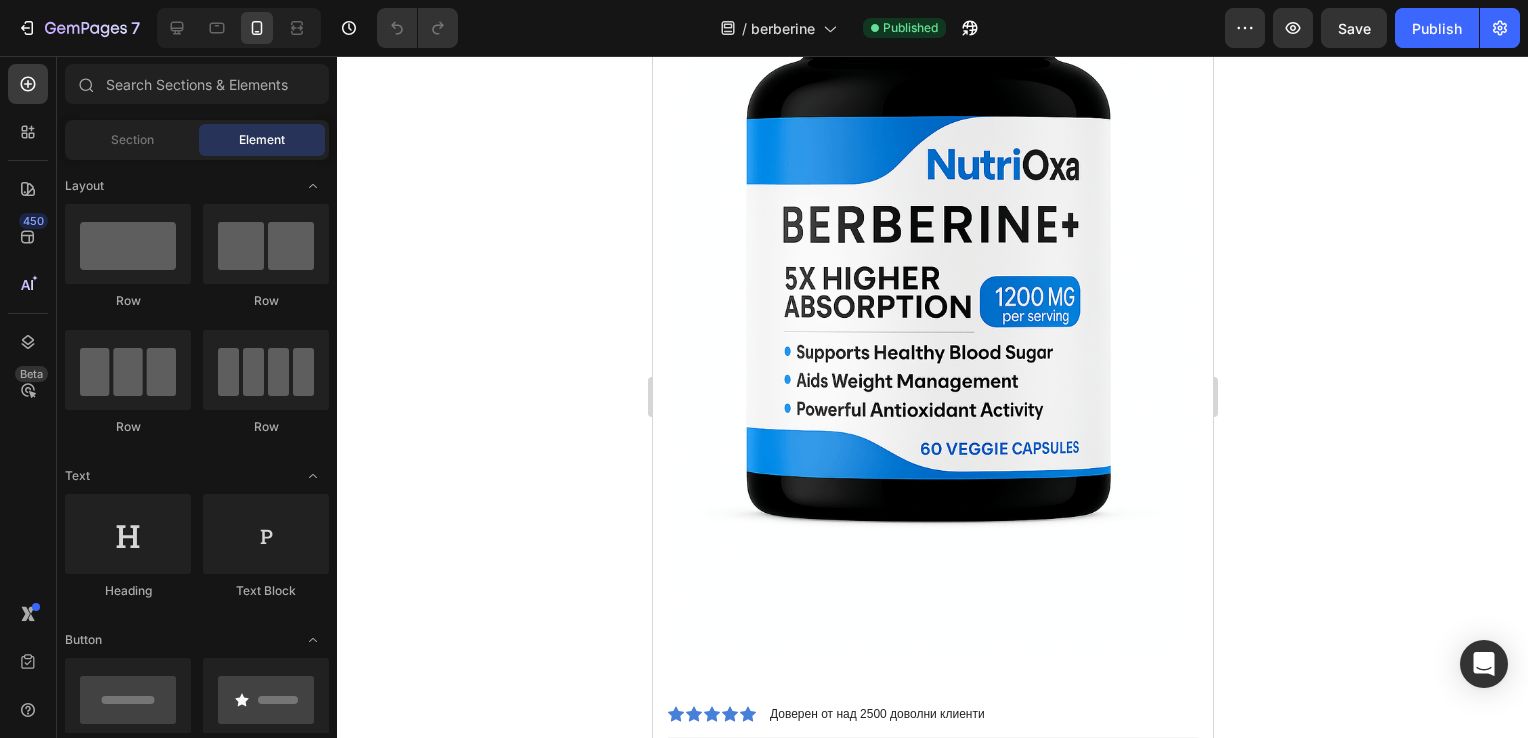 scroll, scrollTop: 0, scrollLeft: 0, axis: both 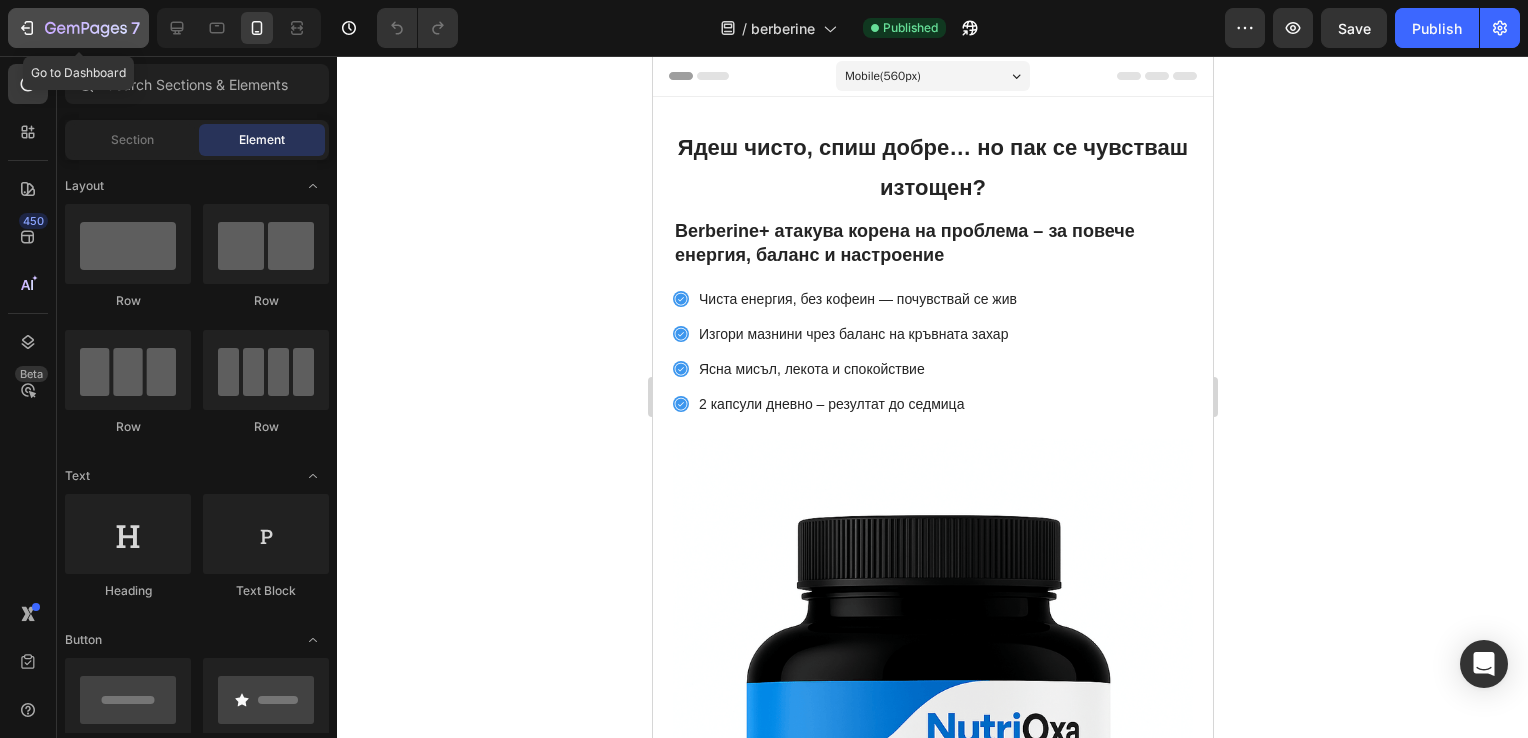 click on "7" 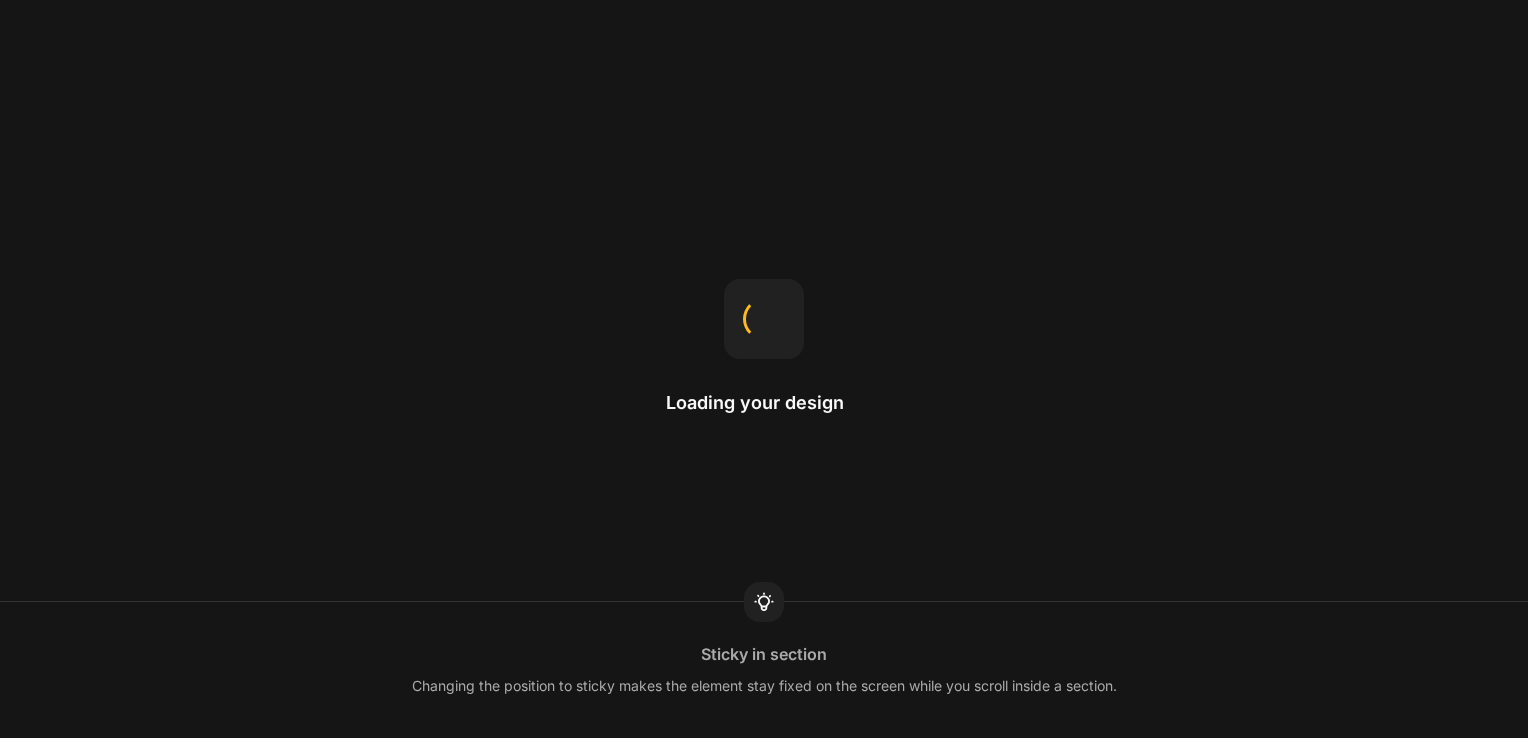 scroll, scrollTop: 0, scrollLeft: 0, axis: both 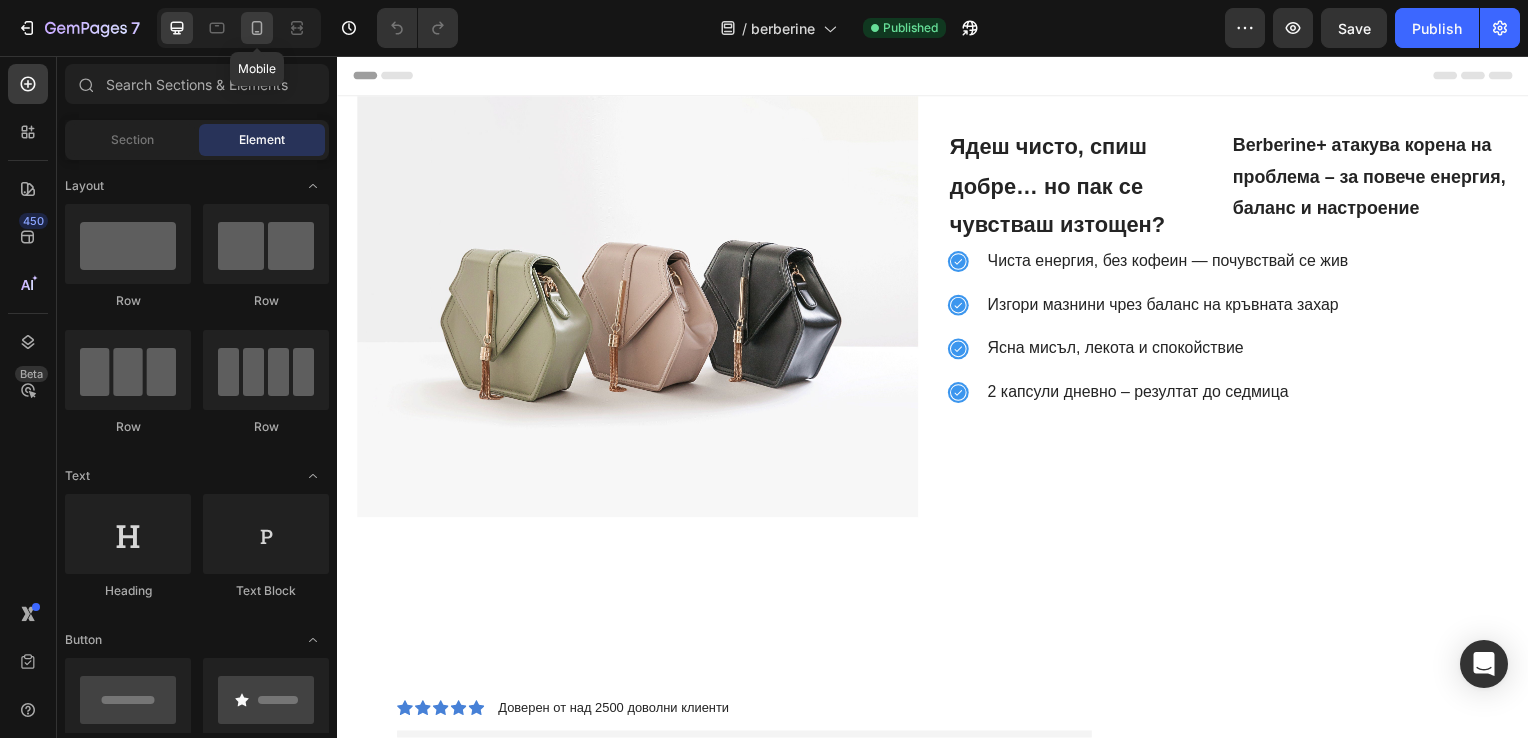click 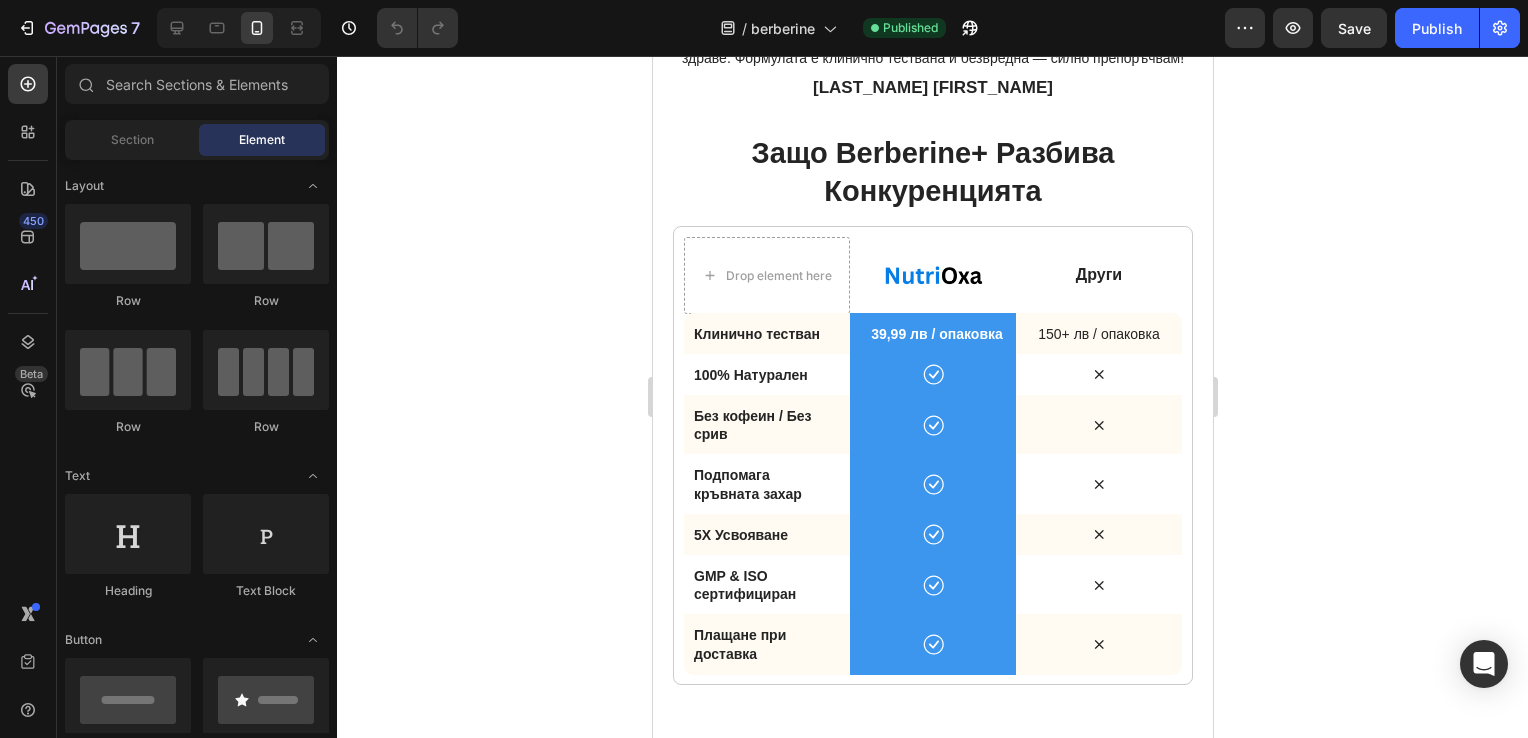 scroll, scrollTop: 3208, scrollLeft: 0, axis: vertical 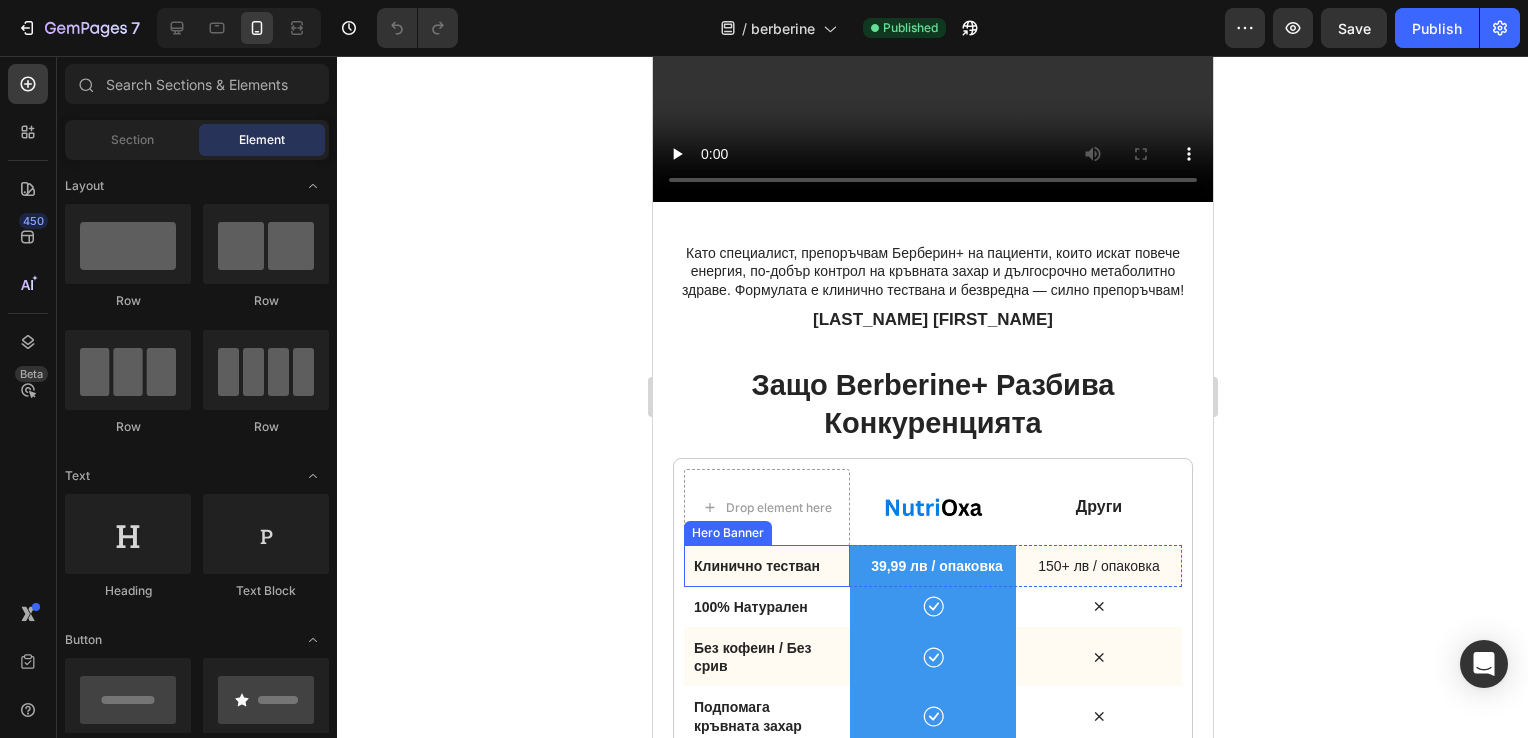 click on "Клинично тестван Text Block" at bounding box center [766, 566] 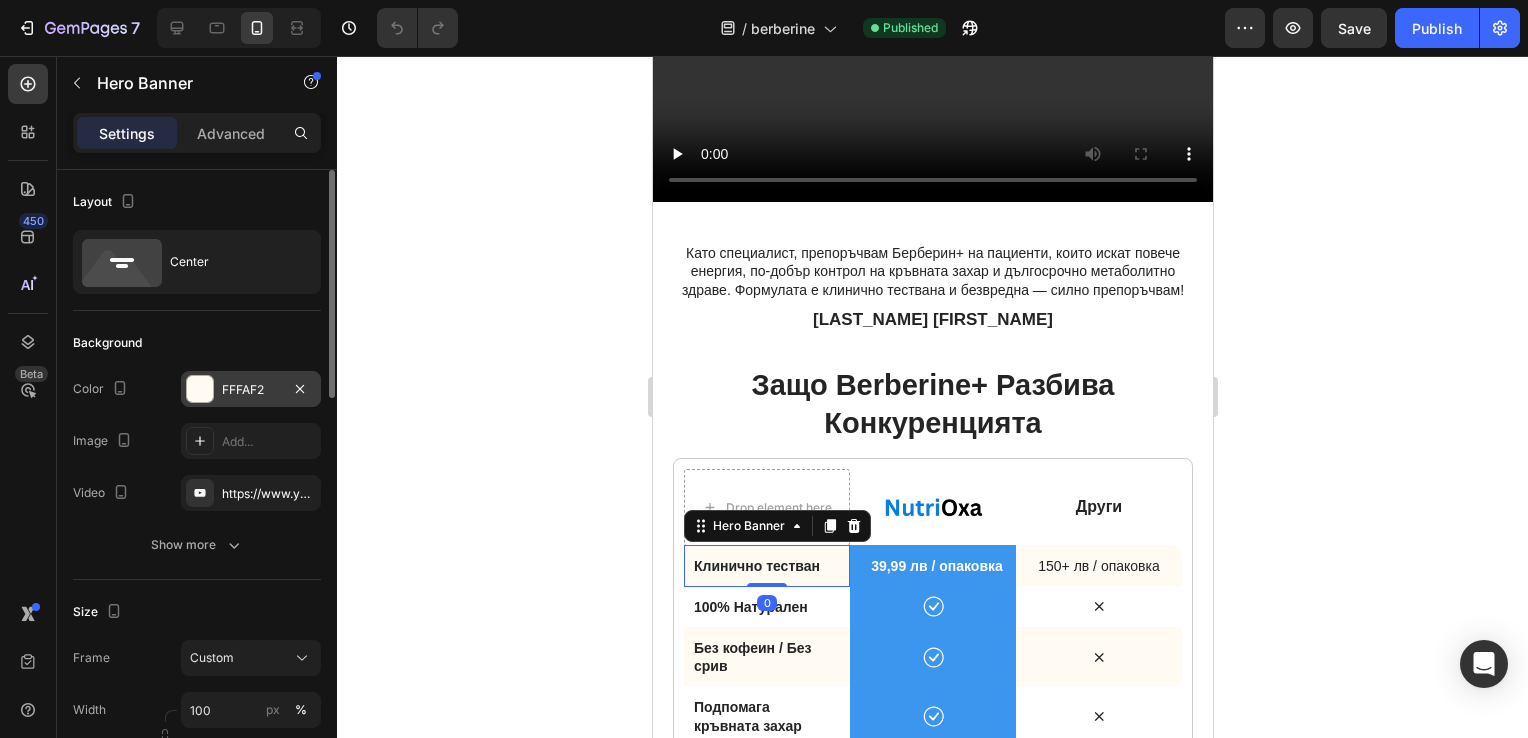 click at bounding box center (200, 389) 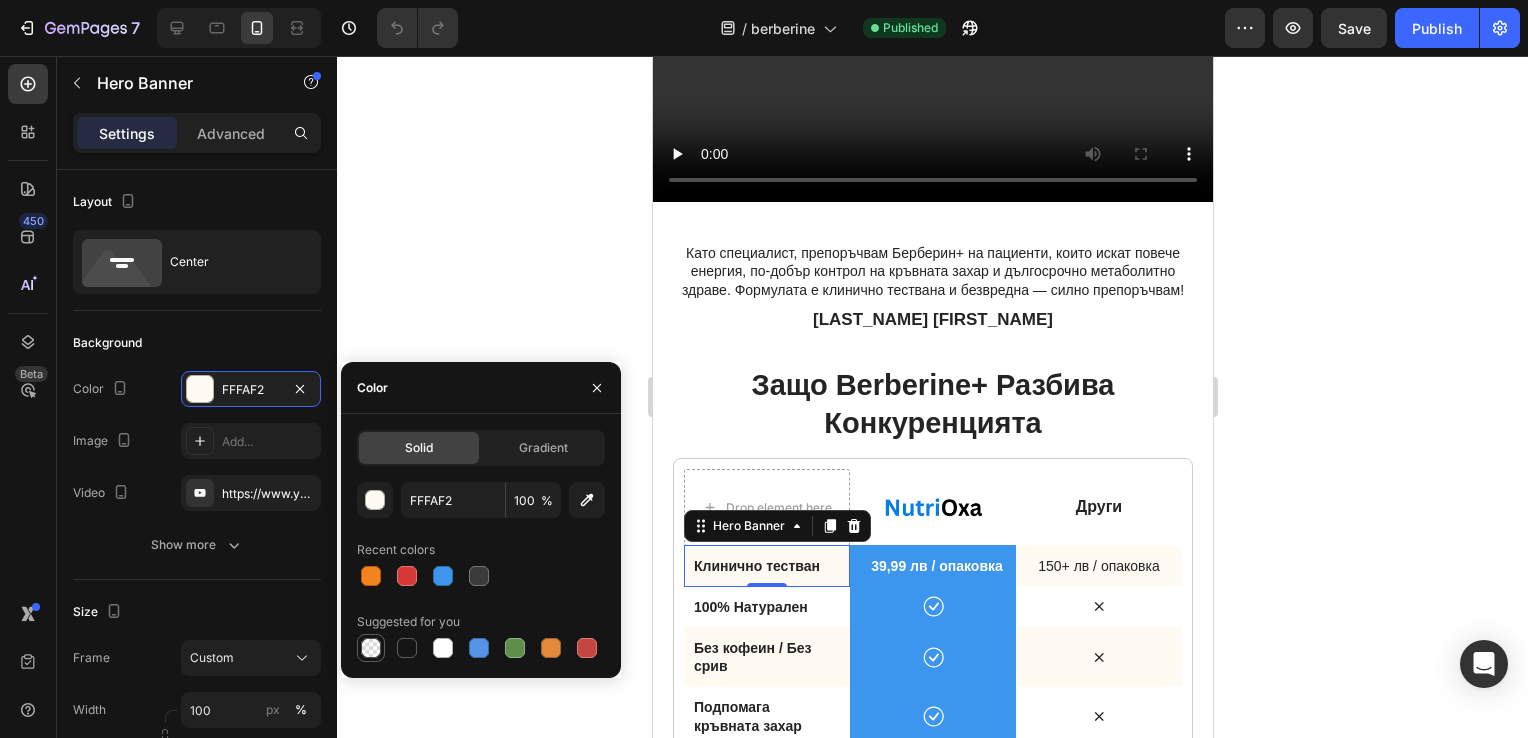click at bounding box center (371, 648) 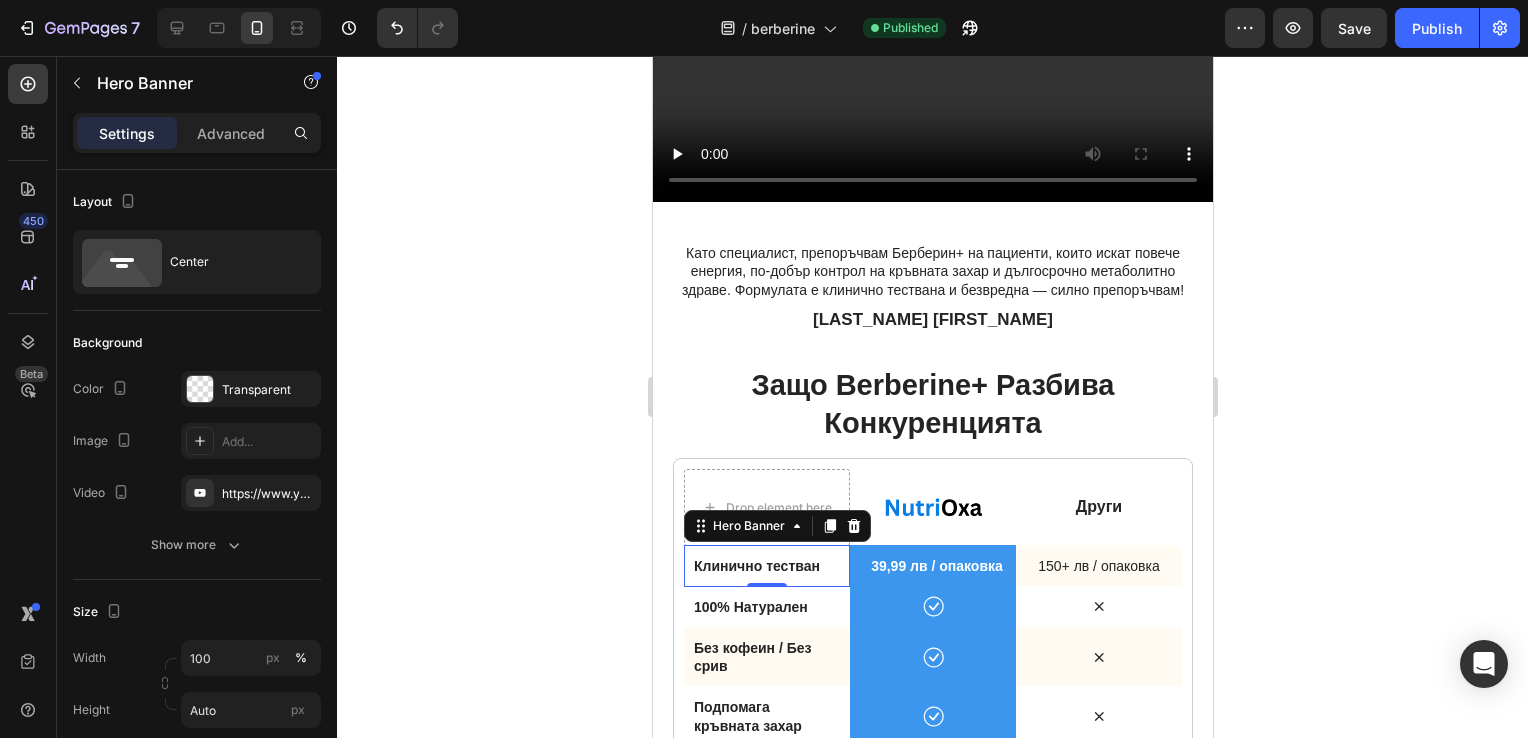 click 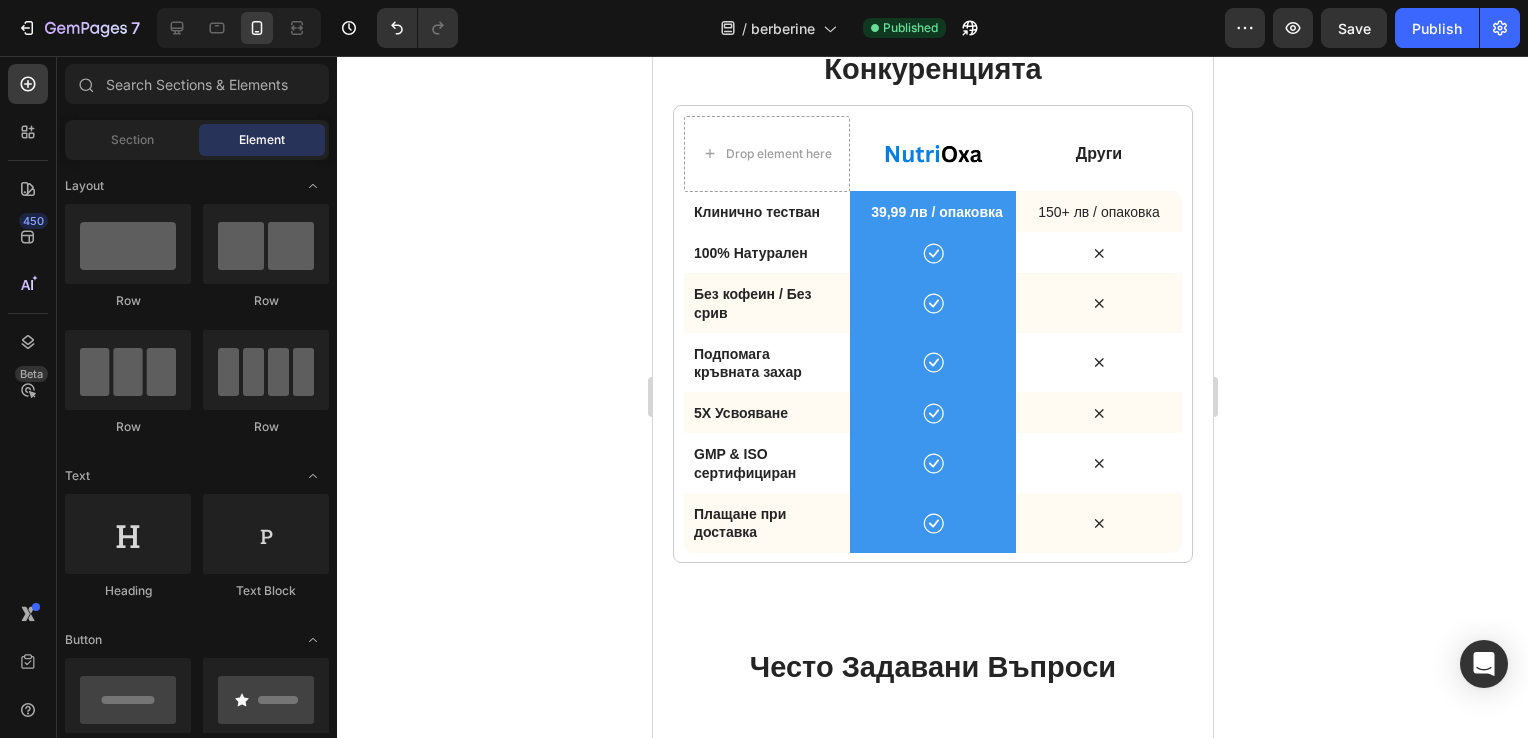 scroll, scrollTop: 3304, scrollLeft: 0, axis: vertical 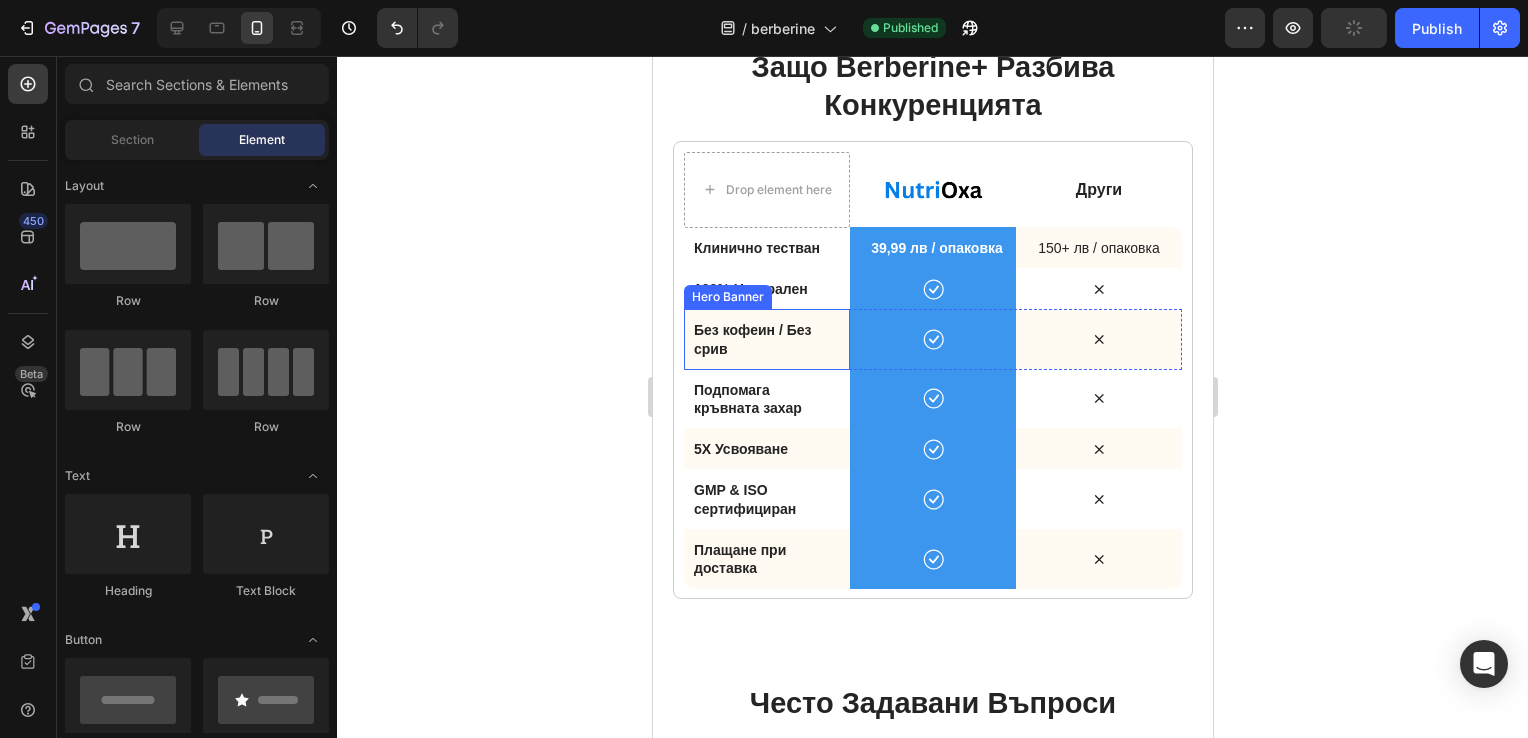 click on "Без кофеин / Без срив Text Block" at bounding box center (766, 339) 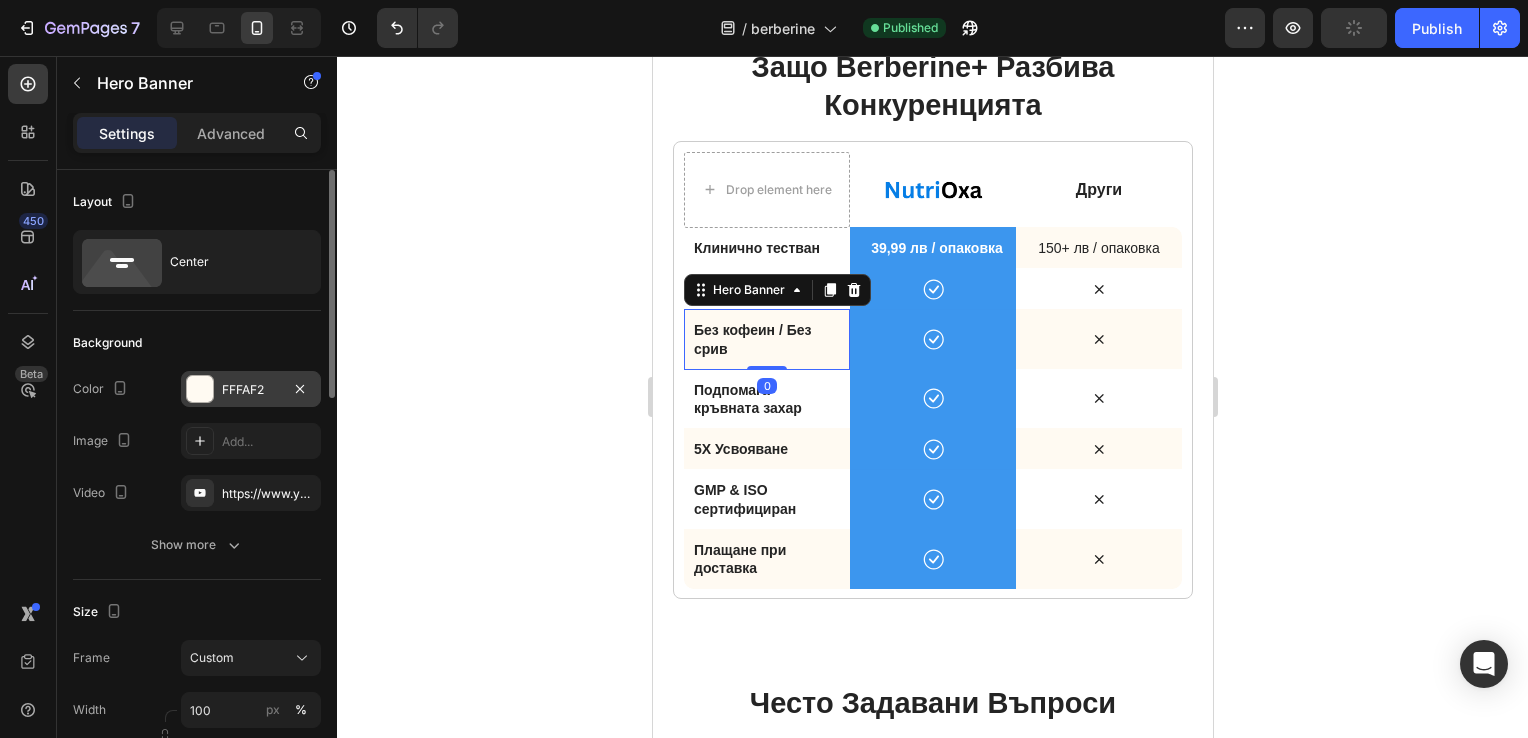click at bounding box center [200, 389] 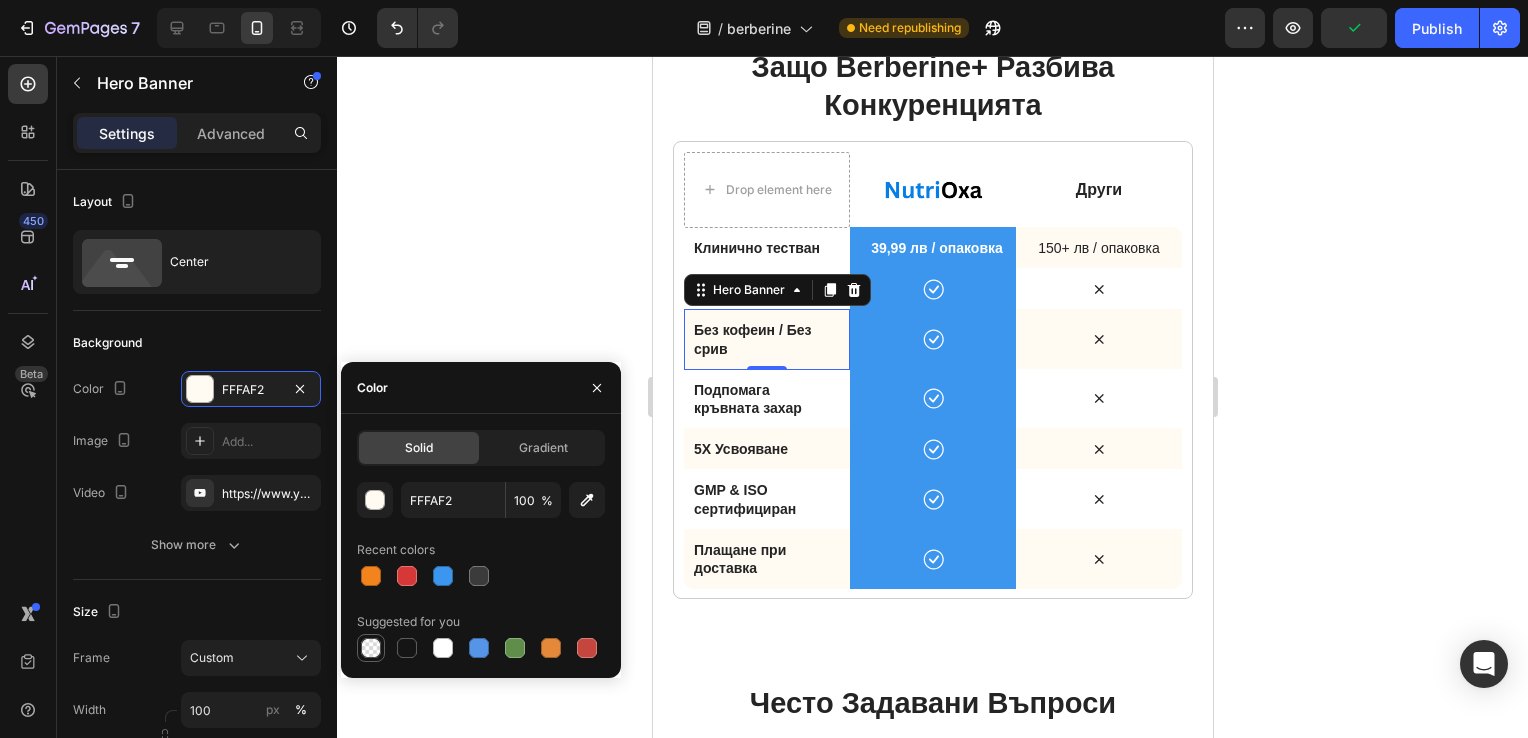 click at bounding box center (371, 648) 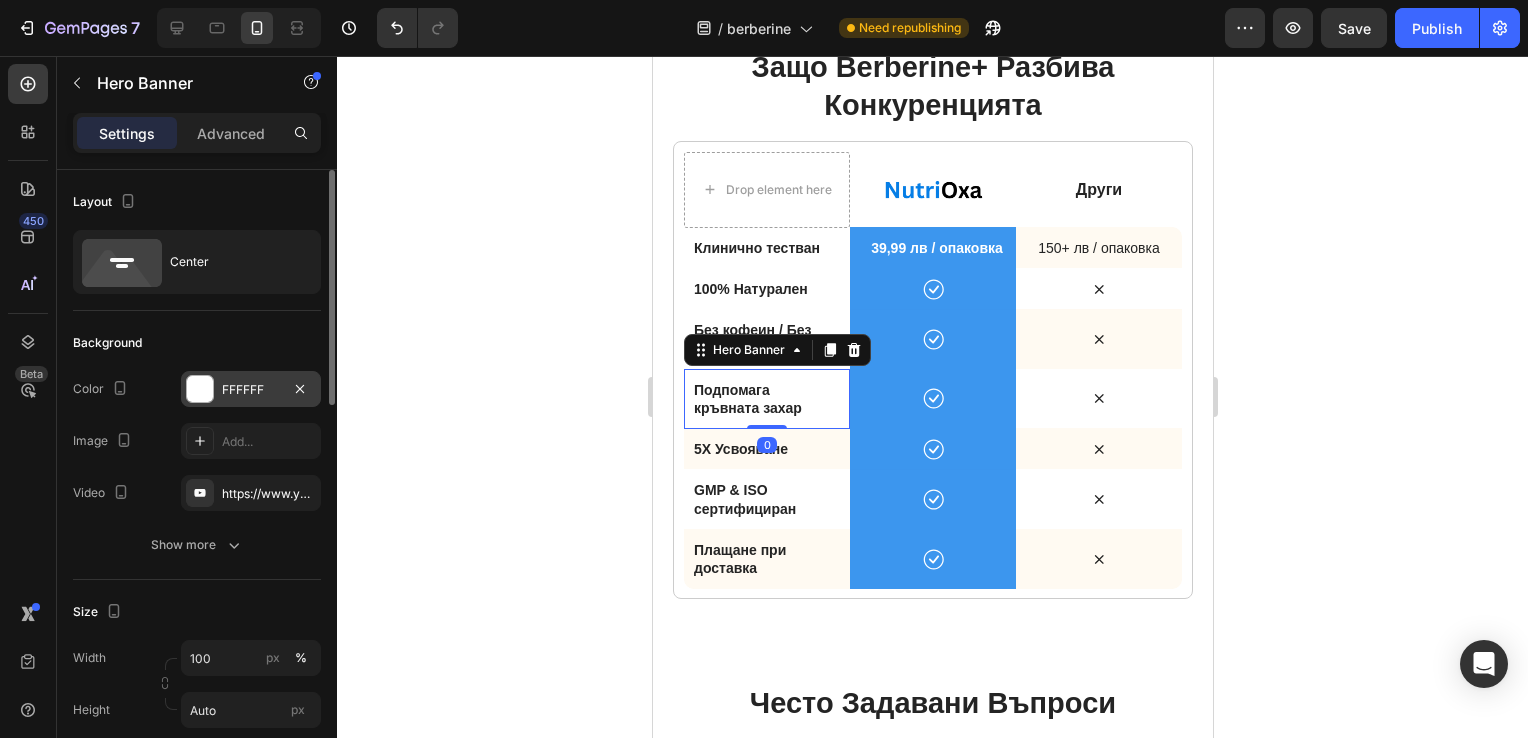 click at bounding box center [200, 389] 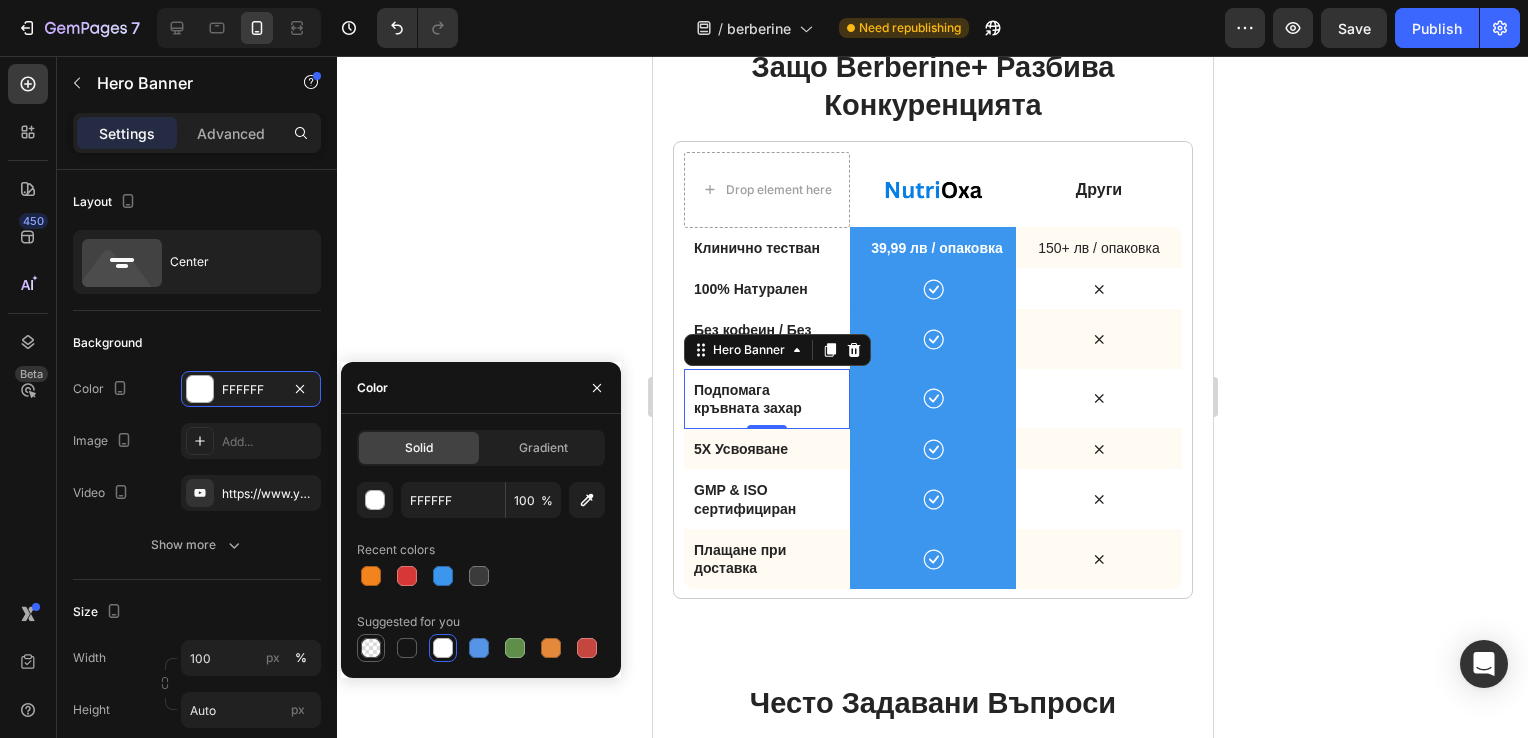 click at bounding box center (371, 648) 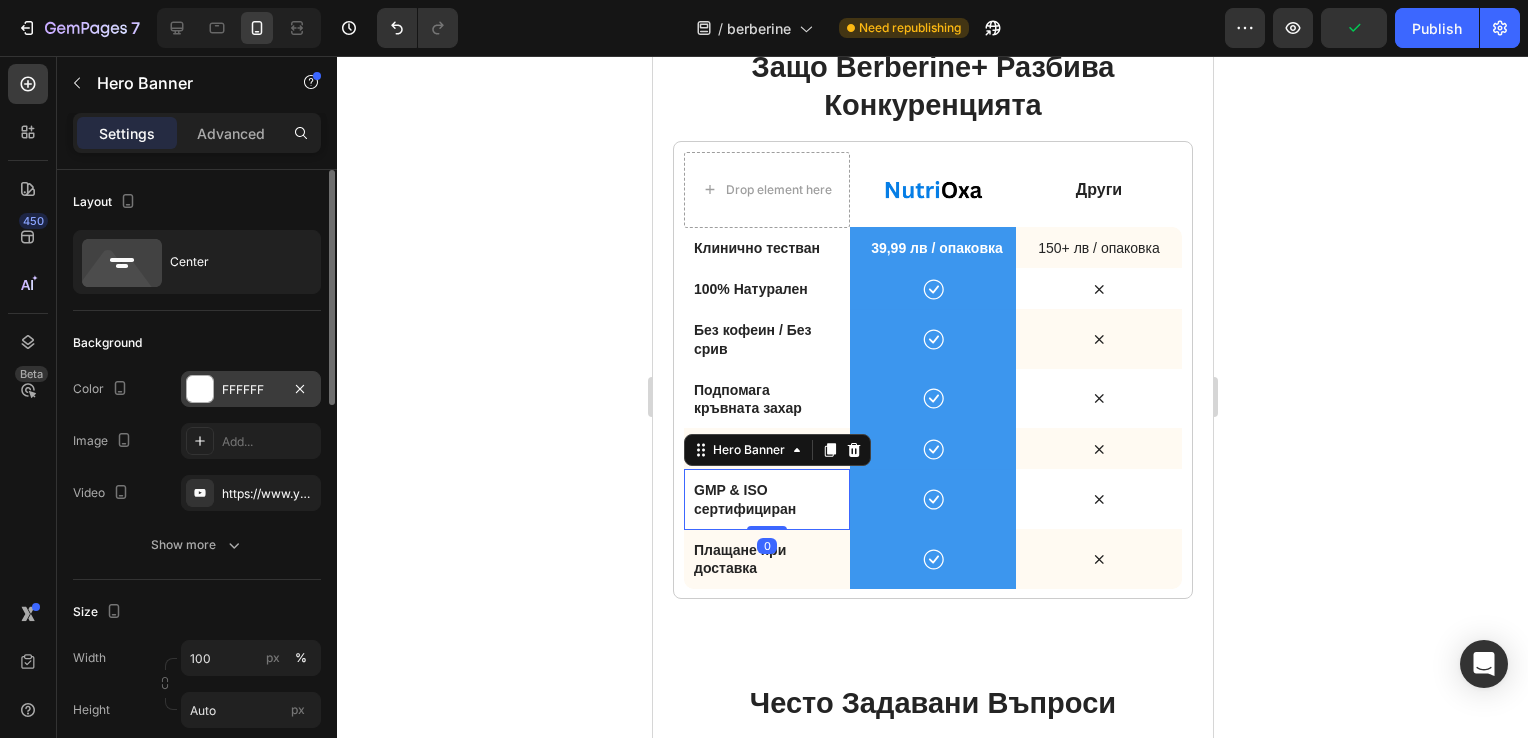 click at bounding box center [200, 389] 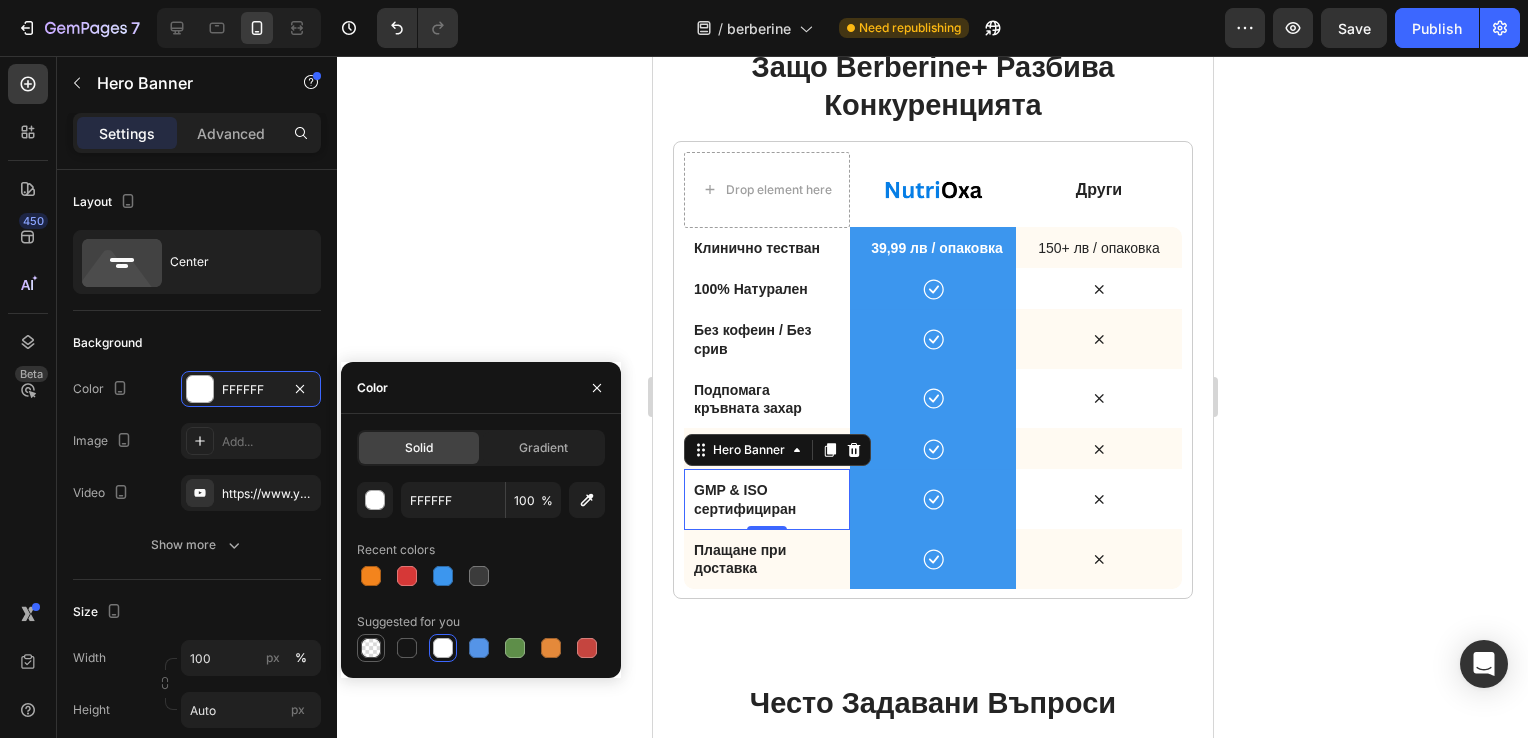 click at bounding box center [371, 648] 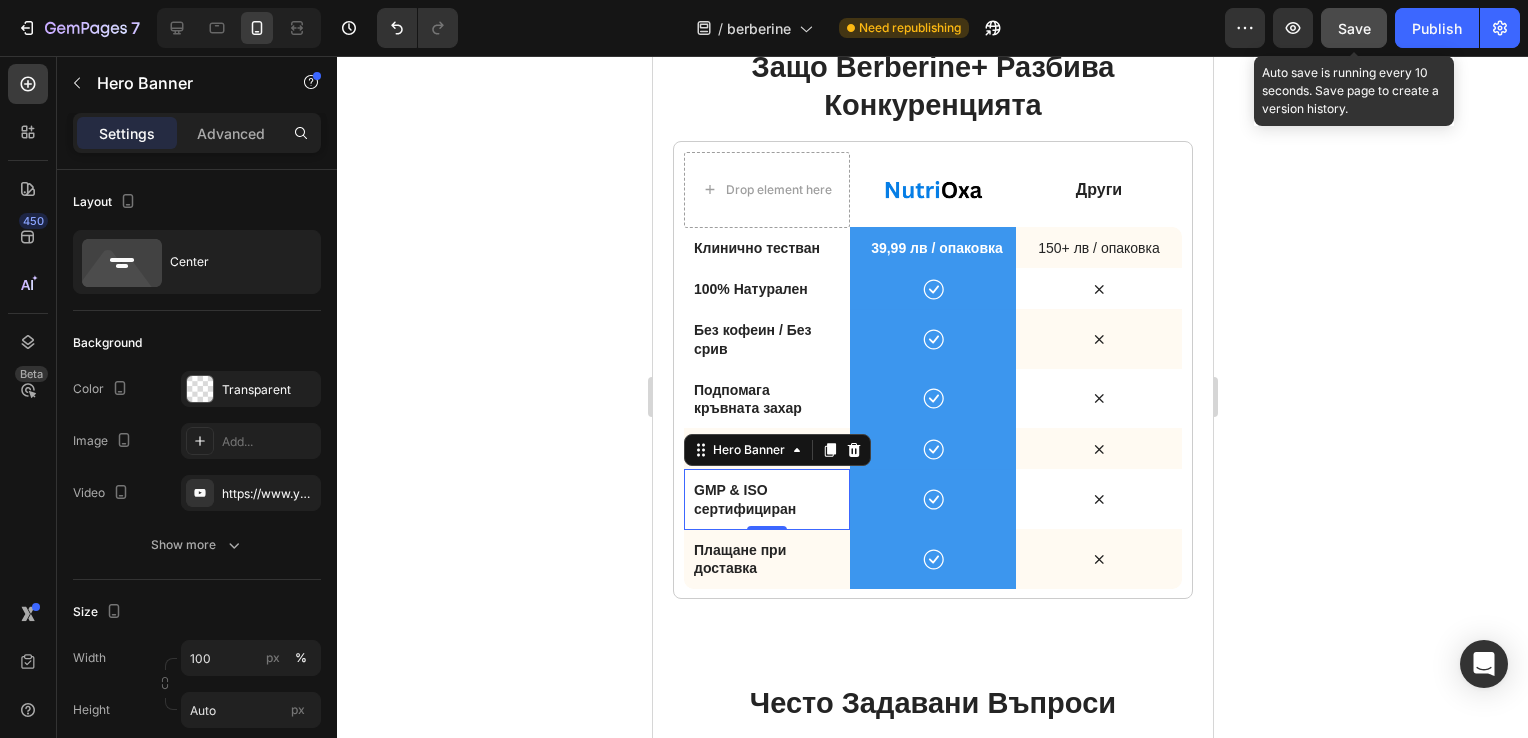 click on "Save" 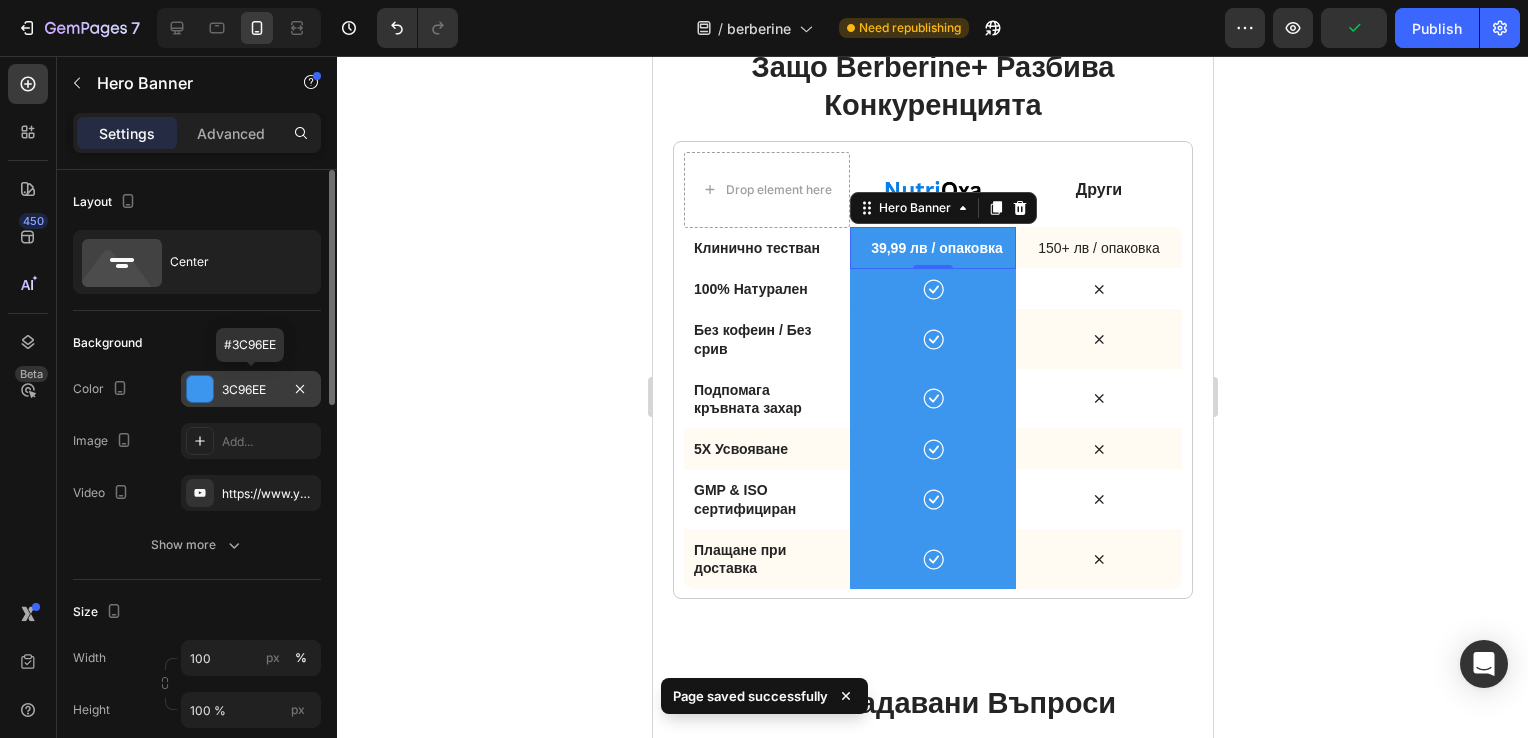 click at bounding box center (200, 389) 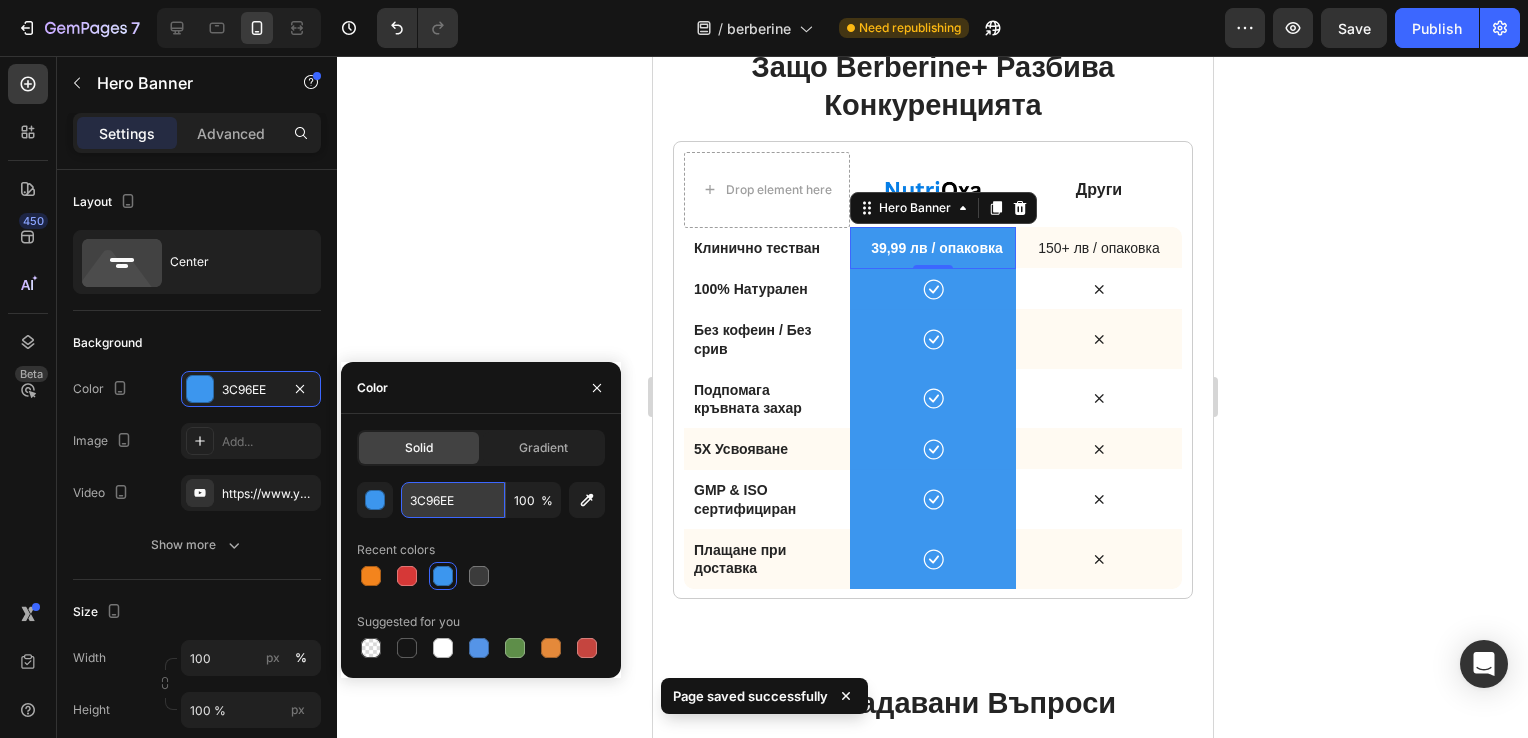 click on "3C96EE" at bounding box center (453, 500) 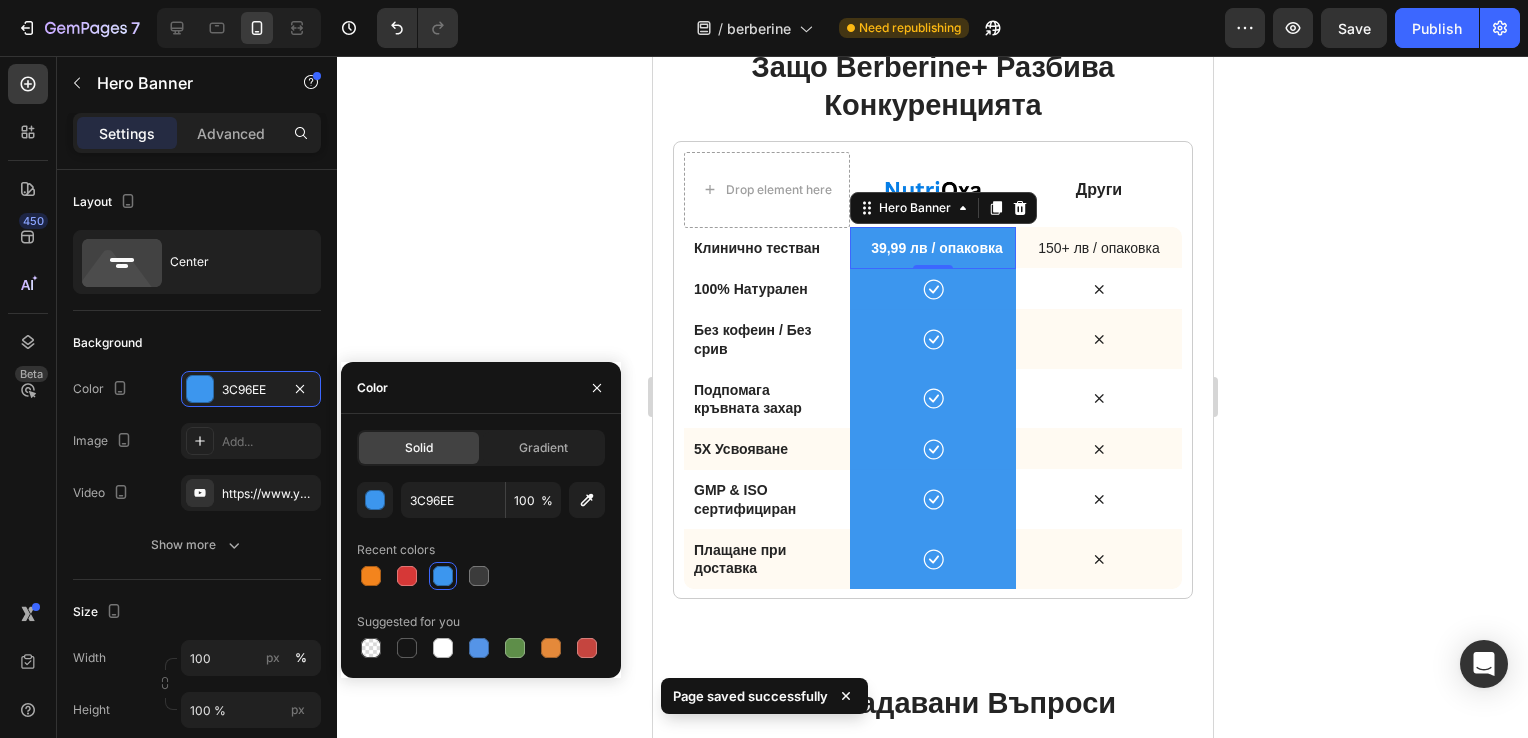 click 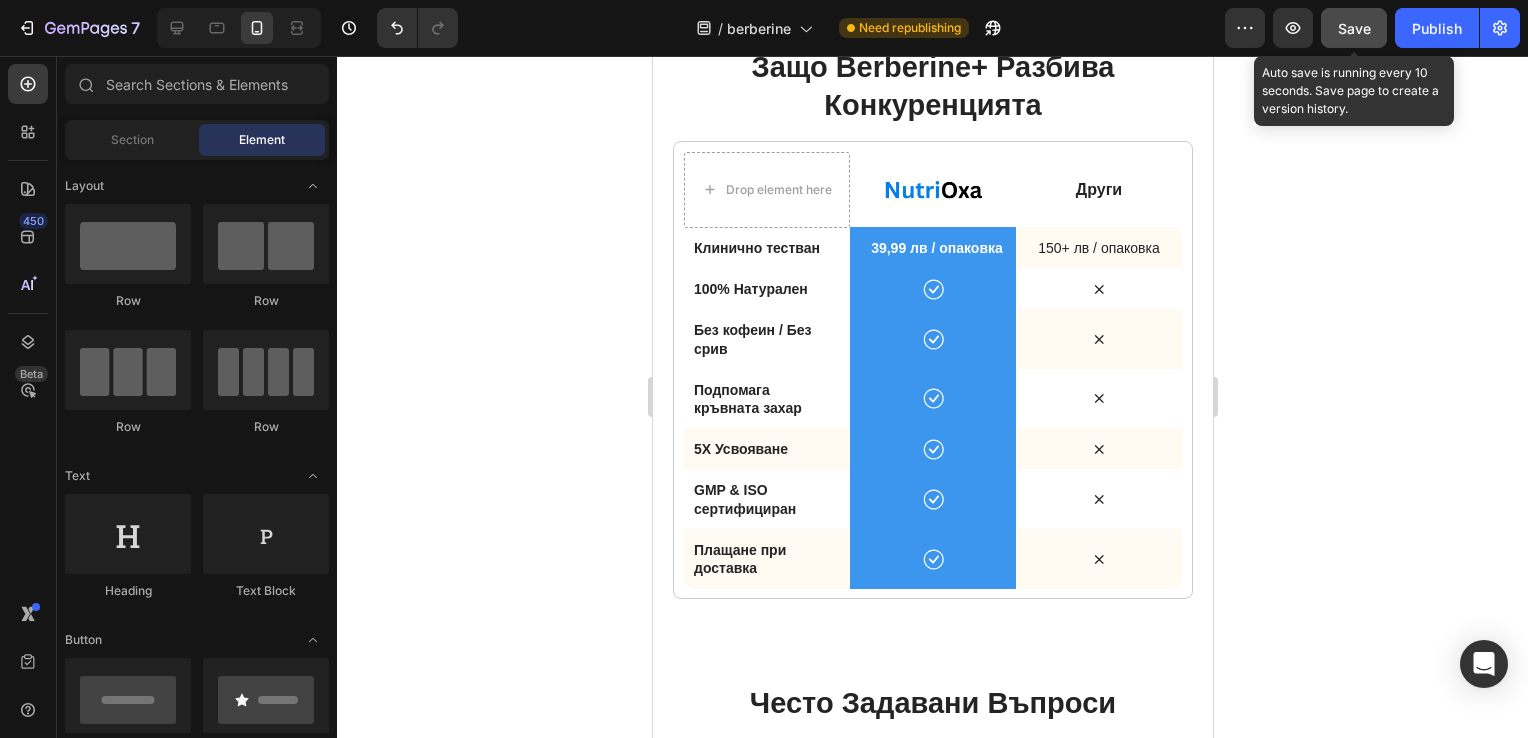 click on "Save" at bounding box center [1354, 28] 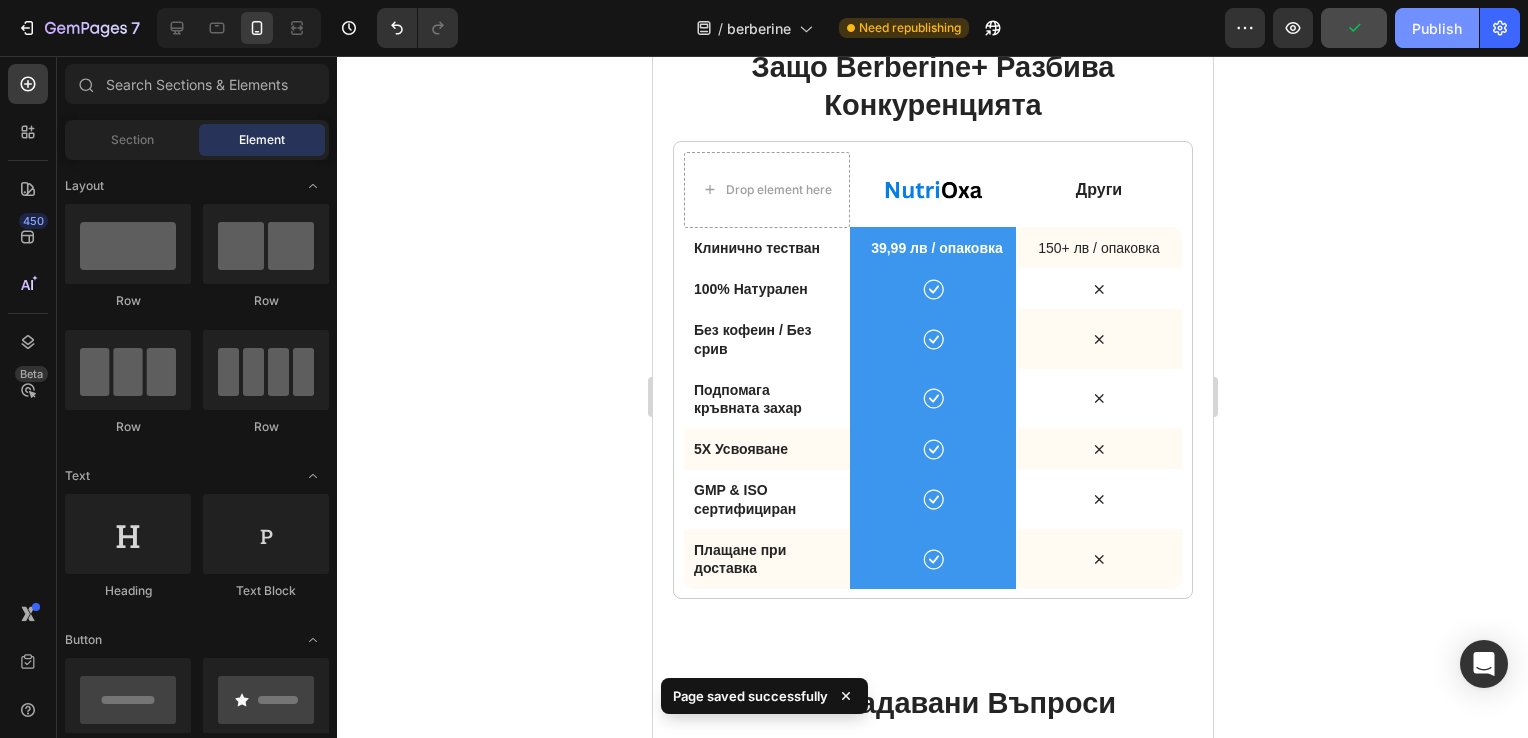 click on "Publish" at bounding box center (1437, 28) 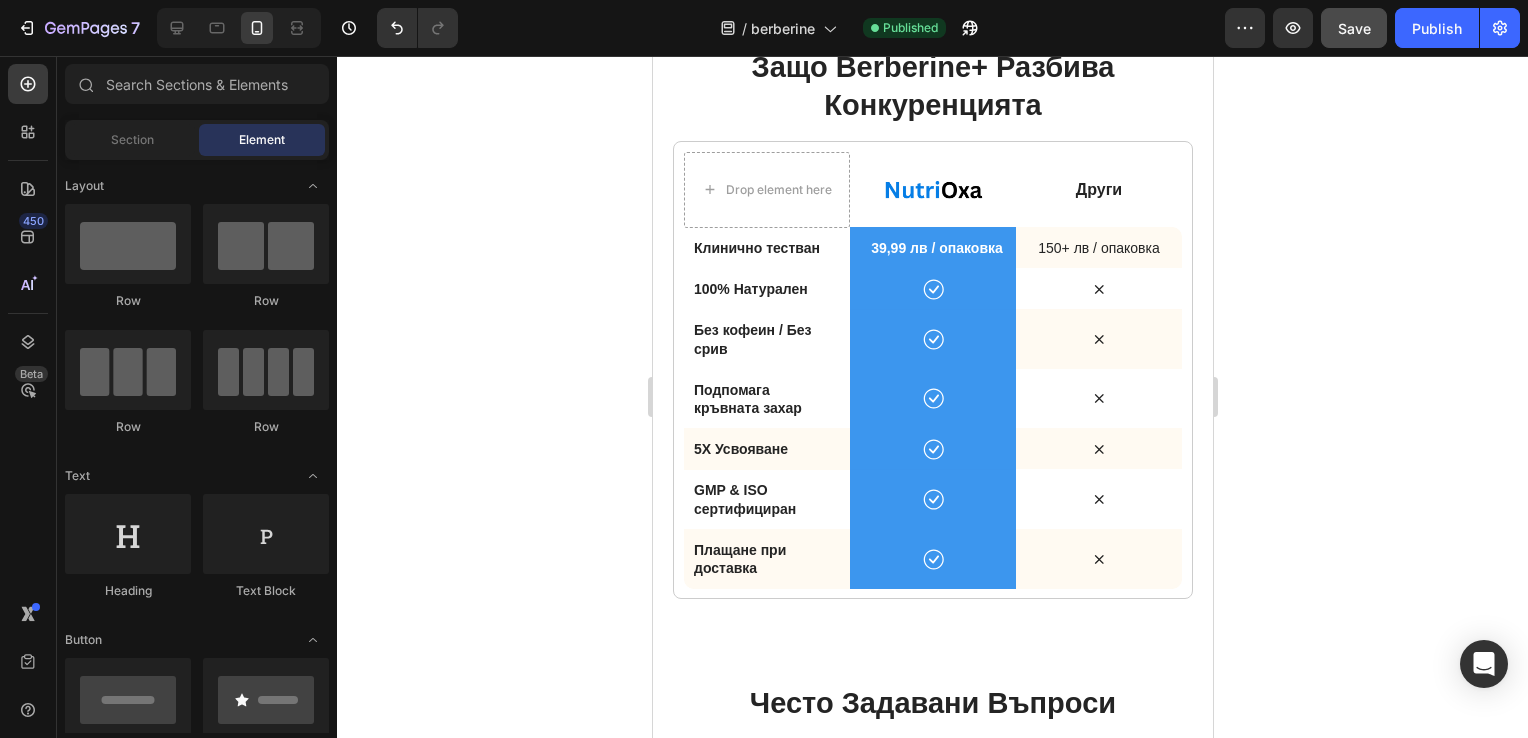 click 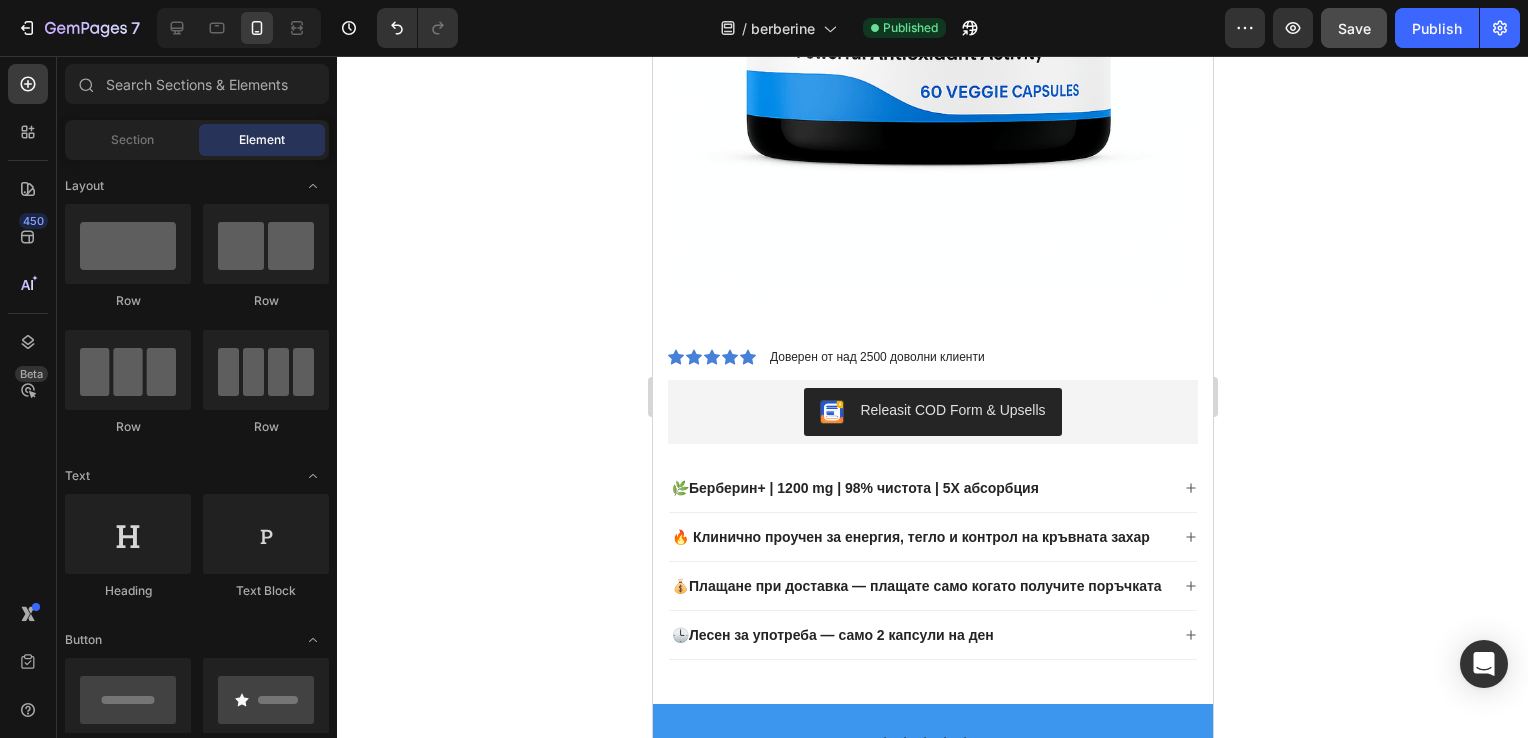 scroll, scrollTop: 1066, scrollLeft: 0, axis: vertical 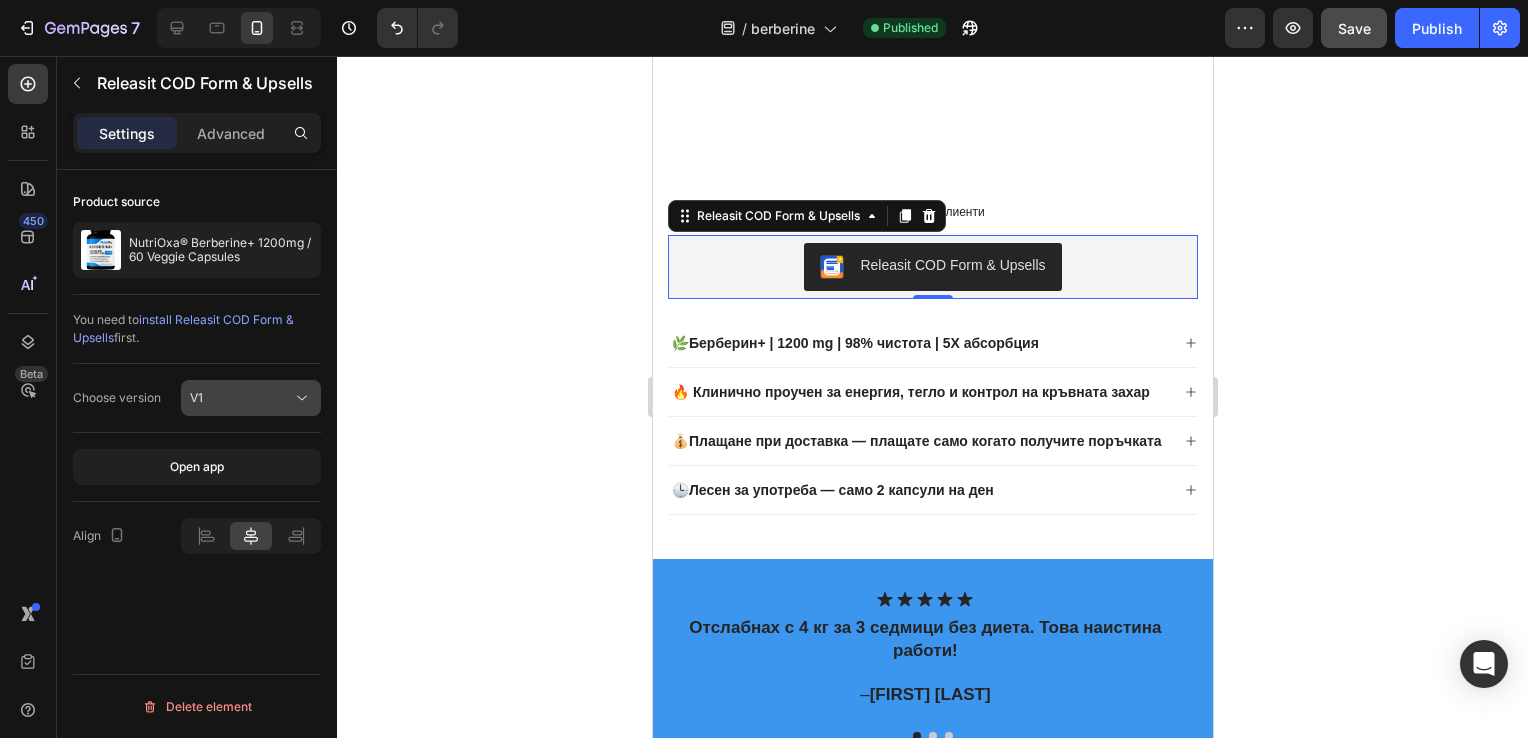 click on "V1" 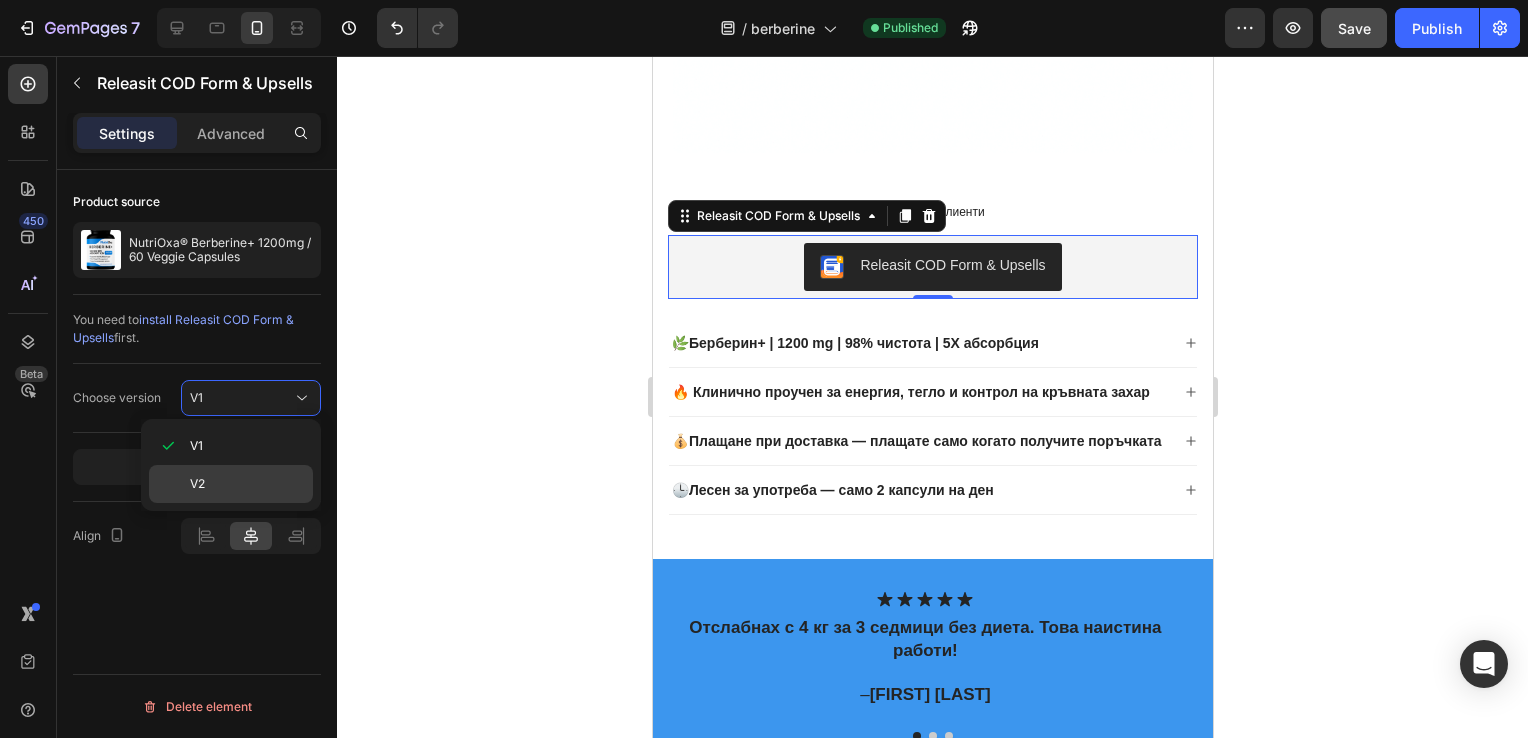 click on "V2" at bounding box center [247, 484] 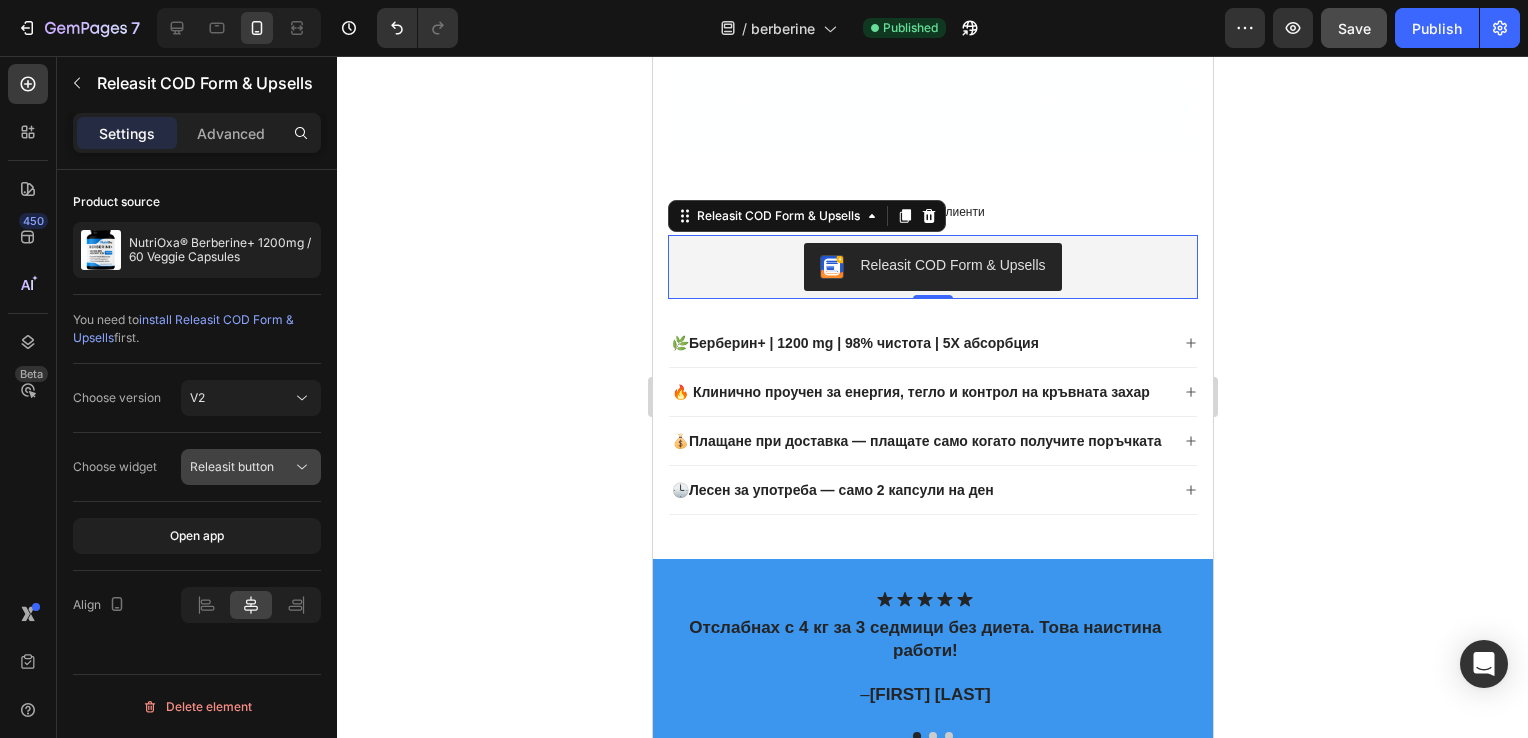 click on "Releasit button" at bounding box center (232, 466) 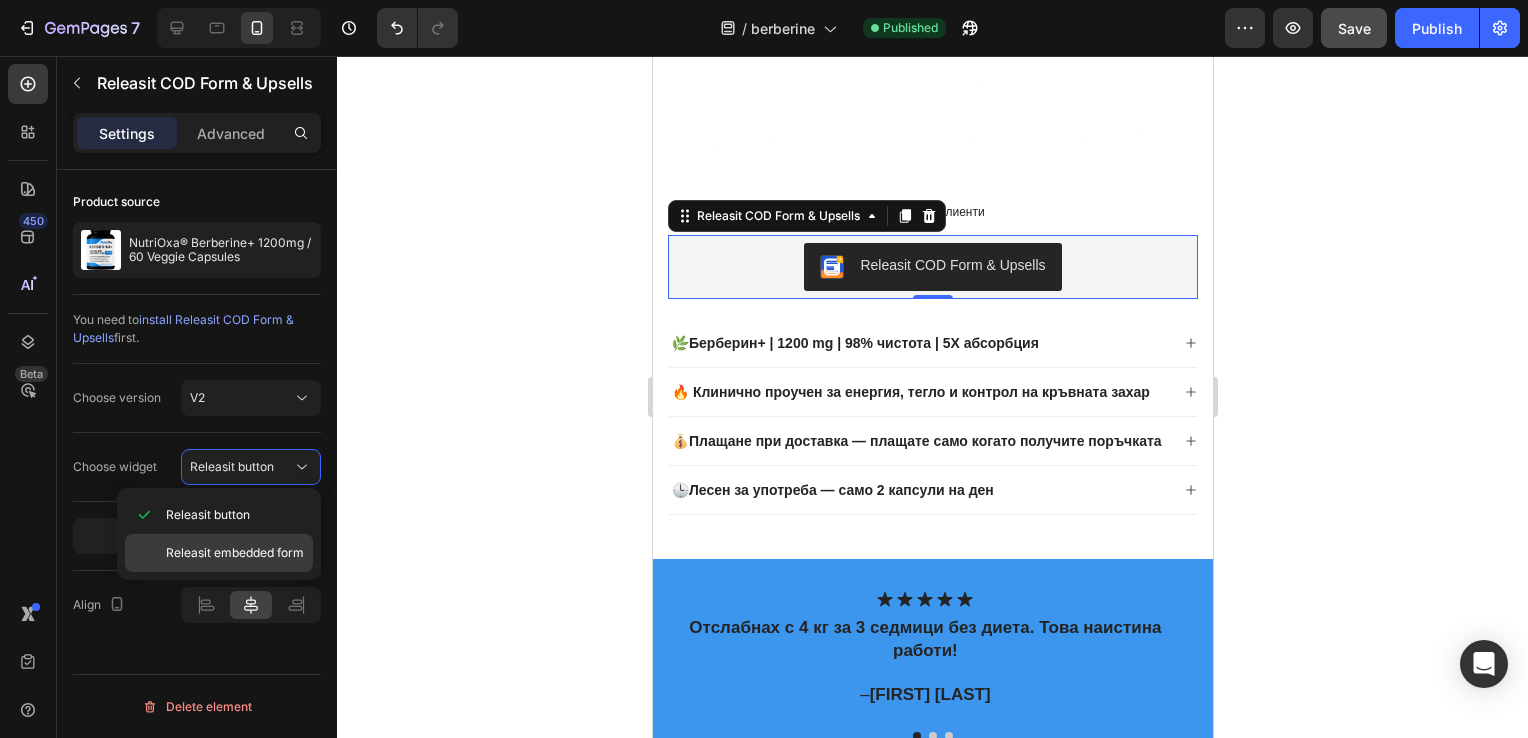 click on "Releasit embedded form" at bounding box center (235, 553) 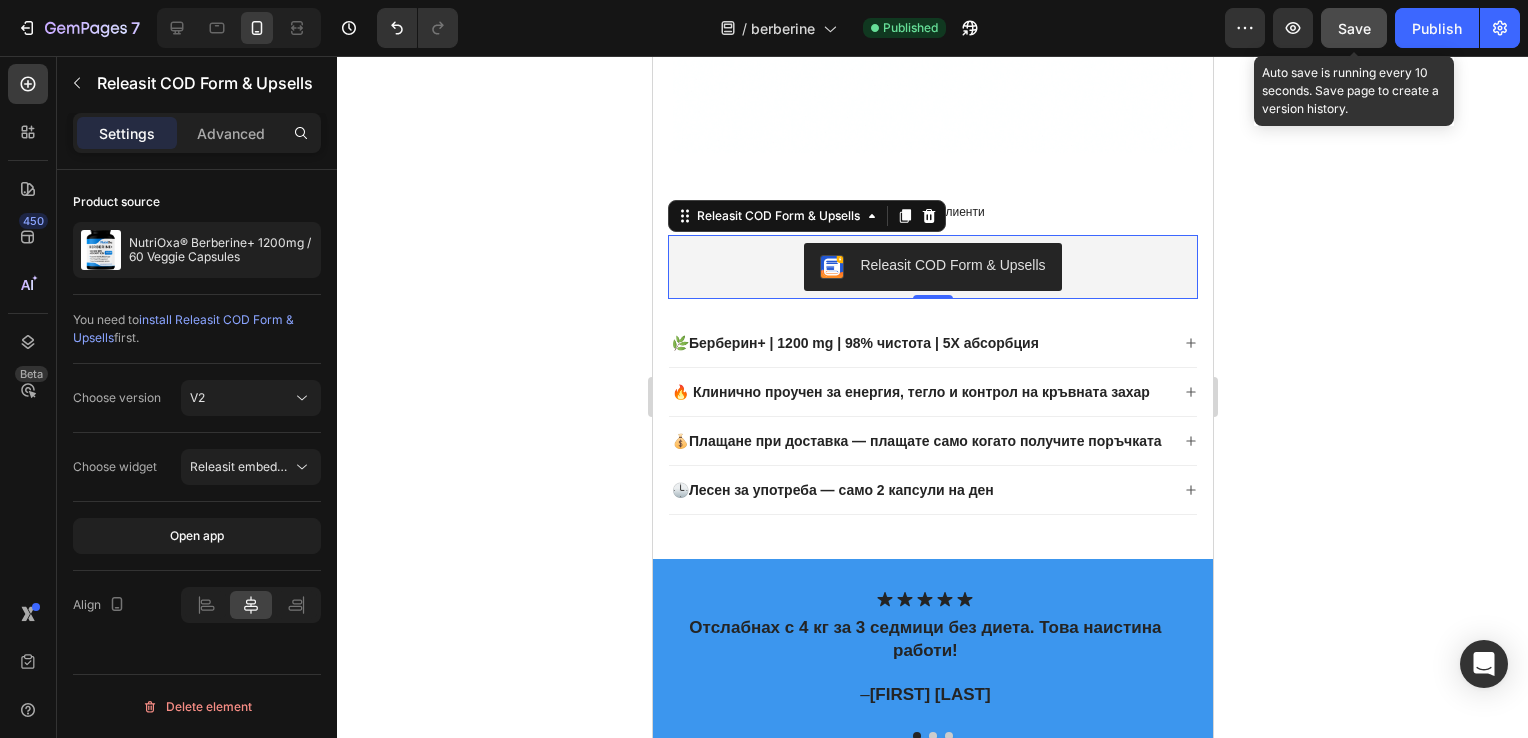 click on "Save" 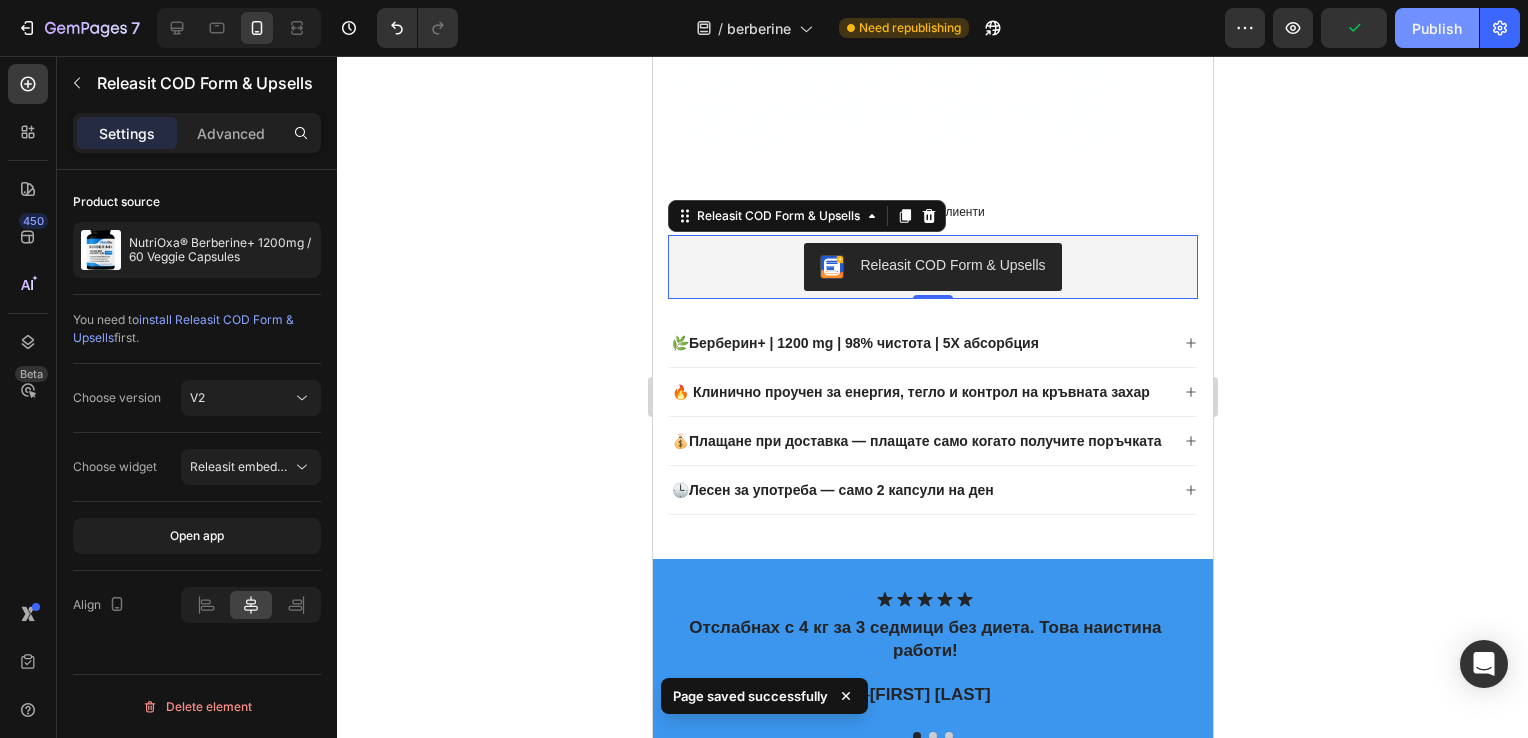 click on "Publish" at bounding box center [1437, 28] 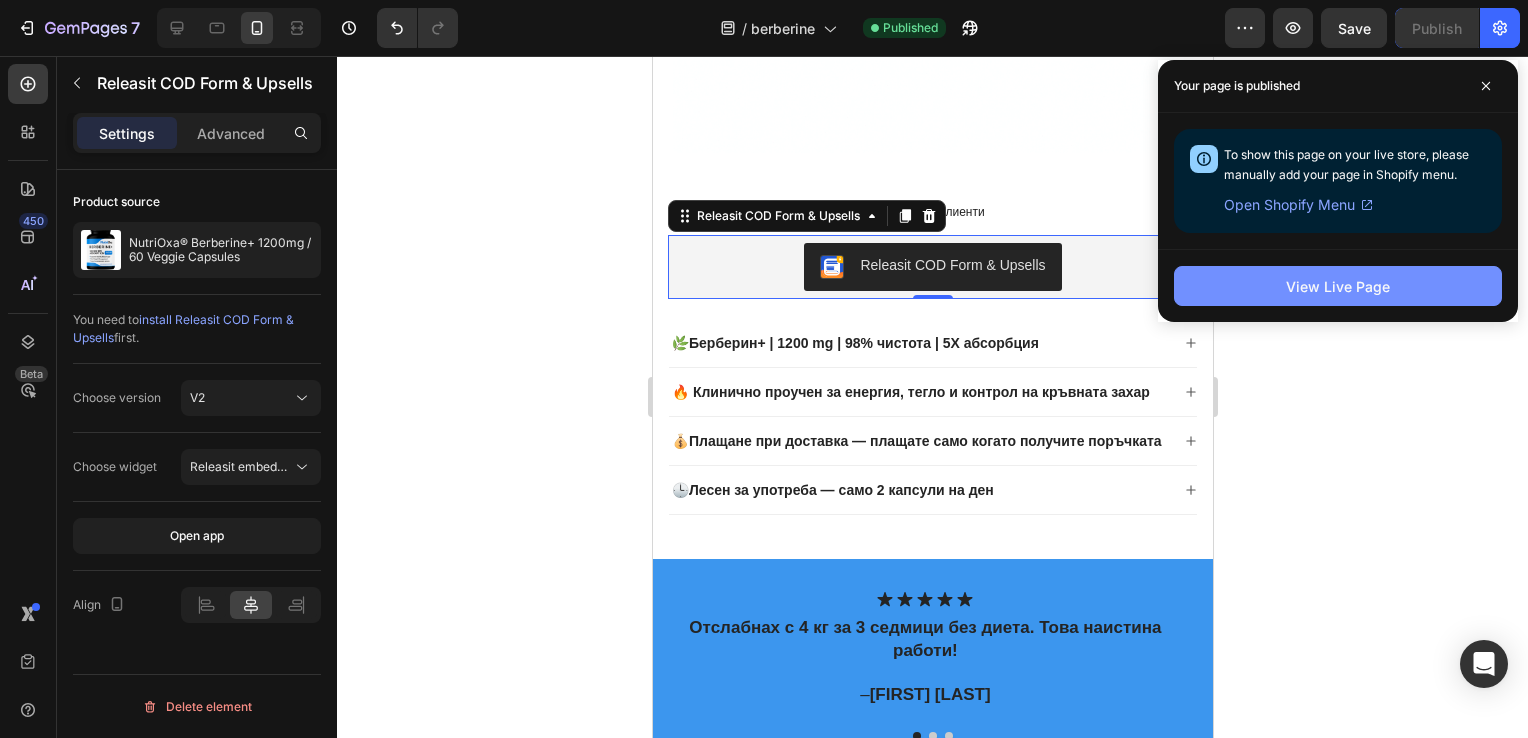 click on "View Live Page" at bounding box center [1338, 286] 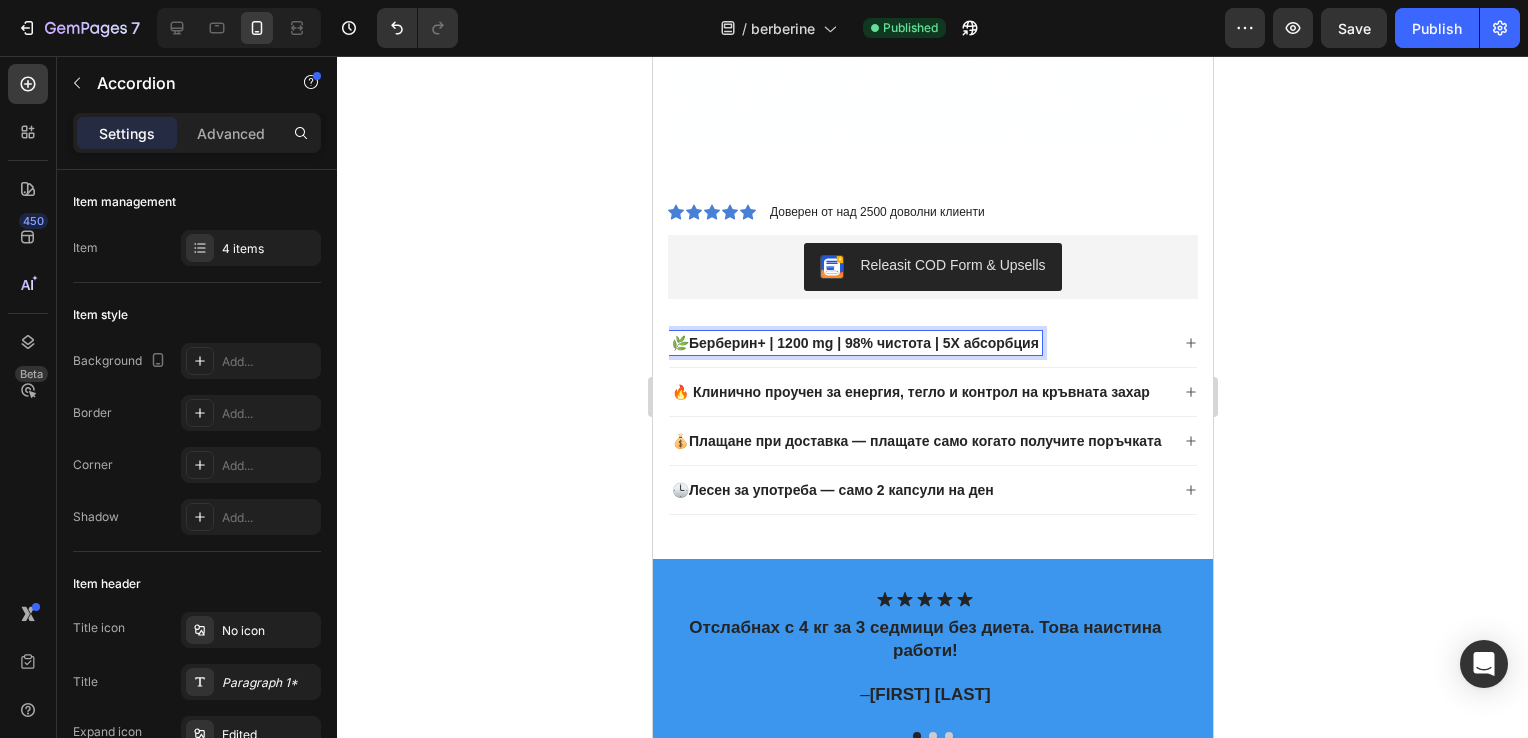 click on "Берберин+ | 1200 mg | 98% чистота | 5X абсорбция" at bounding box center [863, 343] 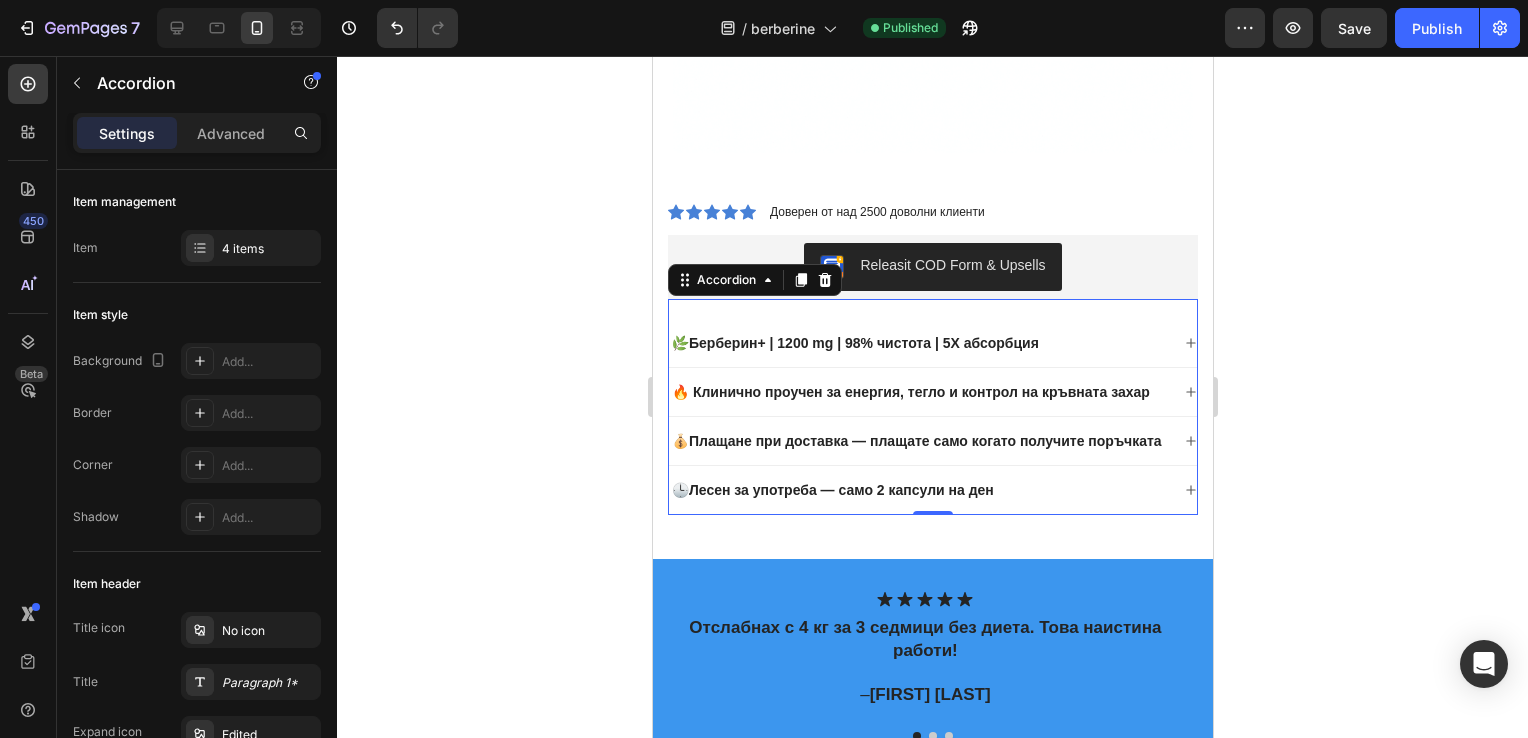 click on "🌿  Берберин+ | 1200 mg | 98% чистота | 5X абсорбция" at bounding box center [918, 343] 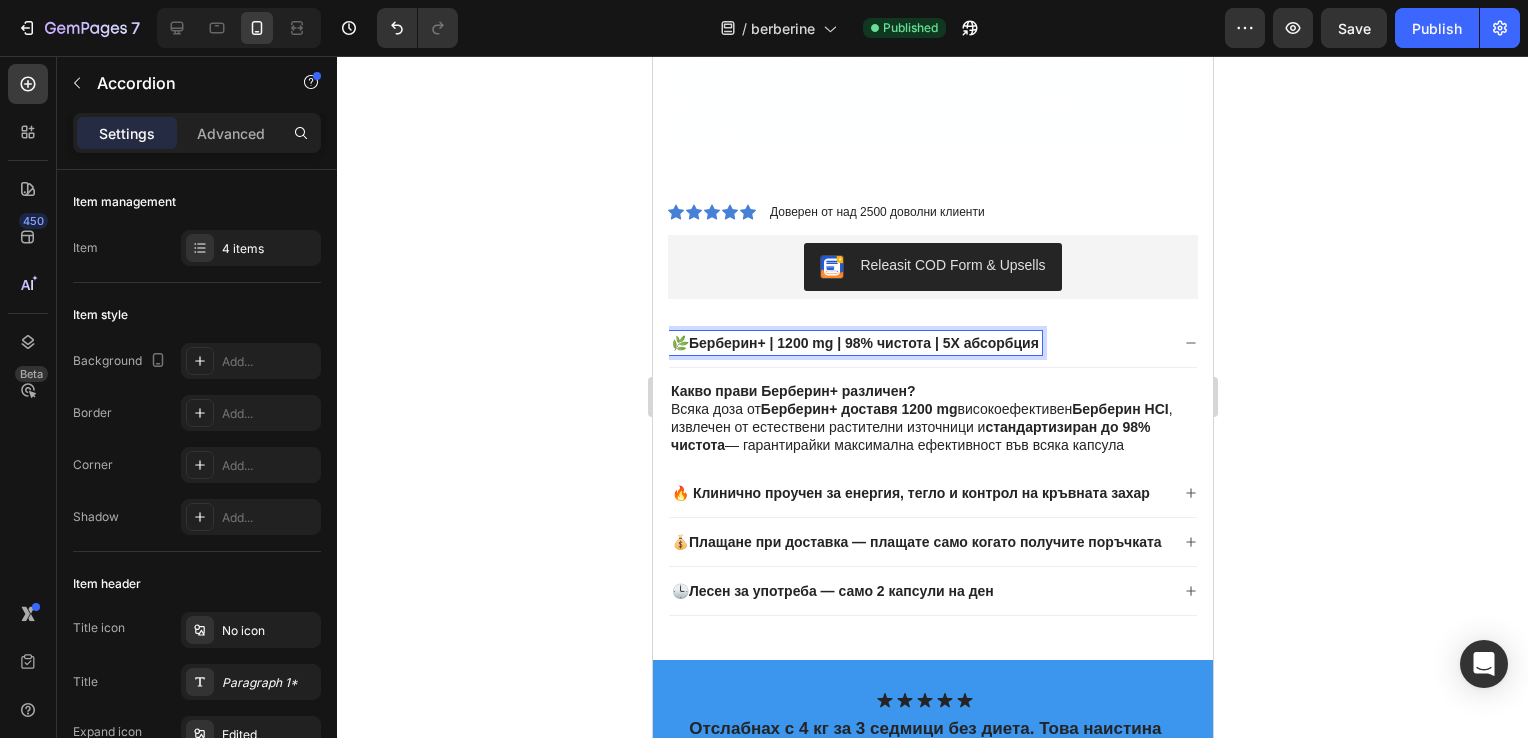 click on "Берберин+ | 1200 mg | 98% чистота | 5X абсорбция" at bounding box center (863, 343) 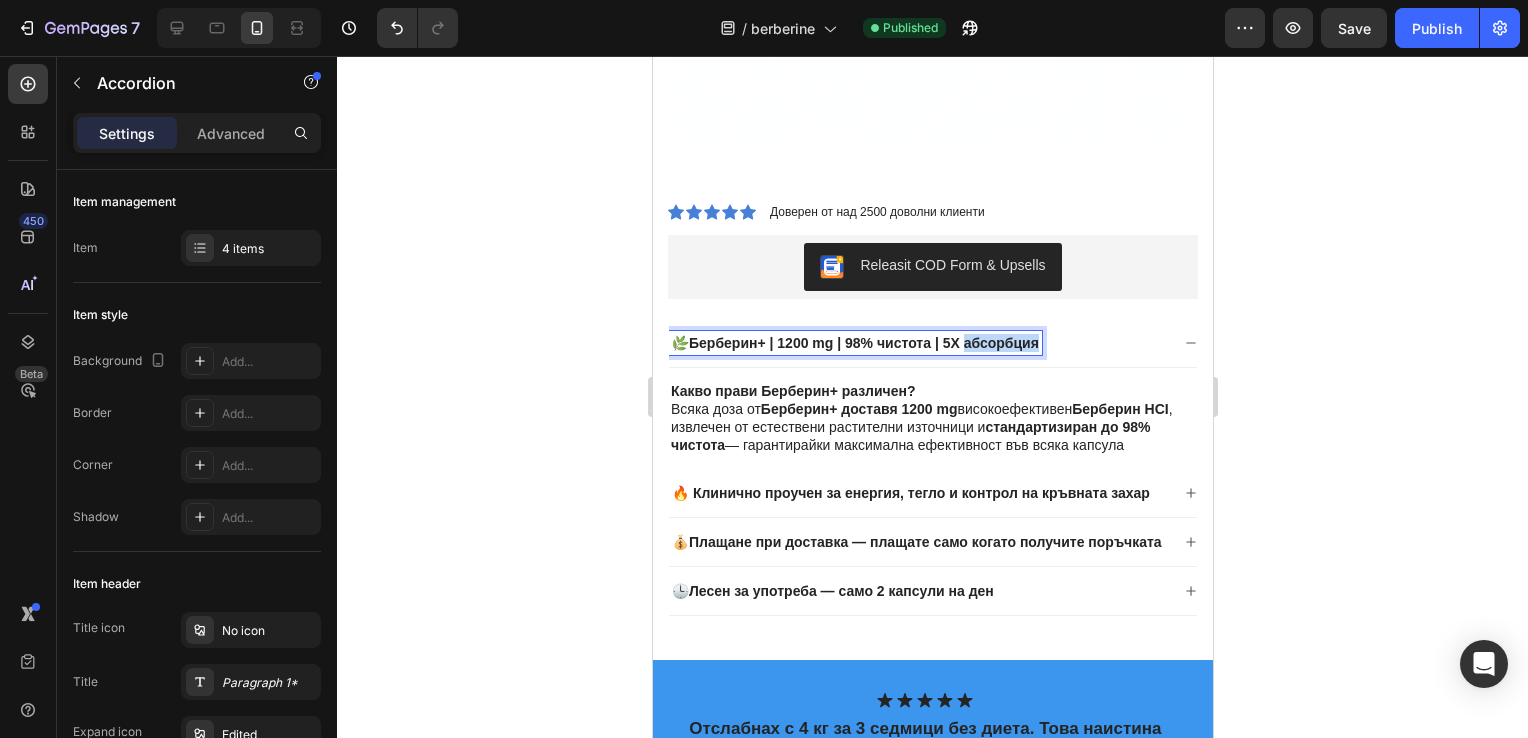 click on "Берберин+ | 1200 mg | 98% чистота | 5X абсорбция" at bounding box center (863, 343) 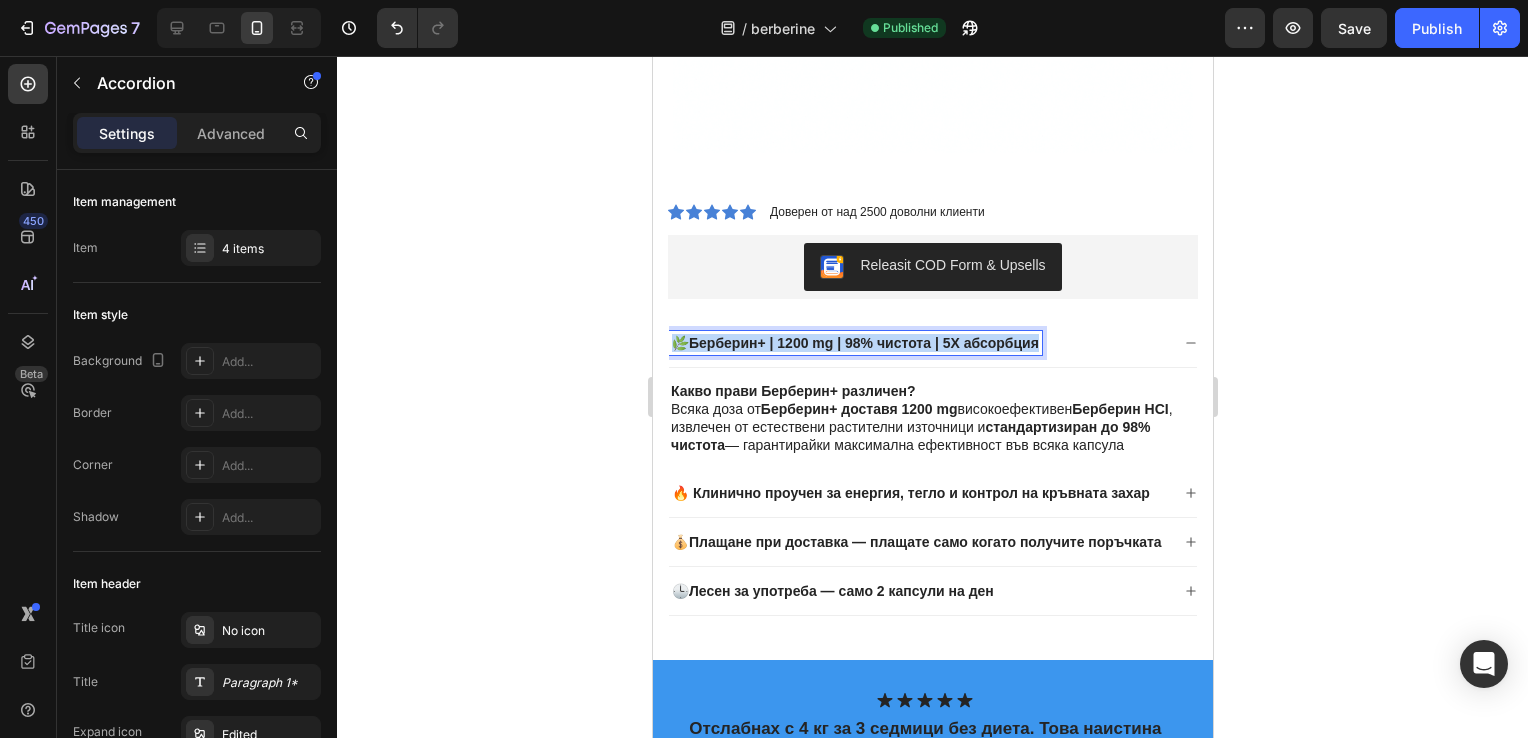 click on "Берберин+ | 1200 mg | 98% чистота | 5X абсорбция" at bounding box center (863, 343) 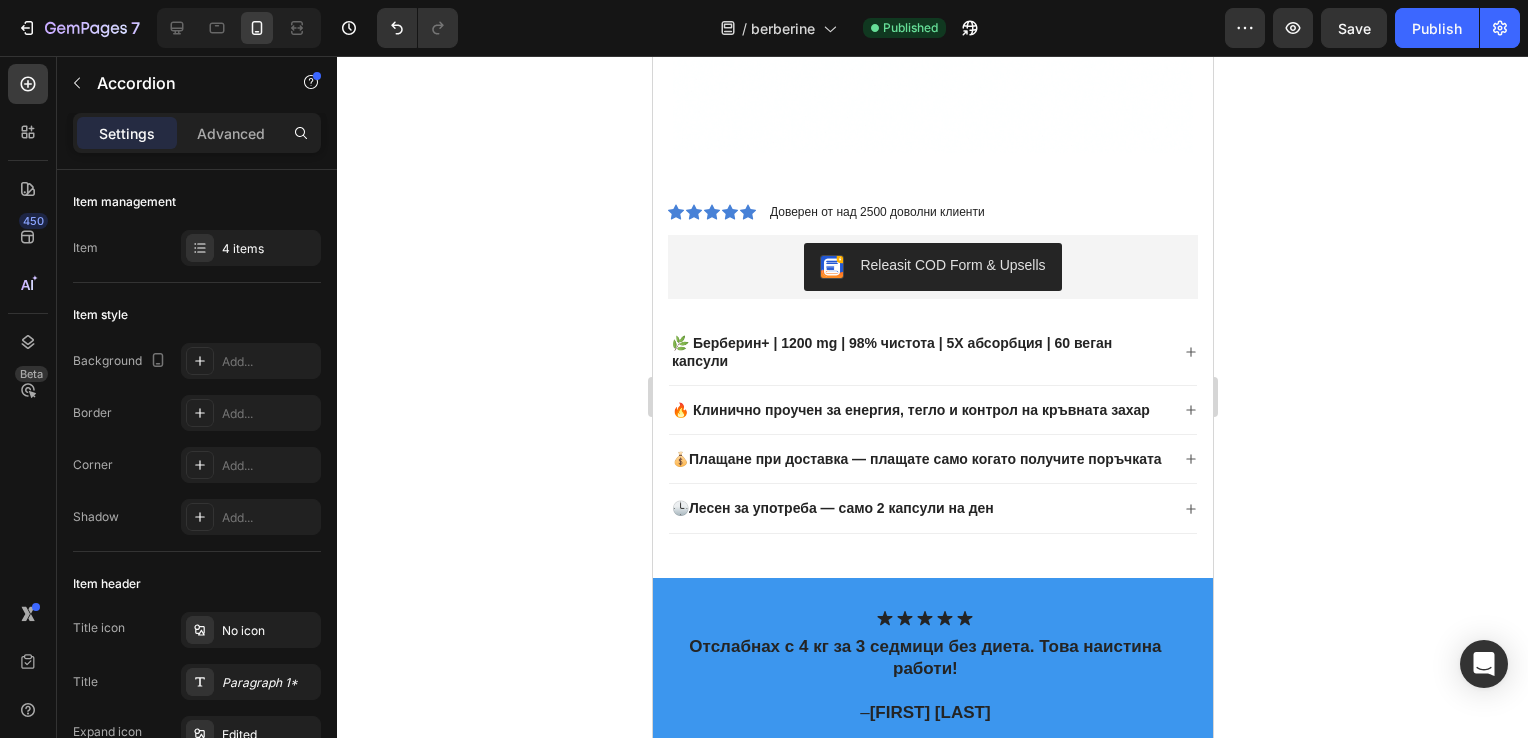 click 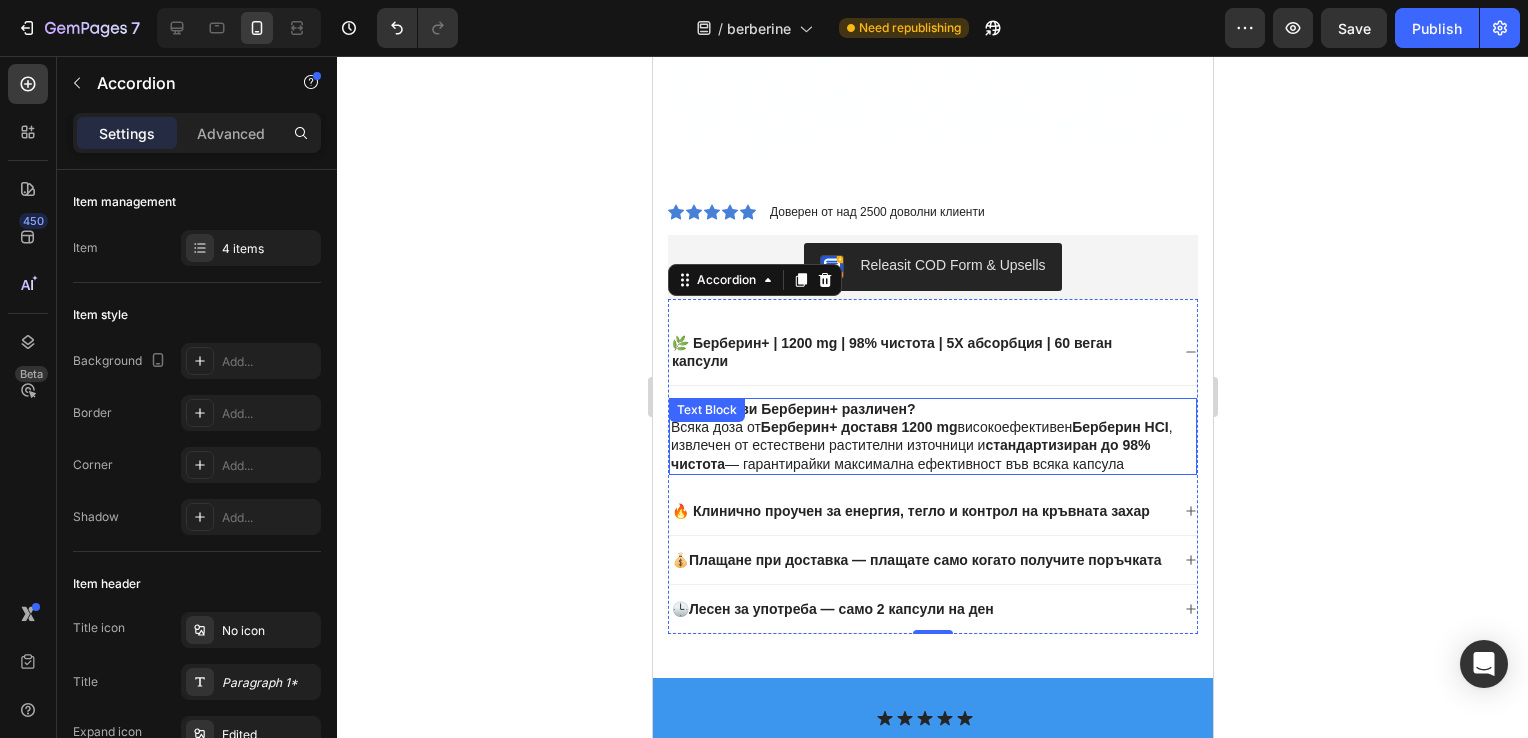 click on "Какво прави Берберин+ различен? Всяка доза от  Берберин+ доставя 1200 mg  високоефективен  Берберин HCI , извлечен от естествени растителни източници и  стандартизиран до 98% чистота  — гарантирайки максимална ефективност във всяка капсула" at bounding box center [932, 436] 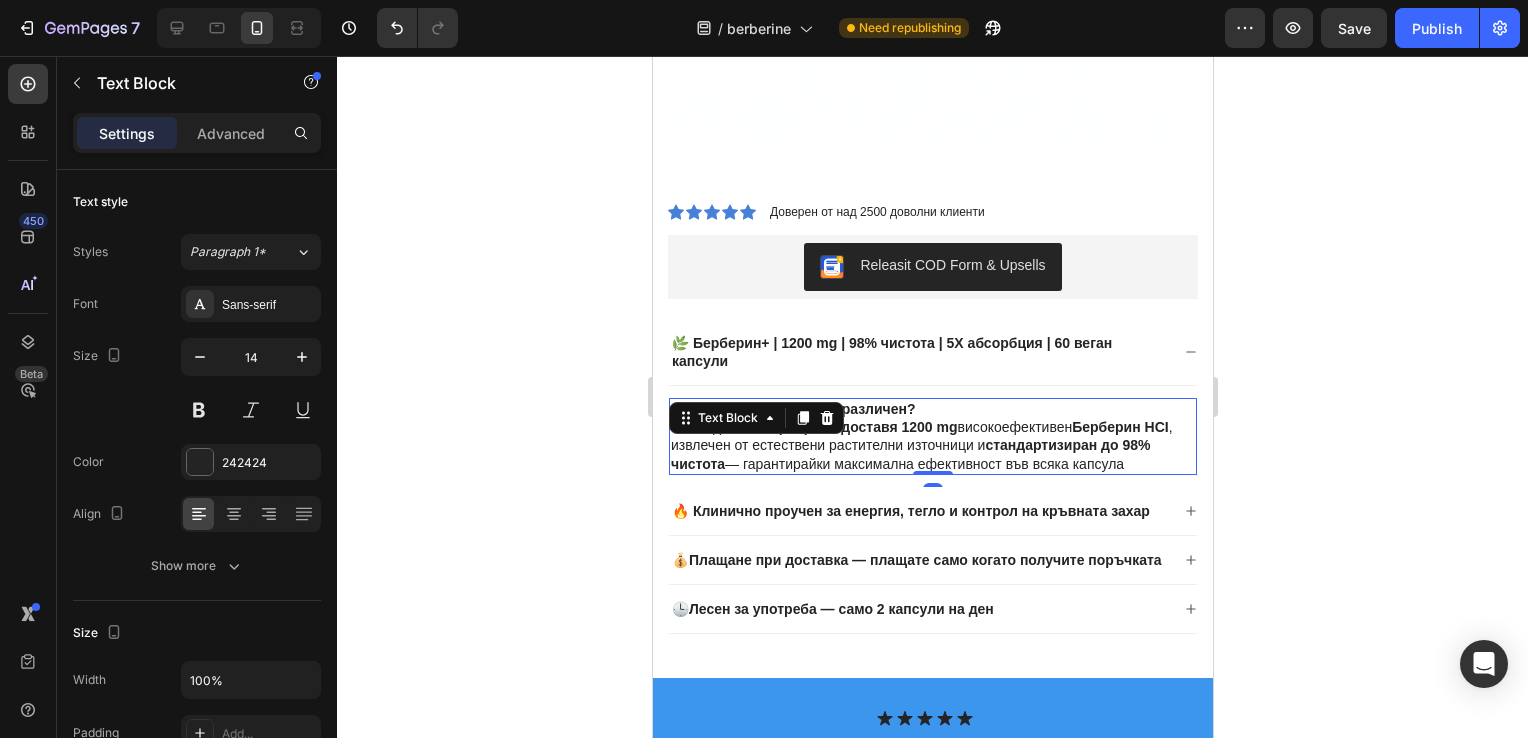 click on "Какво прави Берберин+ различен? Всяка доза от  Берберин+ доставя 1200 mg  високоефективен  Берберин HCI , извлечен от естествени растителни източници и  стандартизиран до 98% чистота  — гарантирайки максимална ефективност във всяка капсула" at bounding box center (932, 436) 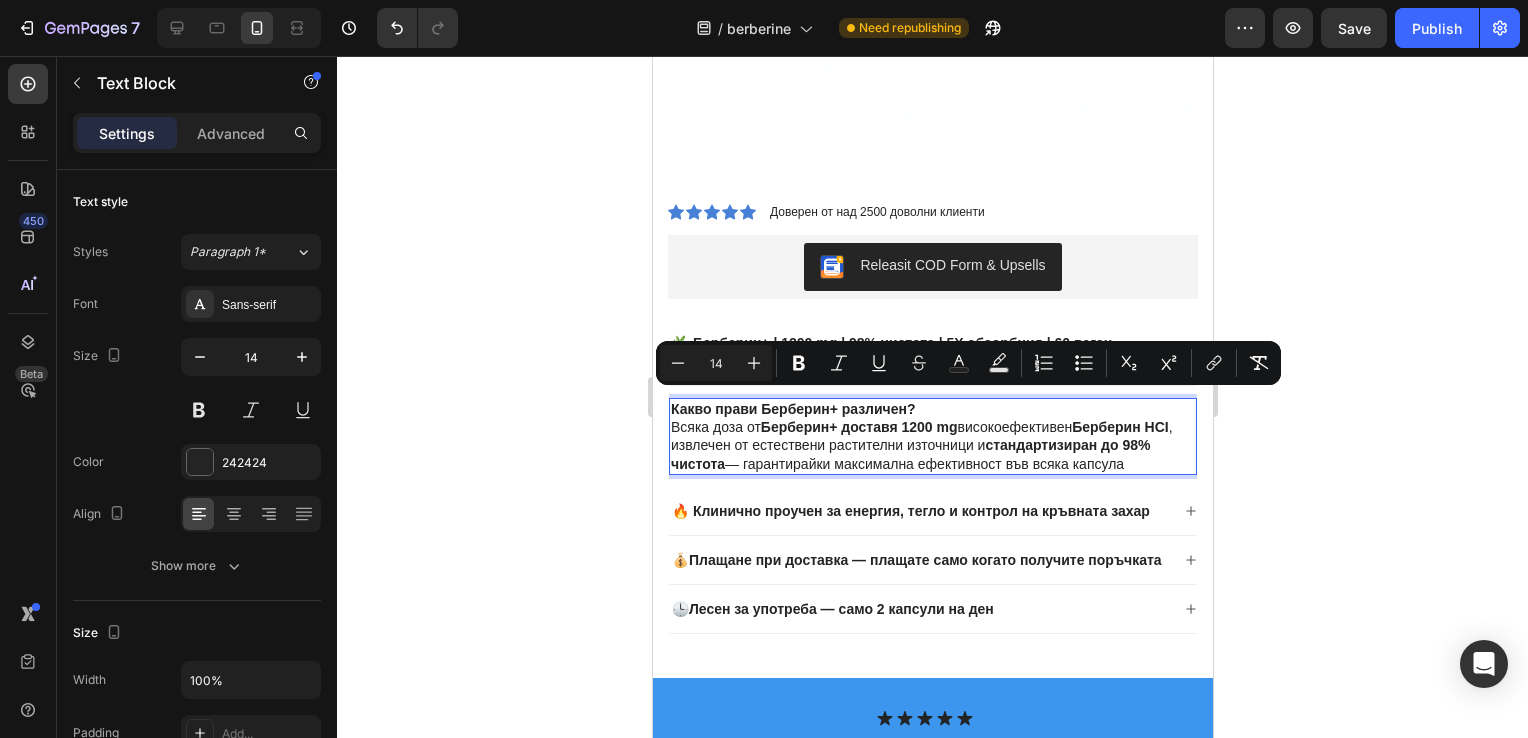 click on "Какво прави Берберин+ различен? Всяка доза от  Берберин+ доставя 1200 mg  високоефективен  Берберин HCI , извлечен от естествени растителни източници и  стандартизиран до 98% чистота  — гарантирайки максимална ефективност във всяка капсула" at bounding box center [932, 436] 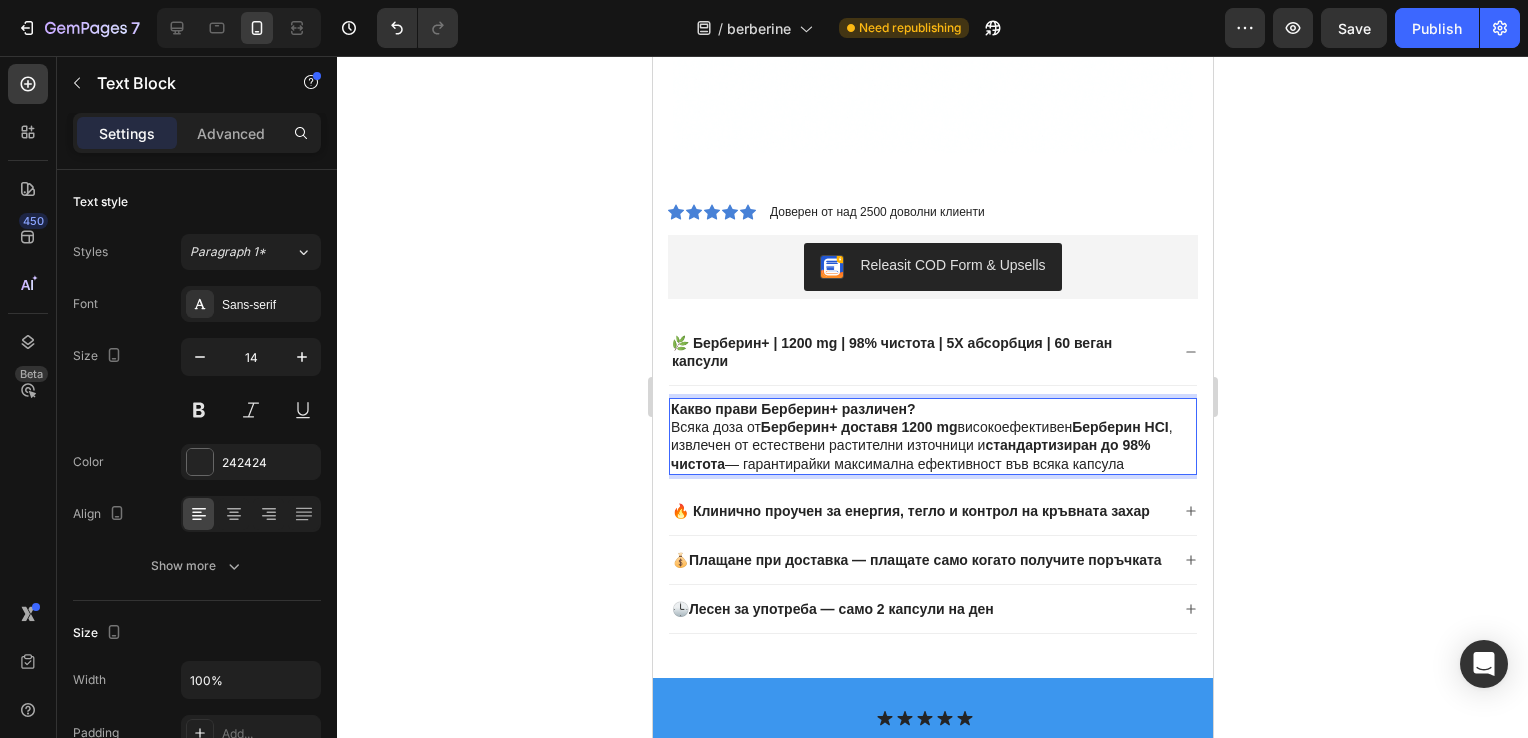 click on "Какво прави Берберин+ различен?" at bounding box center (792, 409) 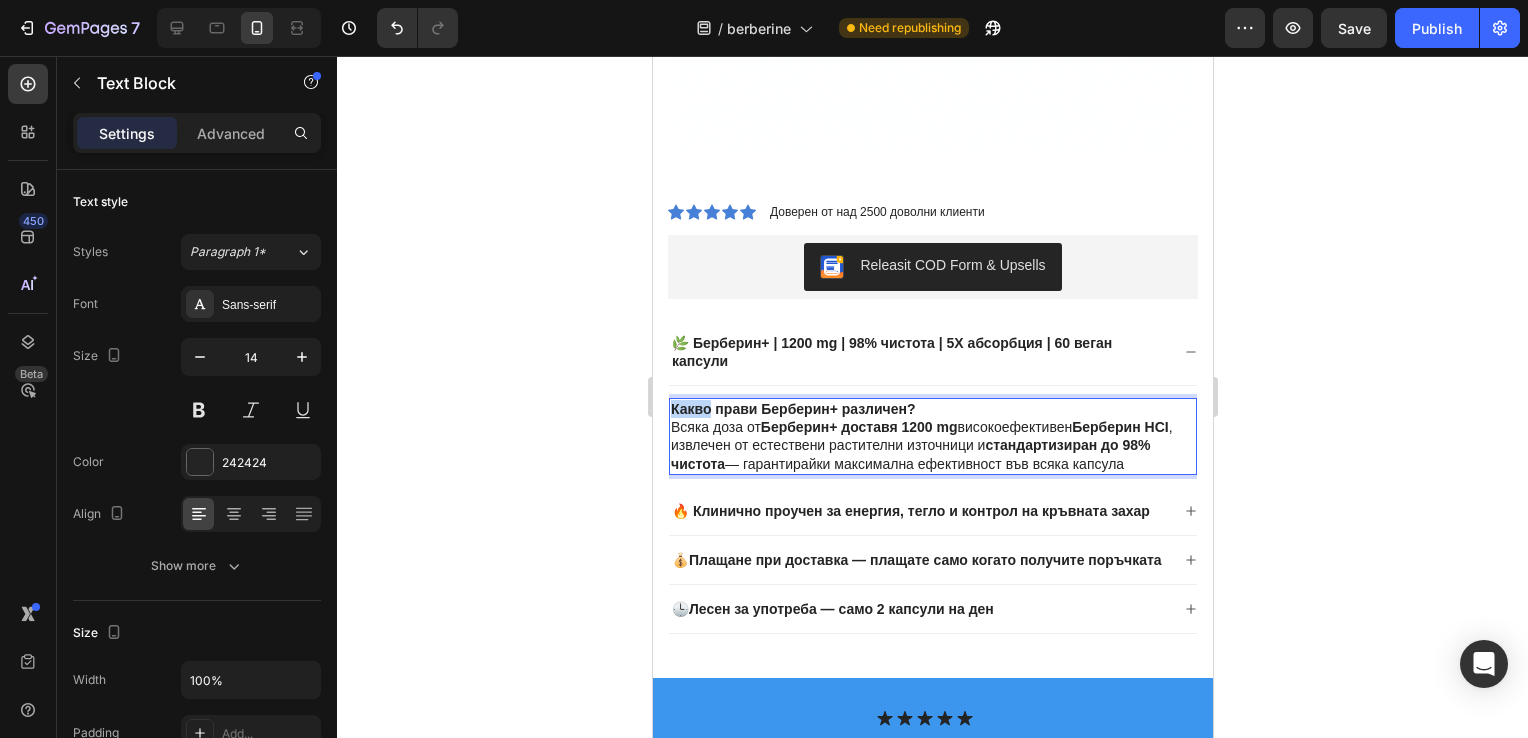 click on "Какво прави Берберин+ различен?" at bounding box center [792, 409] 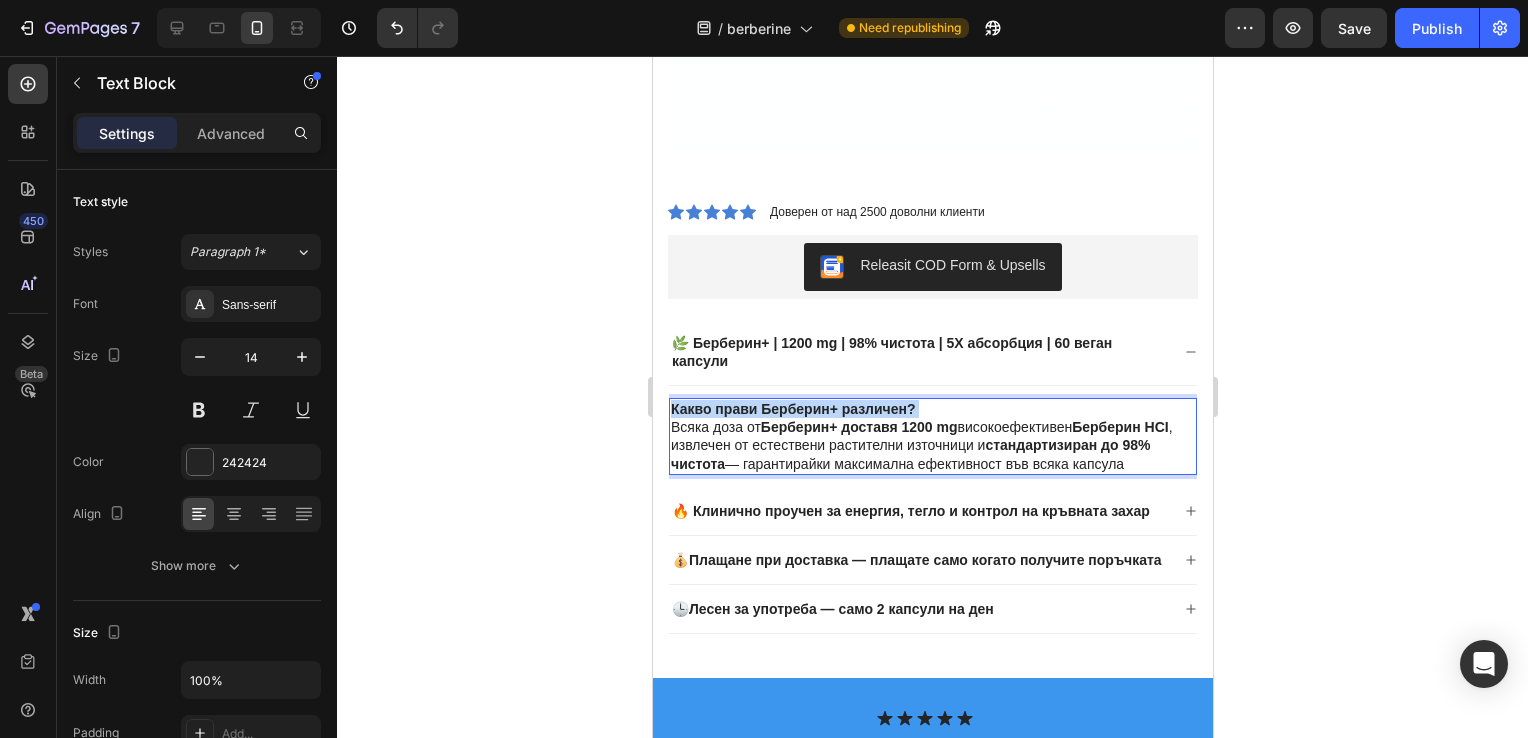 click on "Какво прави Берберин+ различен?" at bounding box center (792, 409) 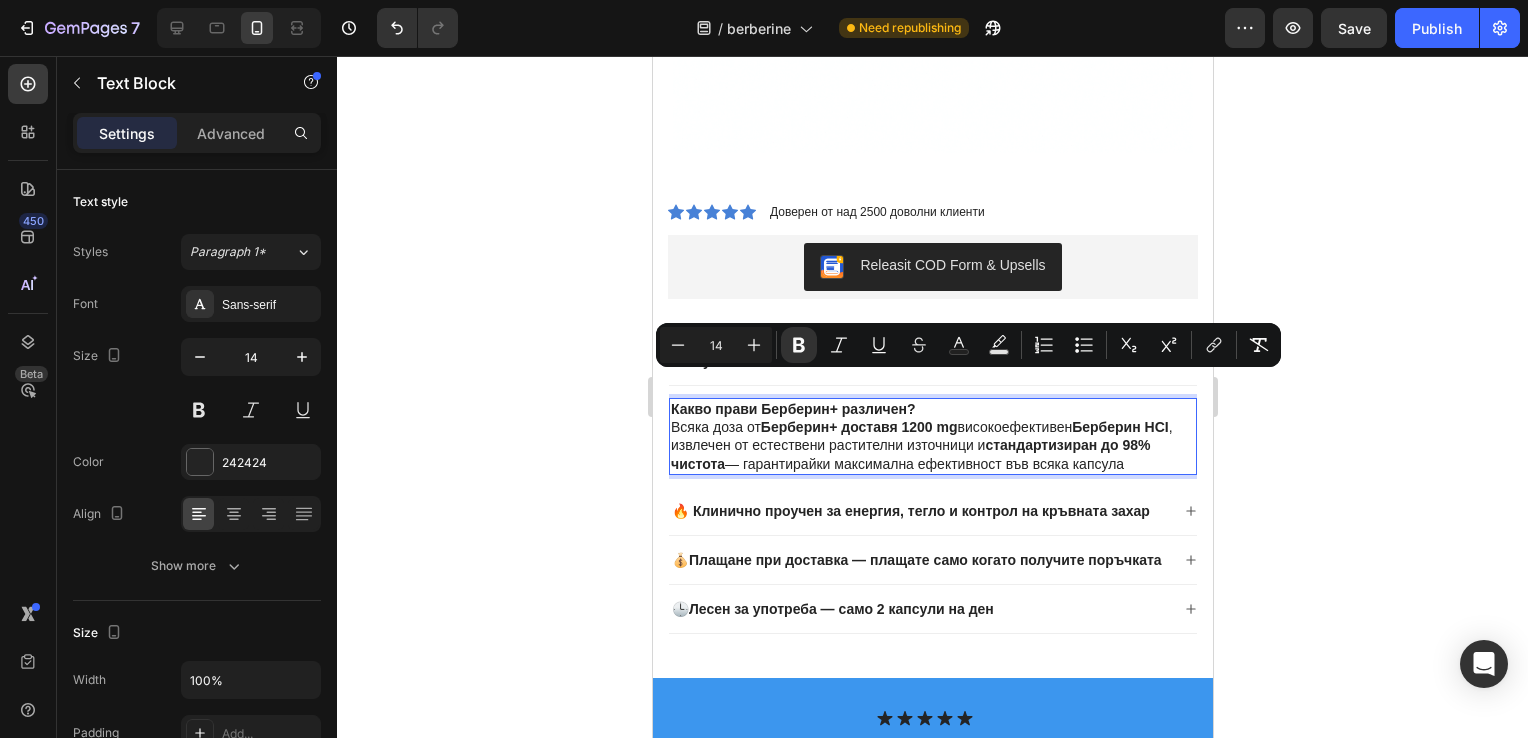 click on "Какво прави Берберин+ различен?" at bounding box center [792, 409] 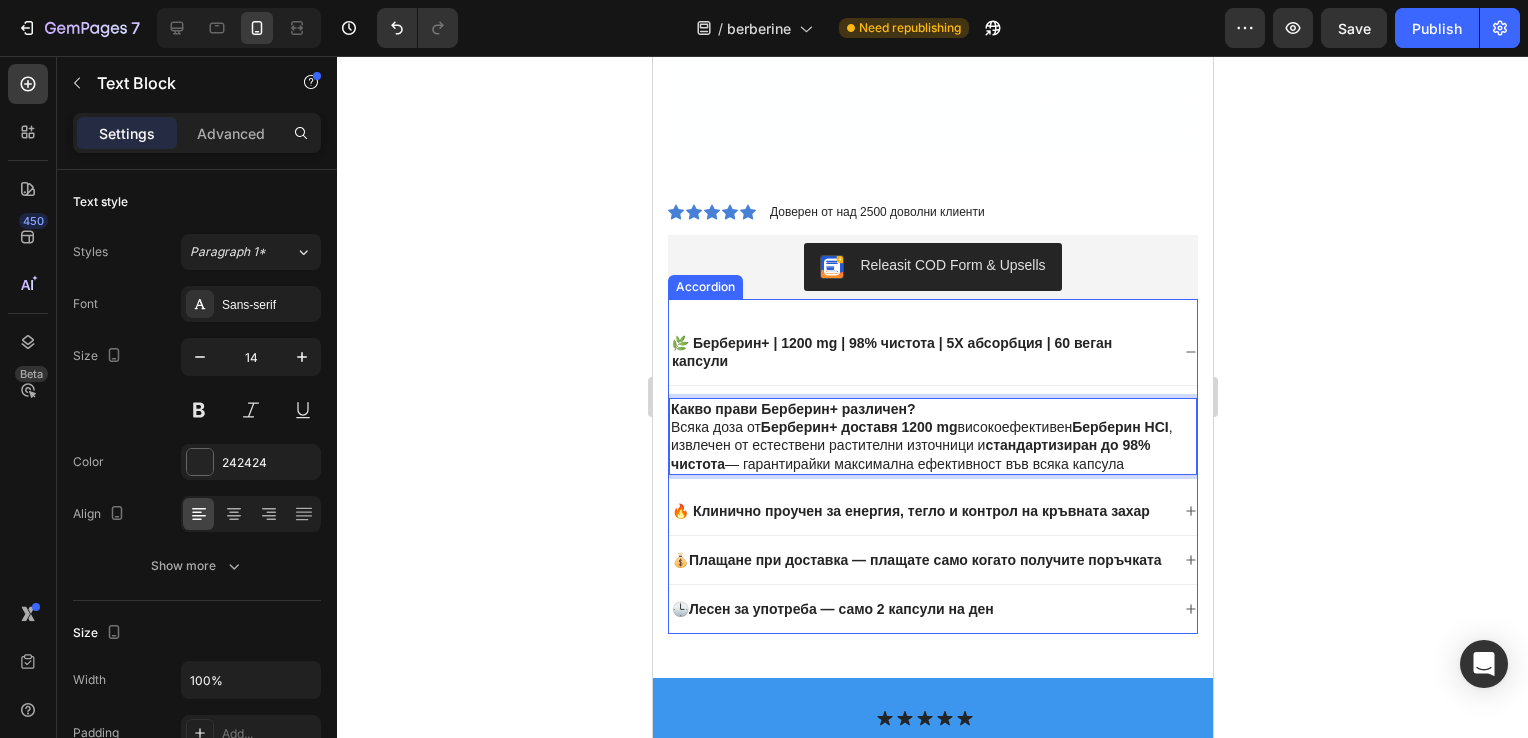 drag, startPoint x: 671, startPoint y: 382, endPoint x: 1165, endPoint y: 460, distance: 500.12 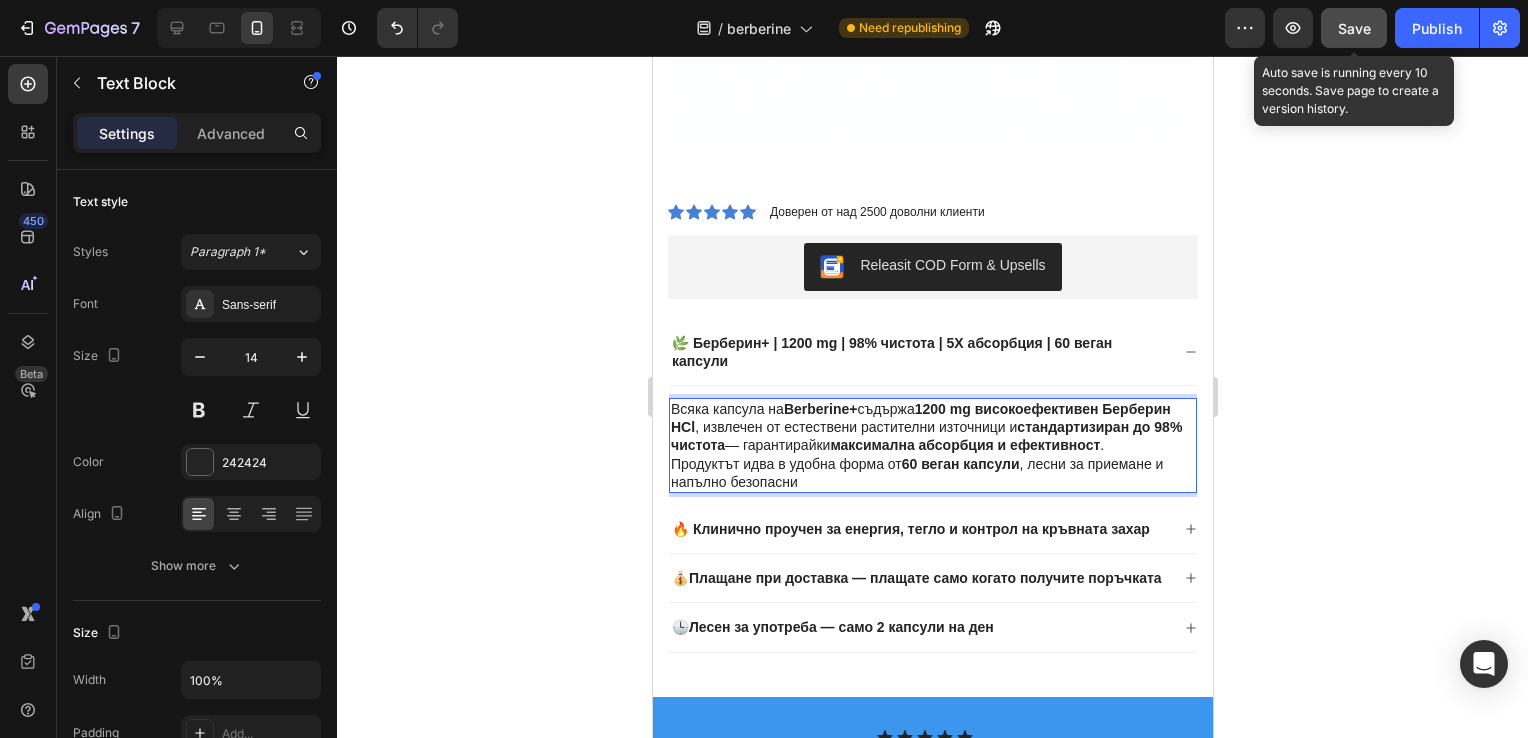 click on "Save" 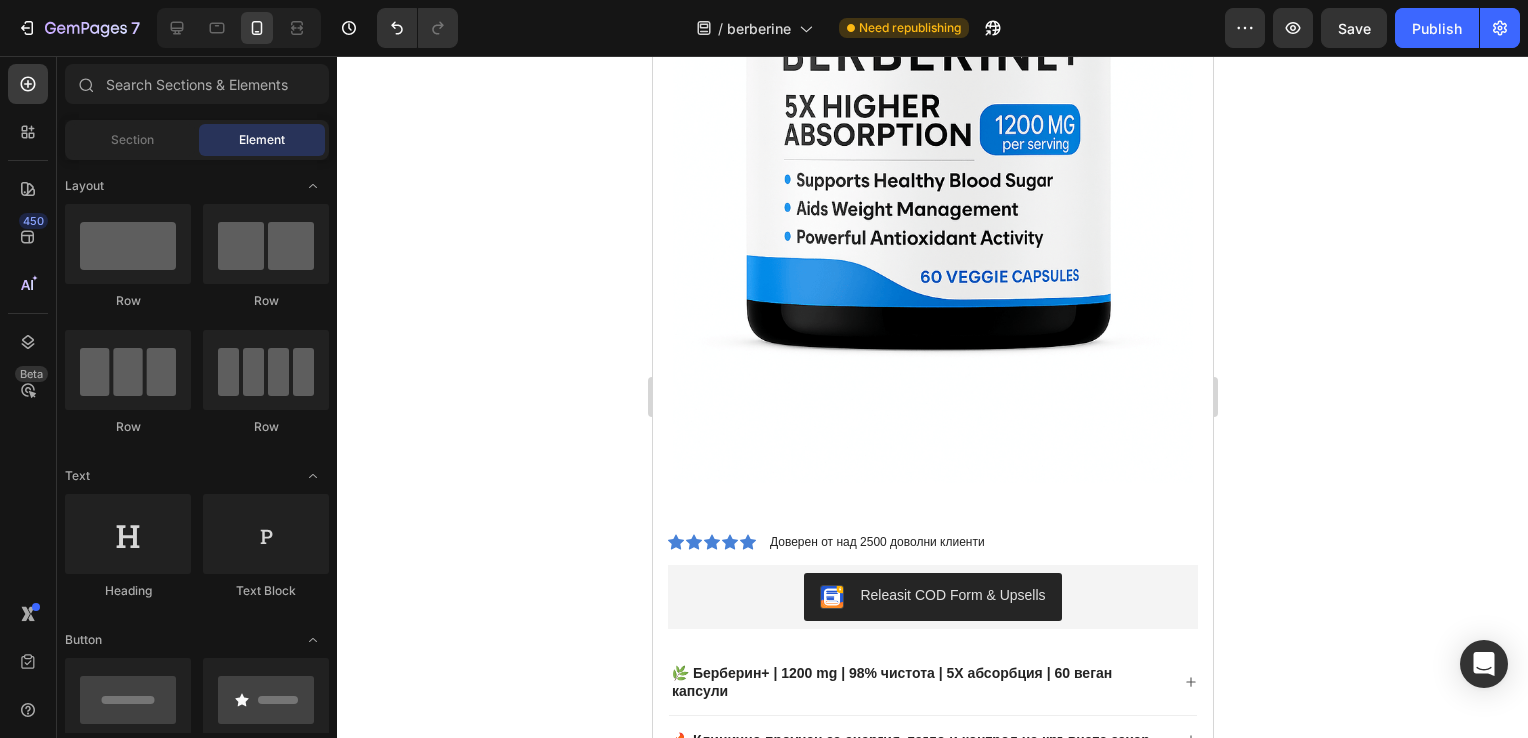 scroll, scrollTop: 718, scrollLeft: 0, axis: vertical 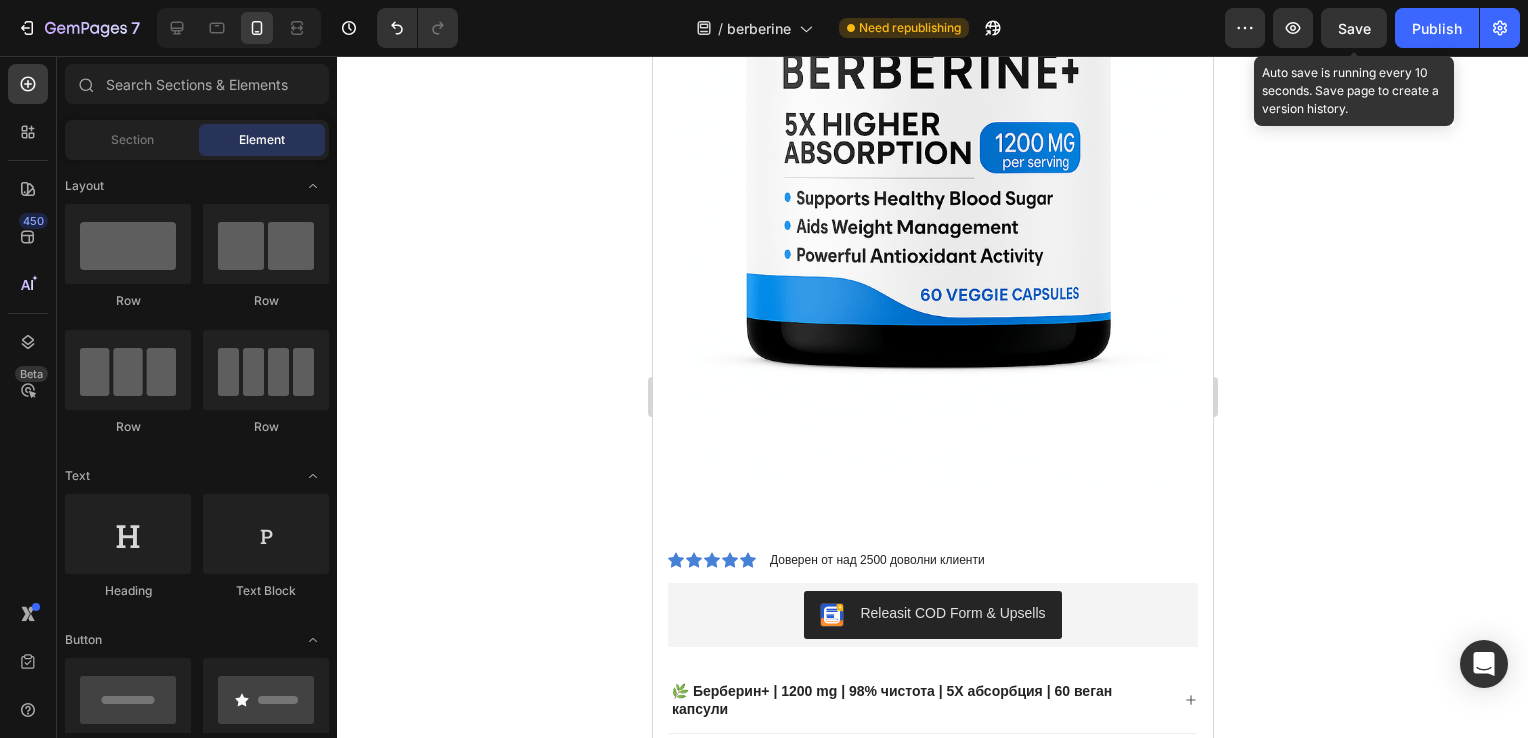 click on "Save" at bounding box center (1354, 28) 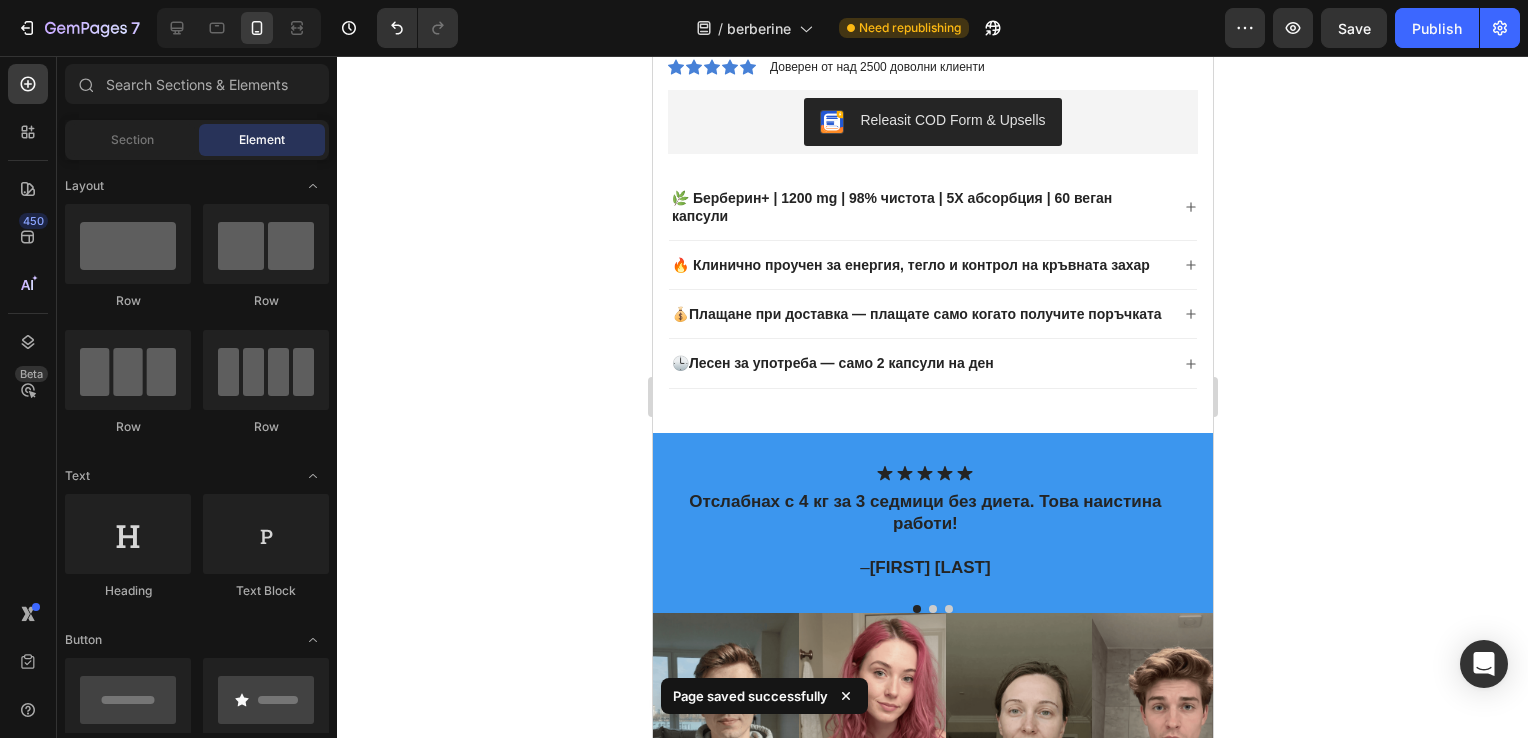 scroll, scrollTop: 1193, scrollLeft: 0, axis: vertical 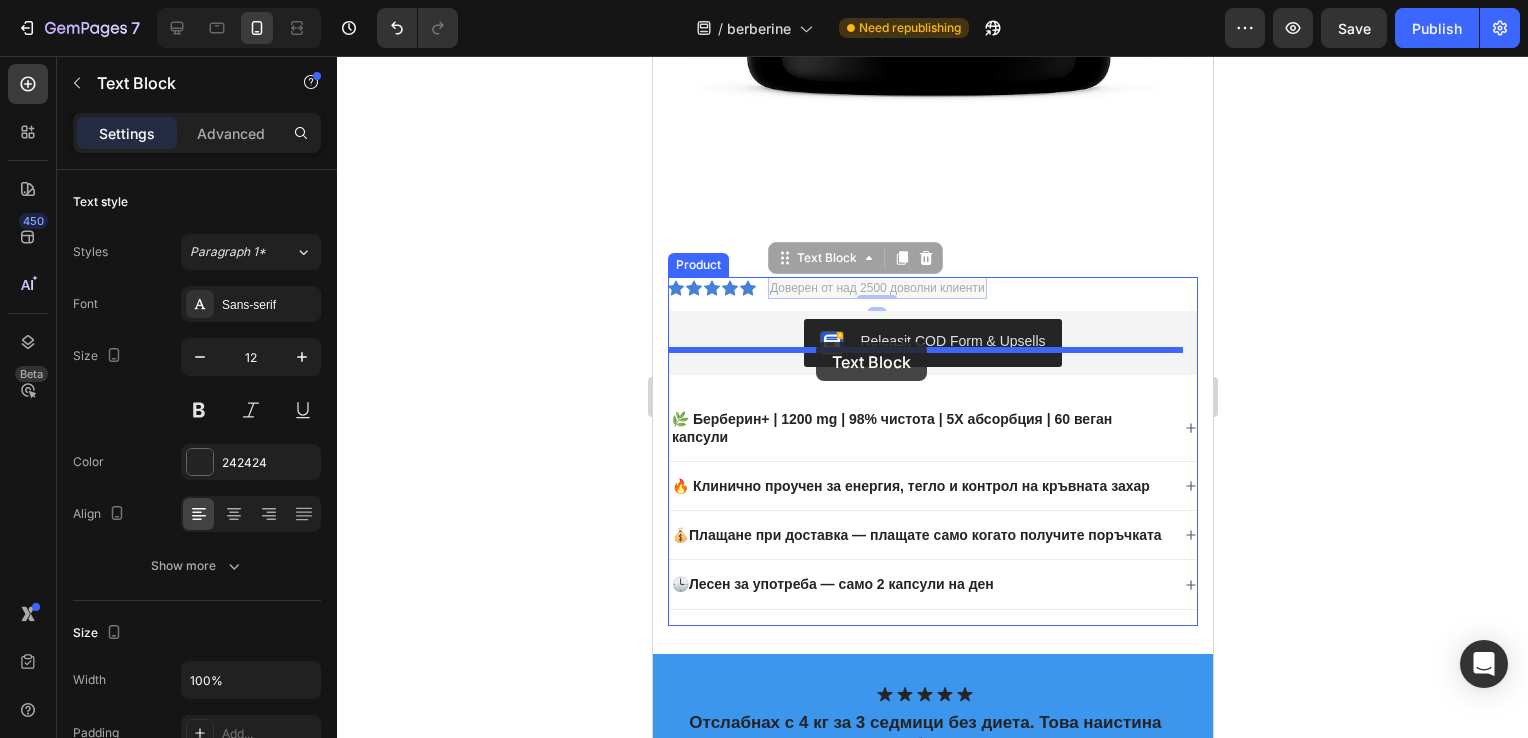 drag, startPoint x: 815, startPoint y: 262, endPoint x: 815, endPoint y: 342, distance: 80 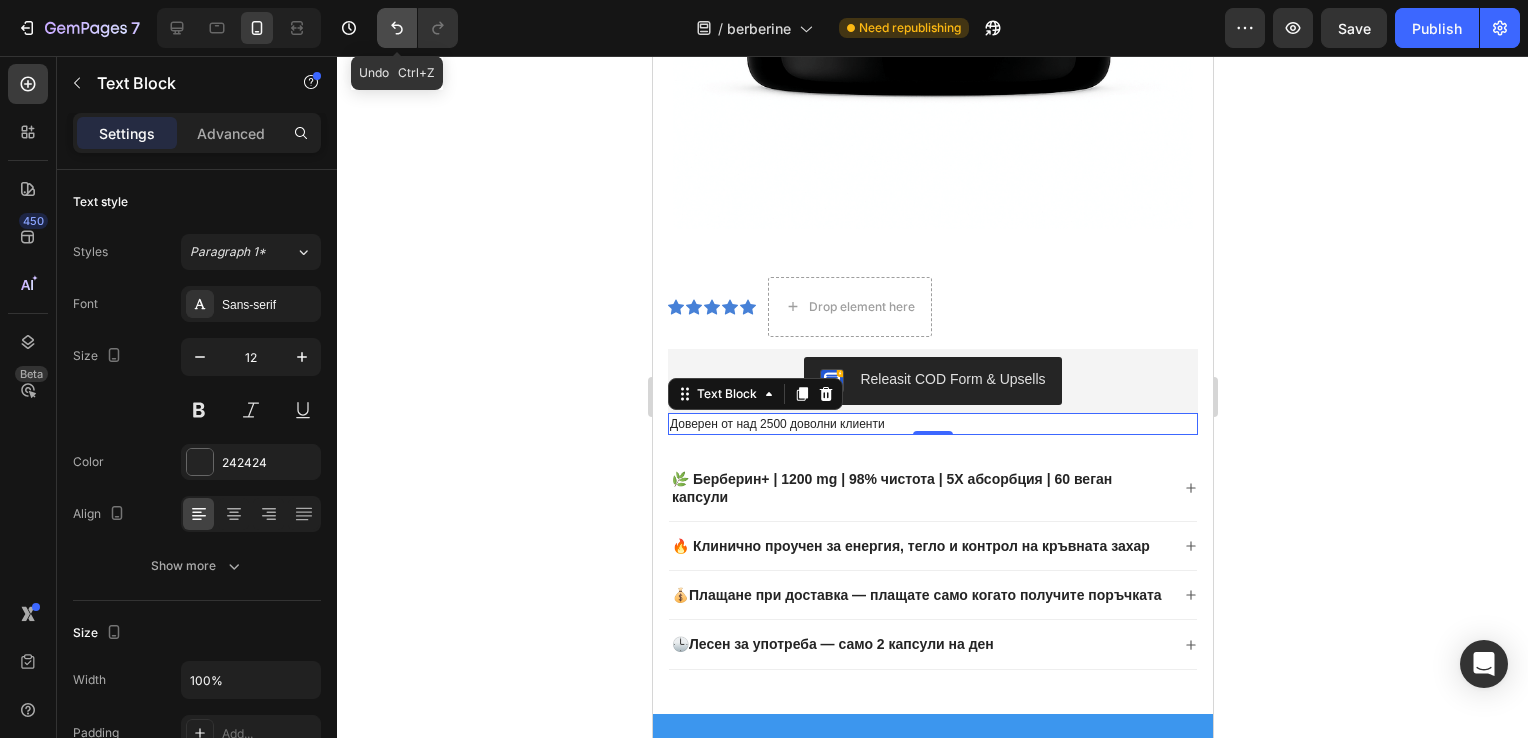 click 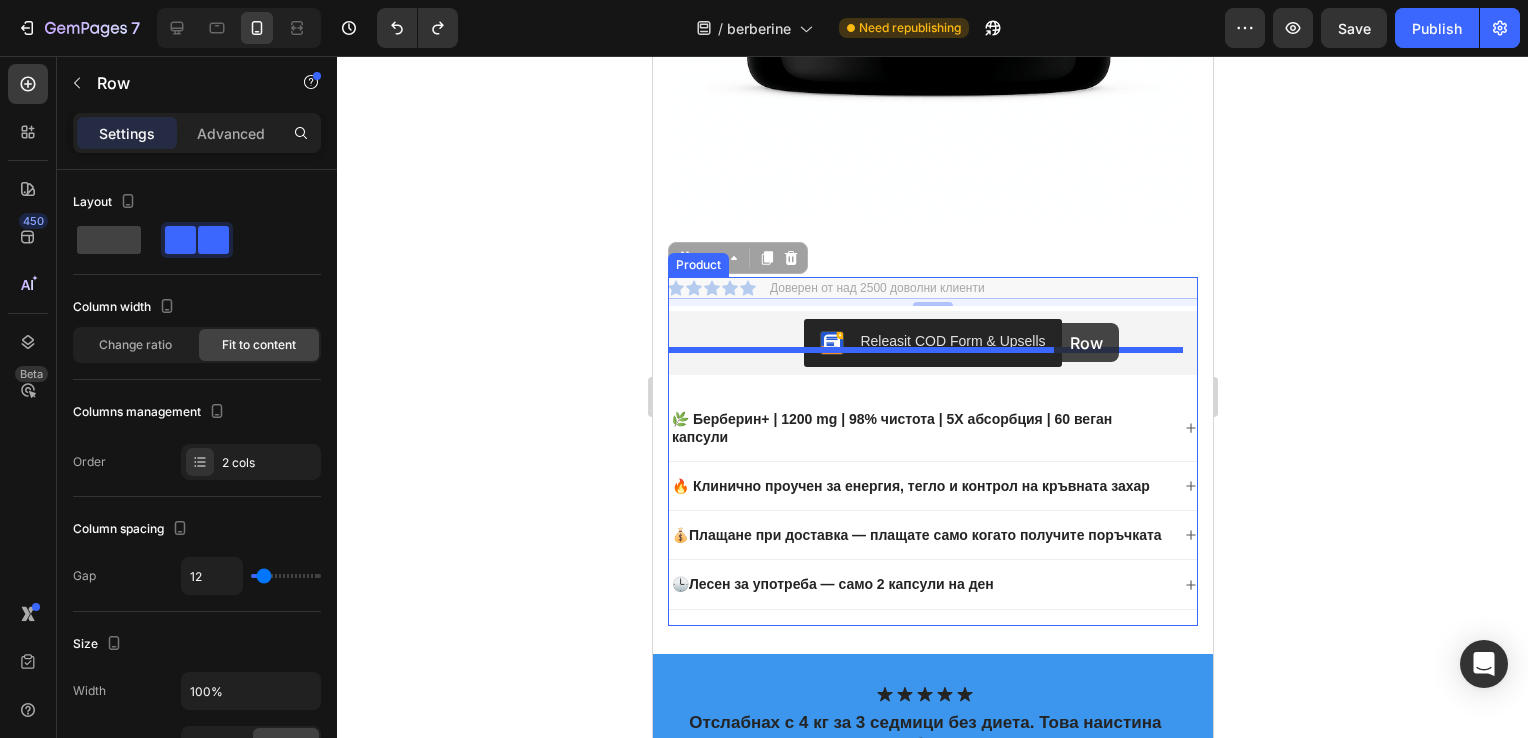 drag, startPoint x: 1052, startPoint y: 262, endPoint x: 1053, endPoint y: 321, distance: 59.008472 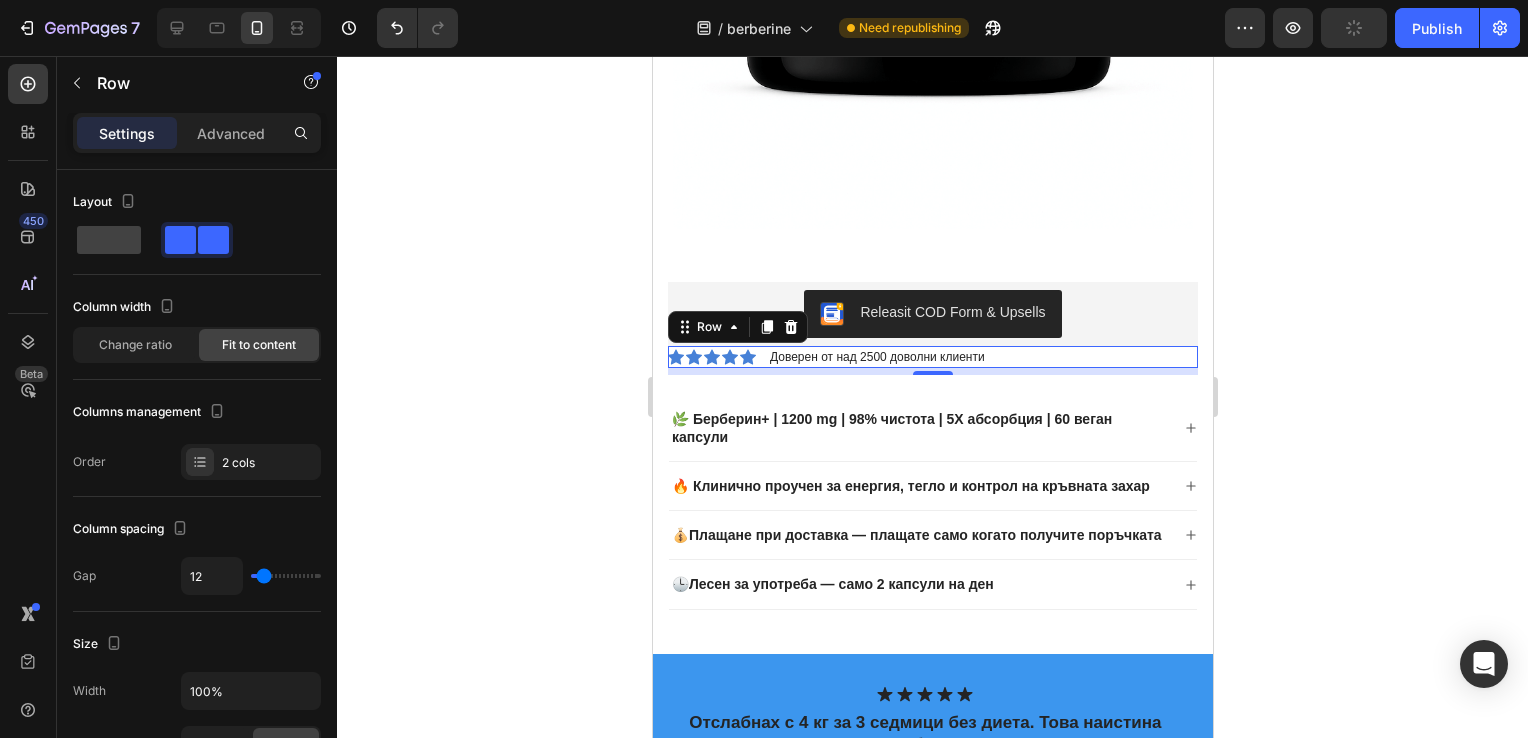 click 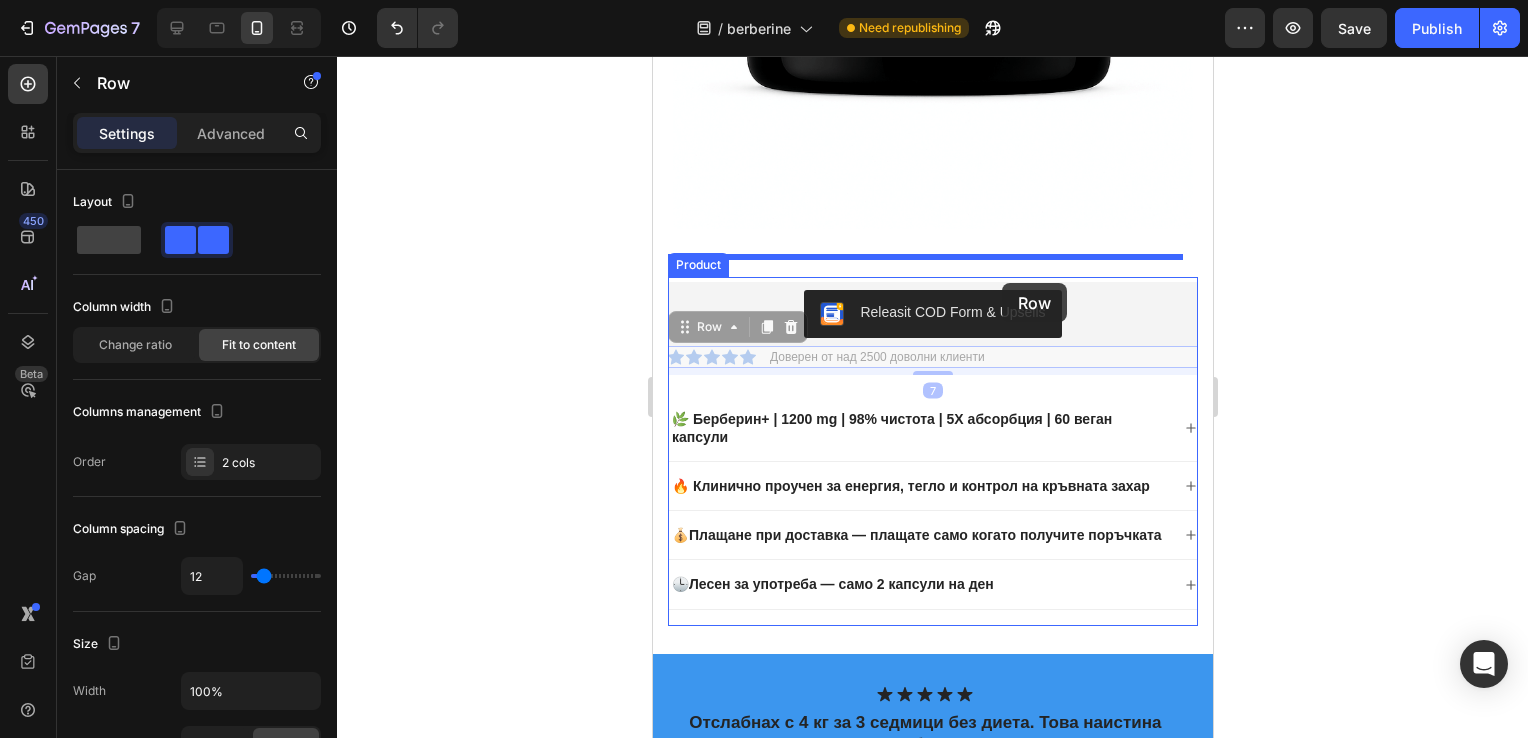 drag, startPoint x: 1001, startPoint y: 325, endPoint x: 1001, endPoint y: 283, distance: 42 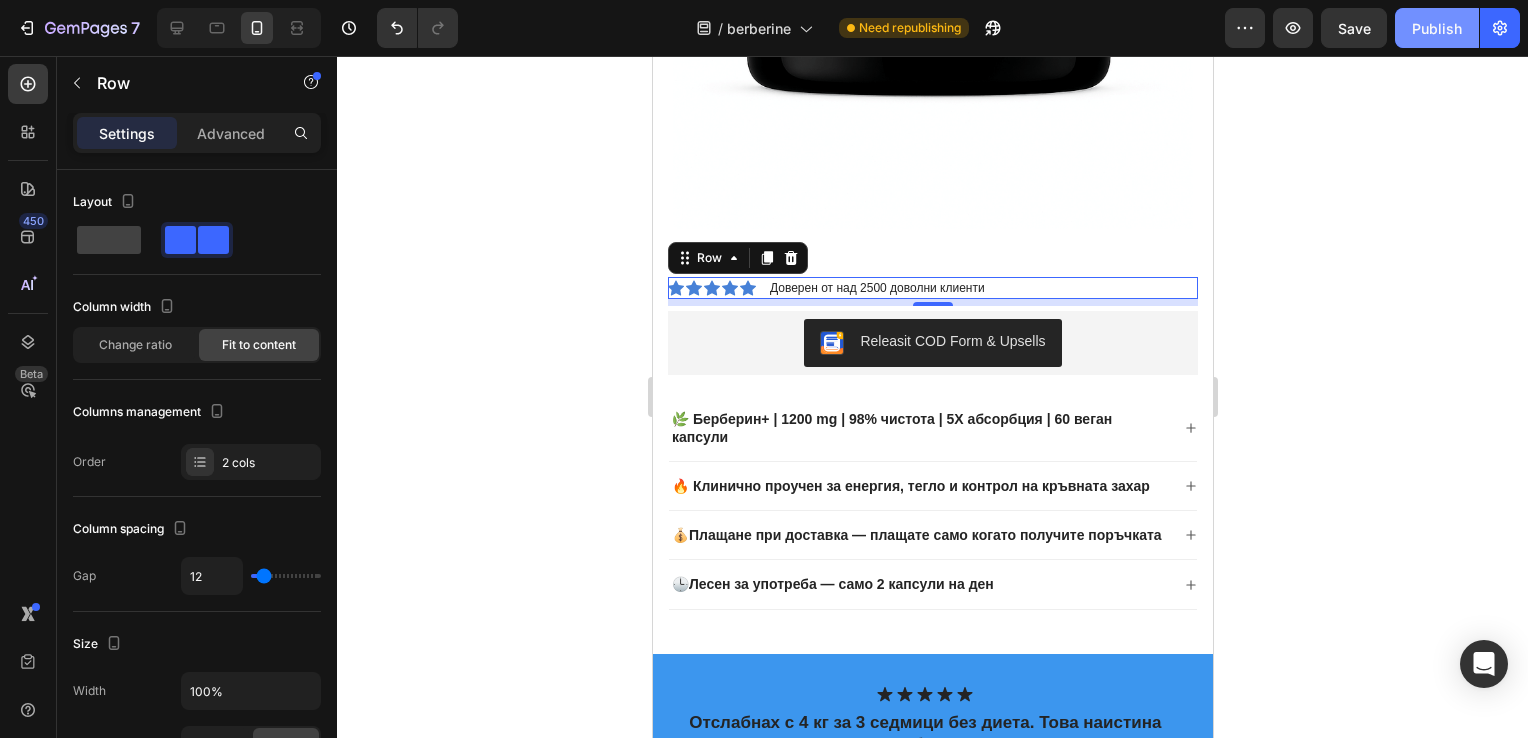 click on "Publish" at bounding box center (1437, 28) 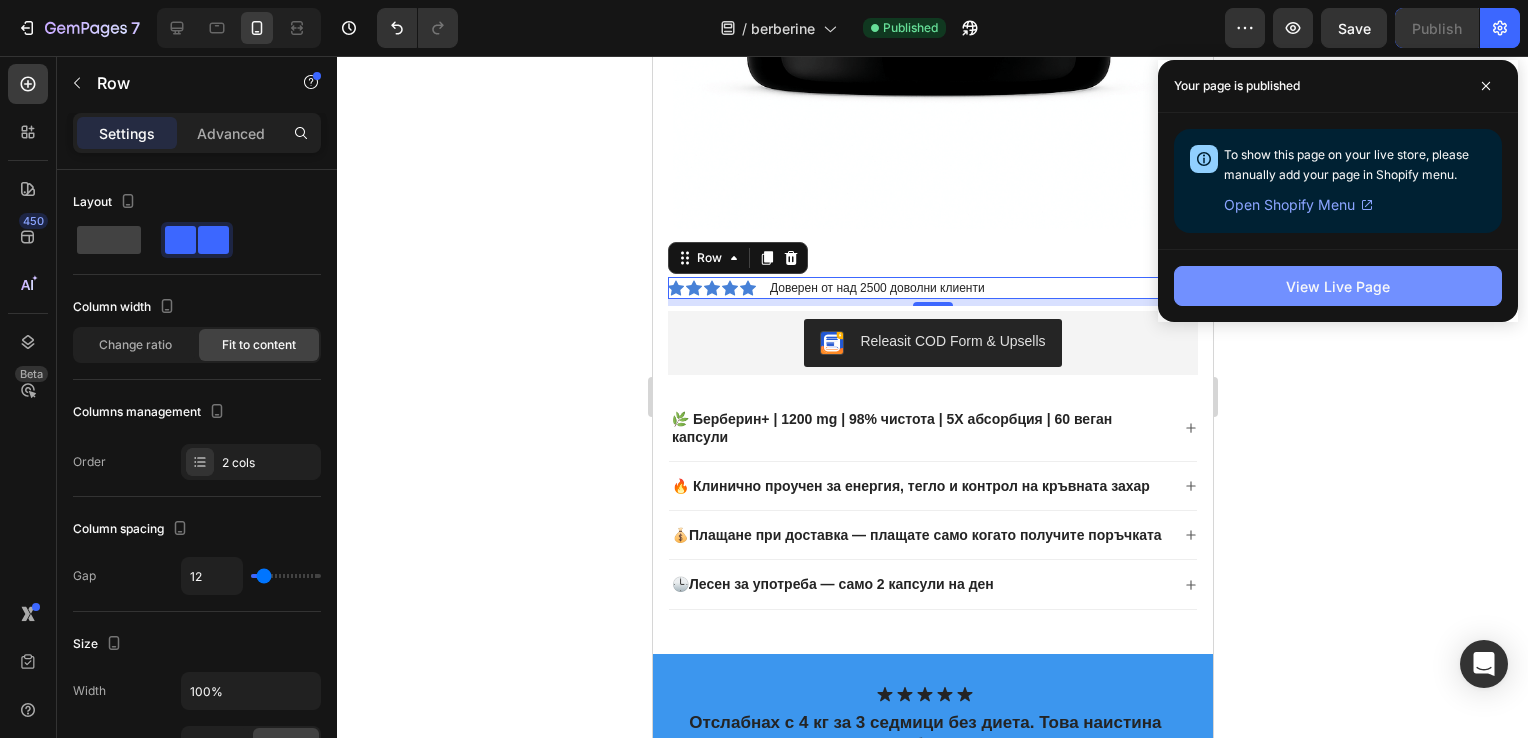 click on "View Live Page" at bounding box center [1338, 286] 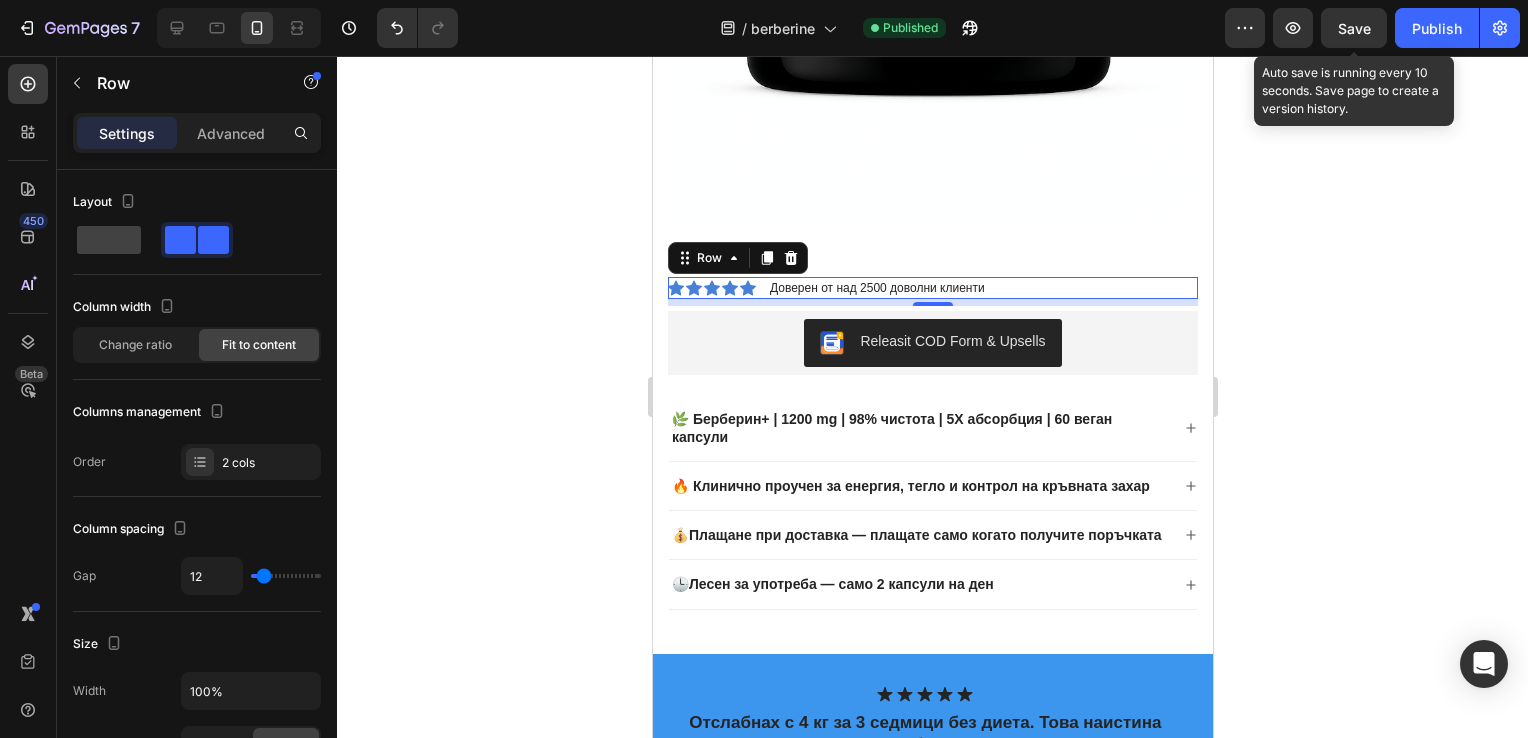 click on "Save" at bounding box center [1354, 28] 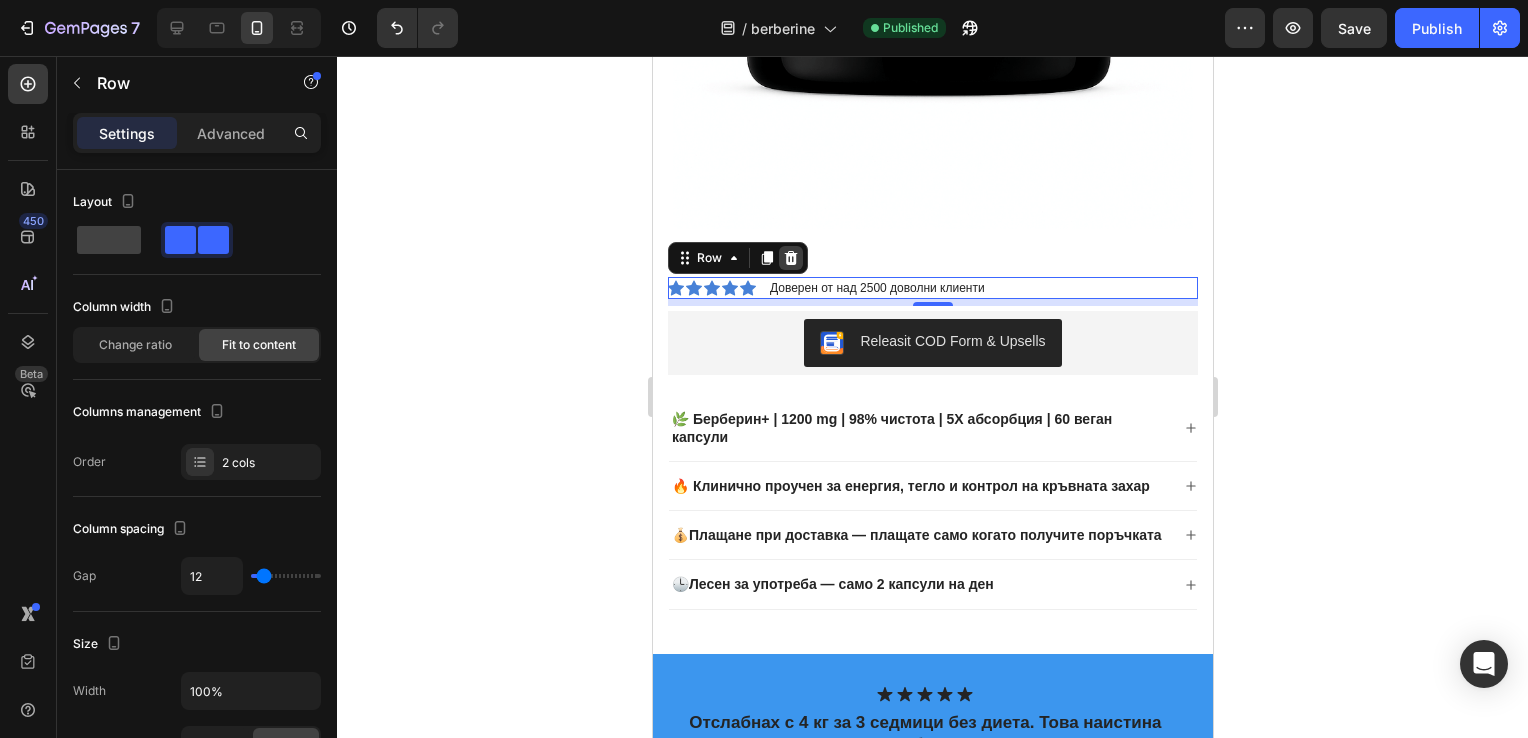 click 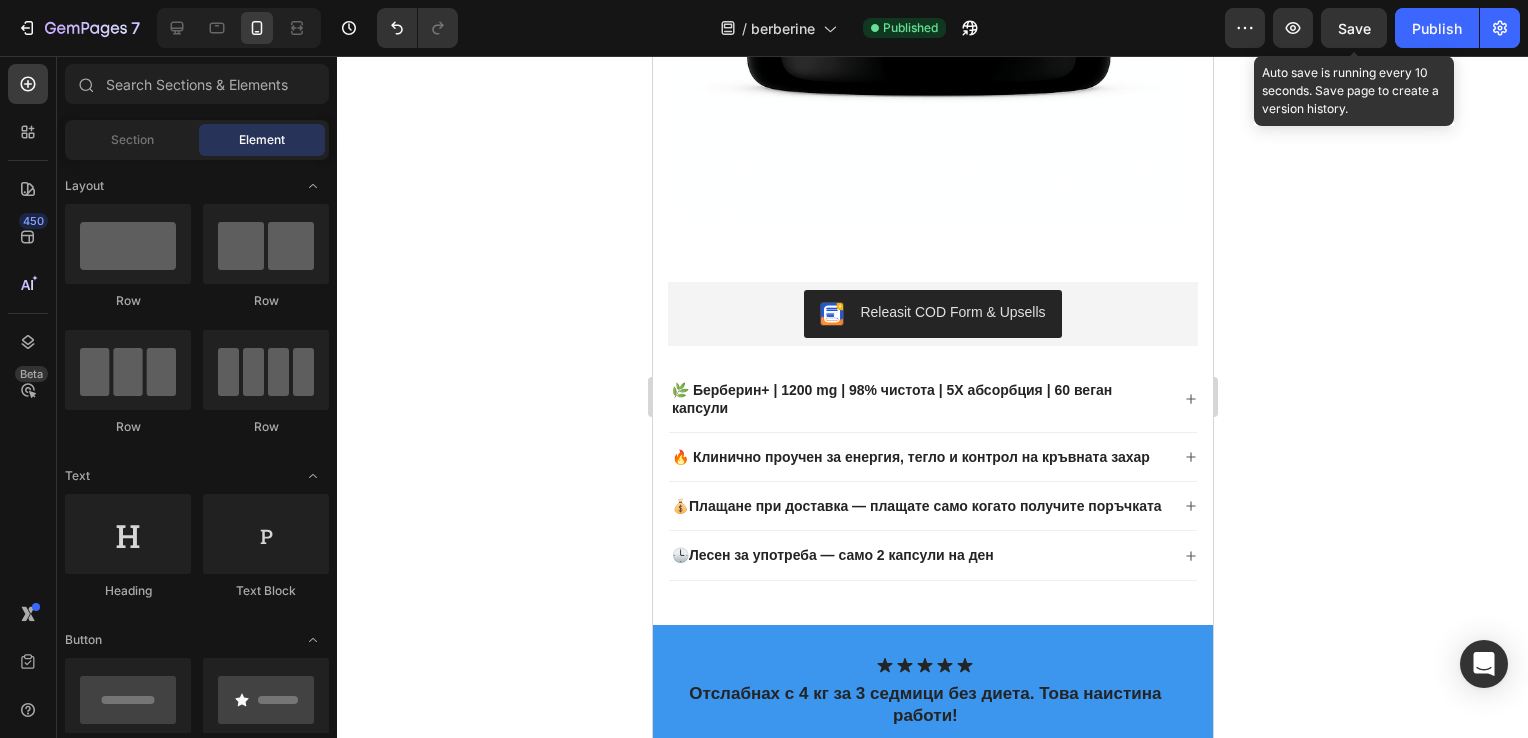 click on "Save" at bounding box center (1354, 28) 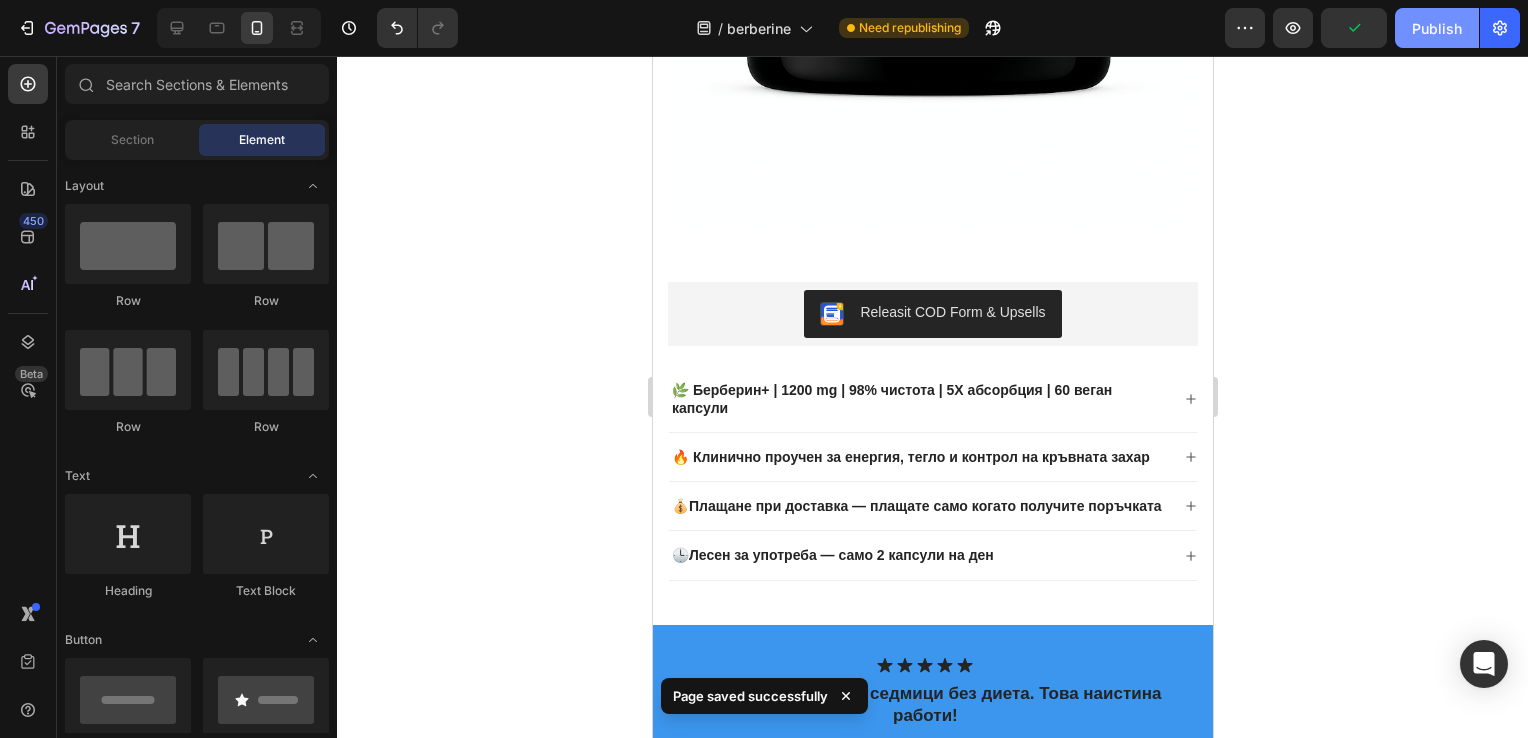 click on "Publish" 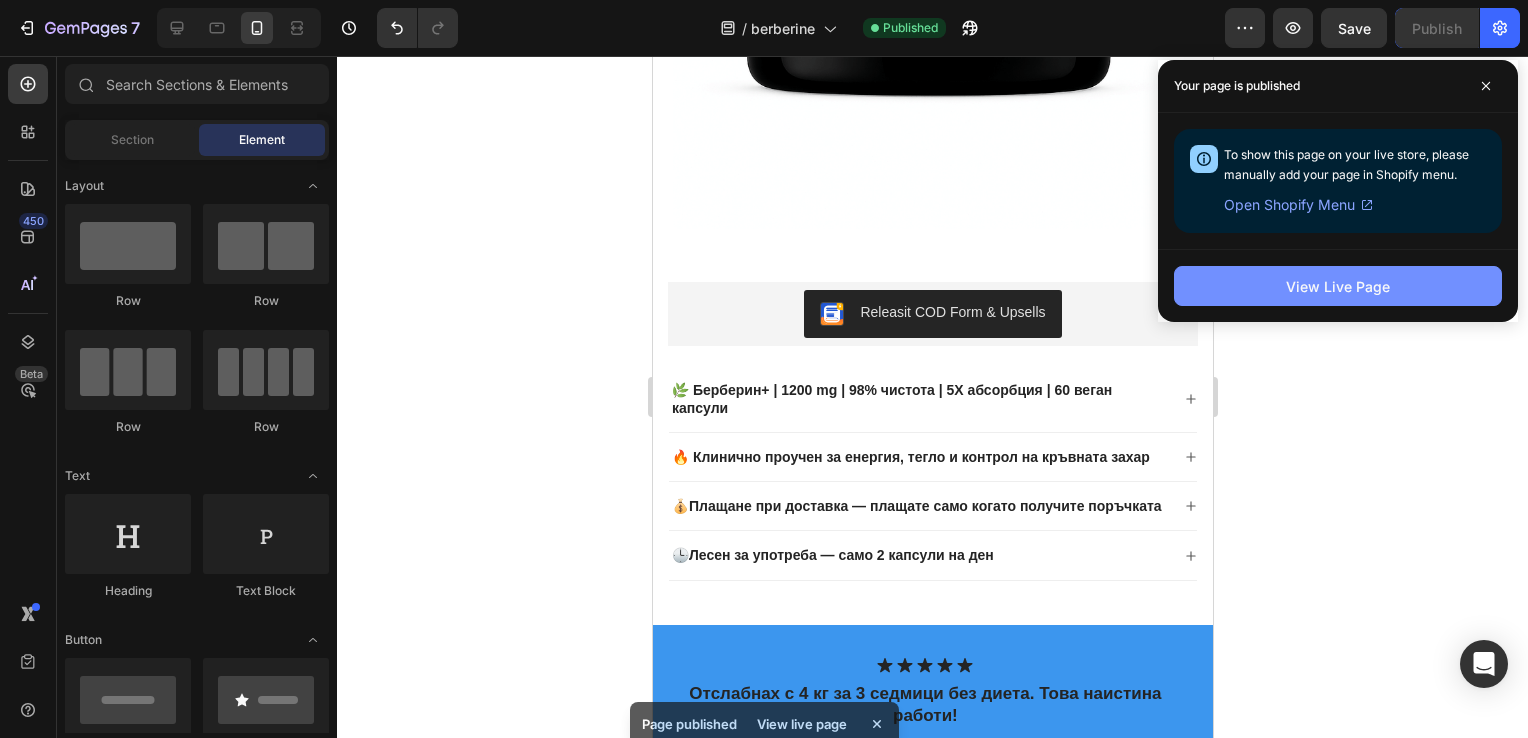 click on "View Live Page" at bounding box center [1338, 286] 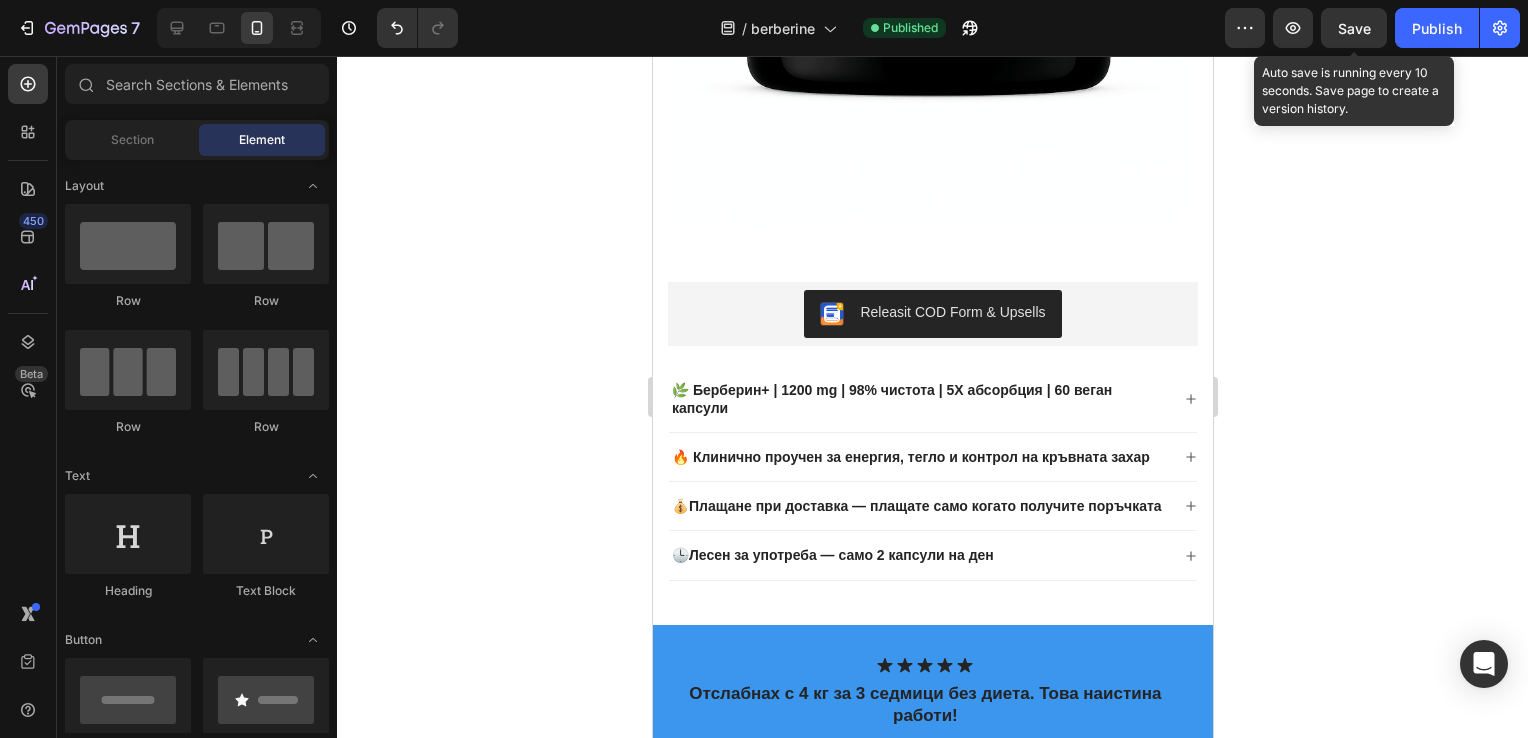 click on "Save" 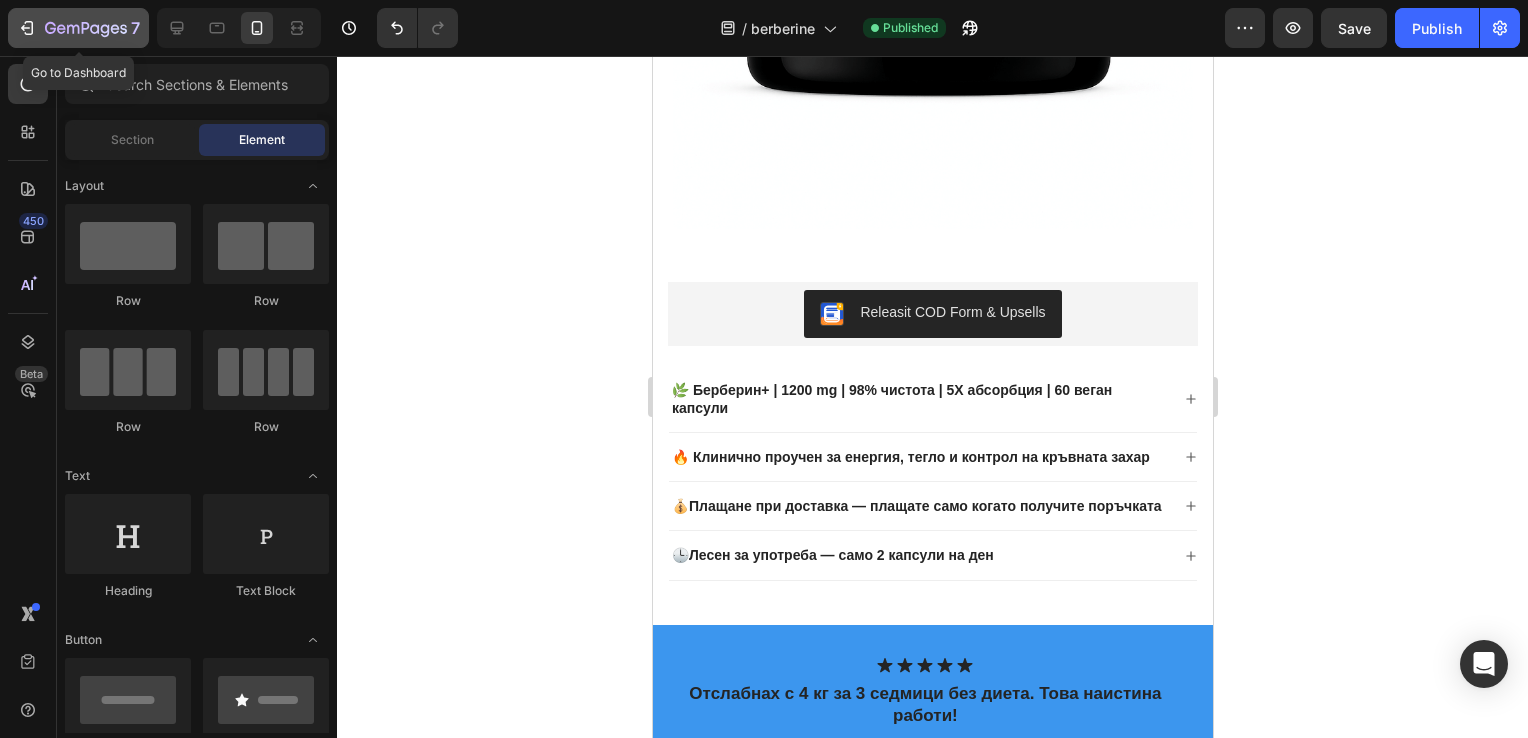 click 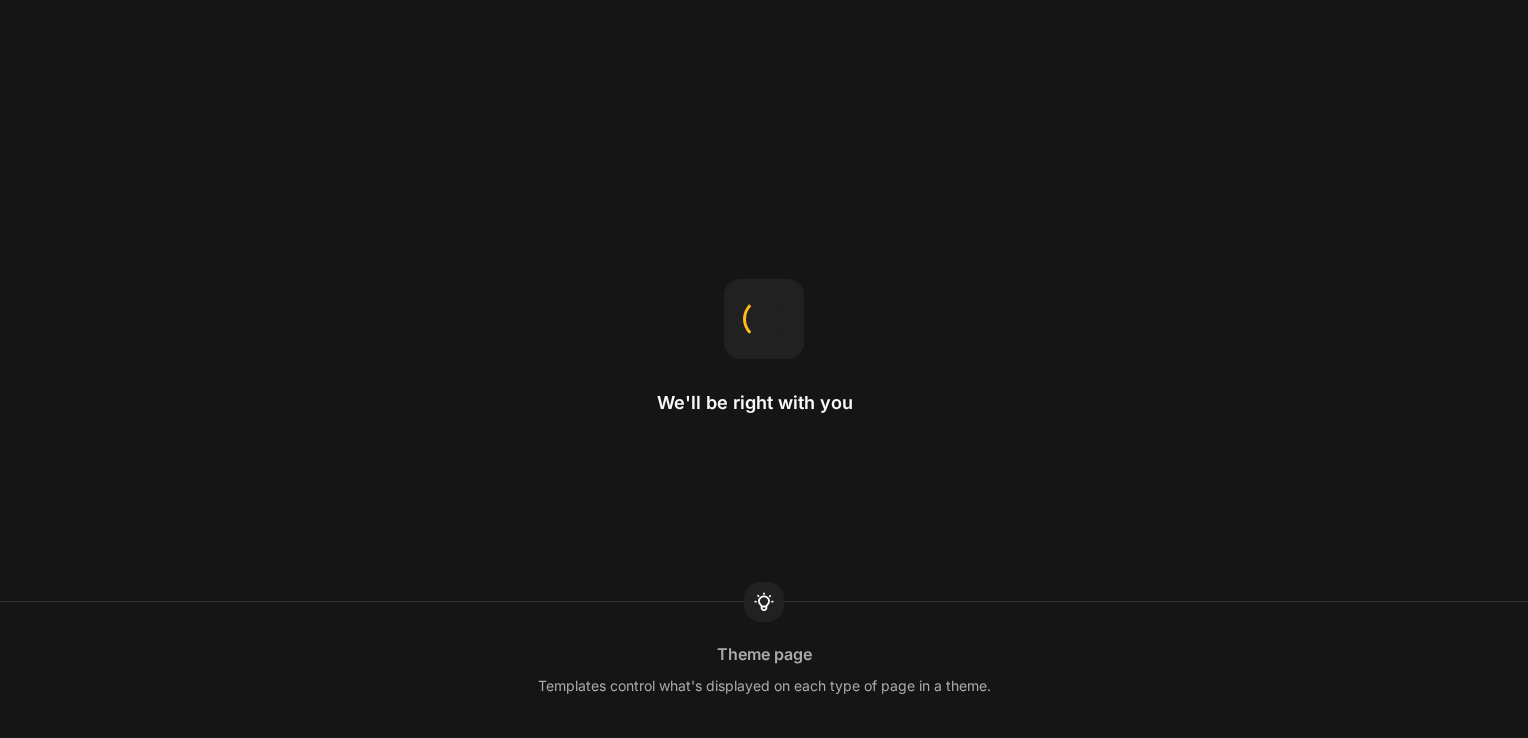 scroll, scrollTop: 0, scrollLeft: 0, axis: both 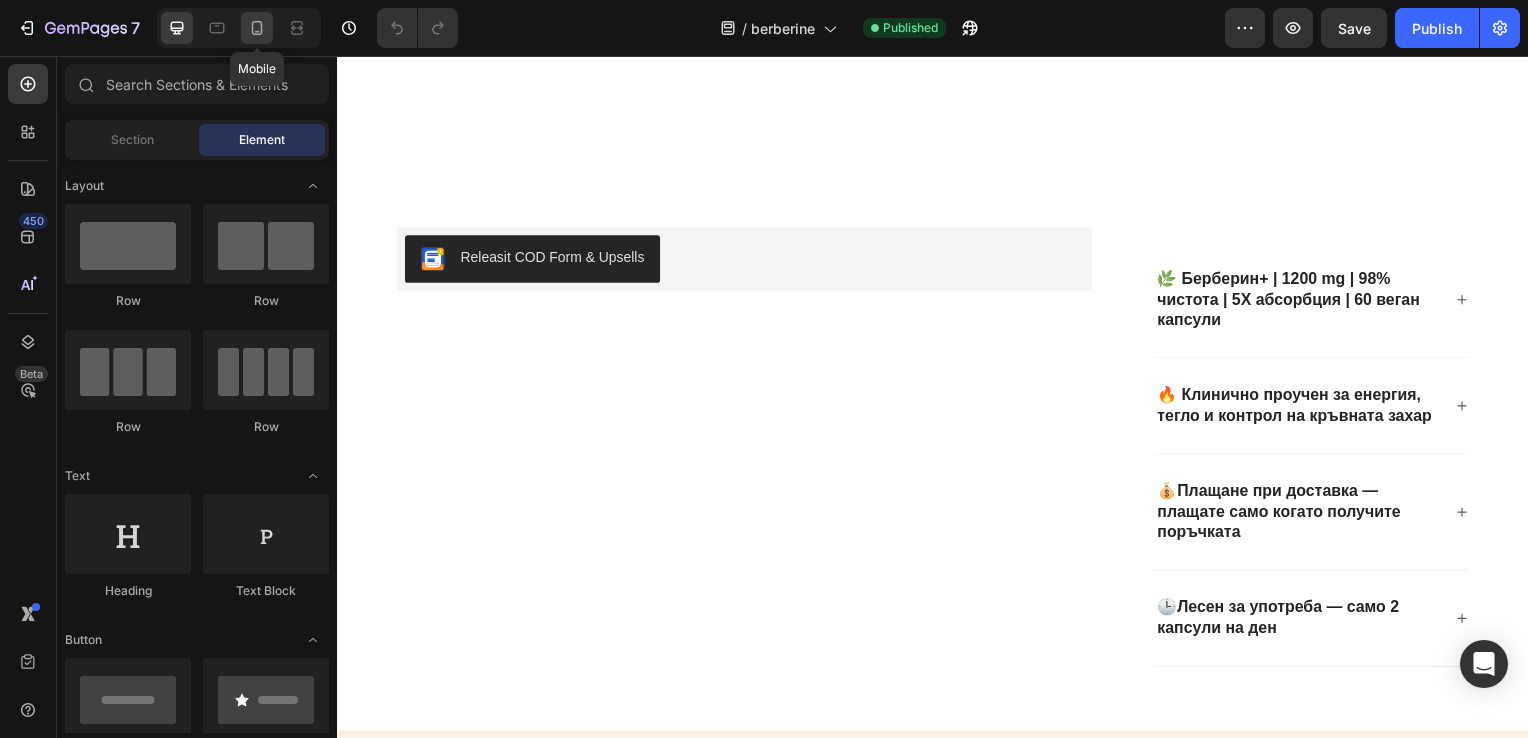 click 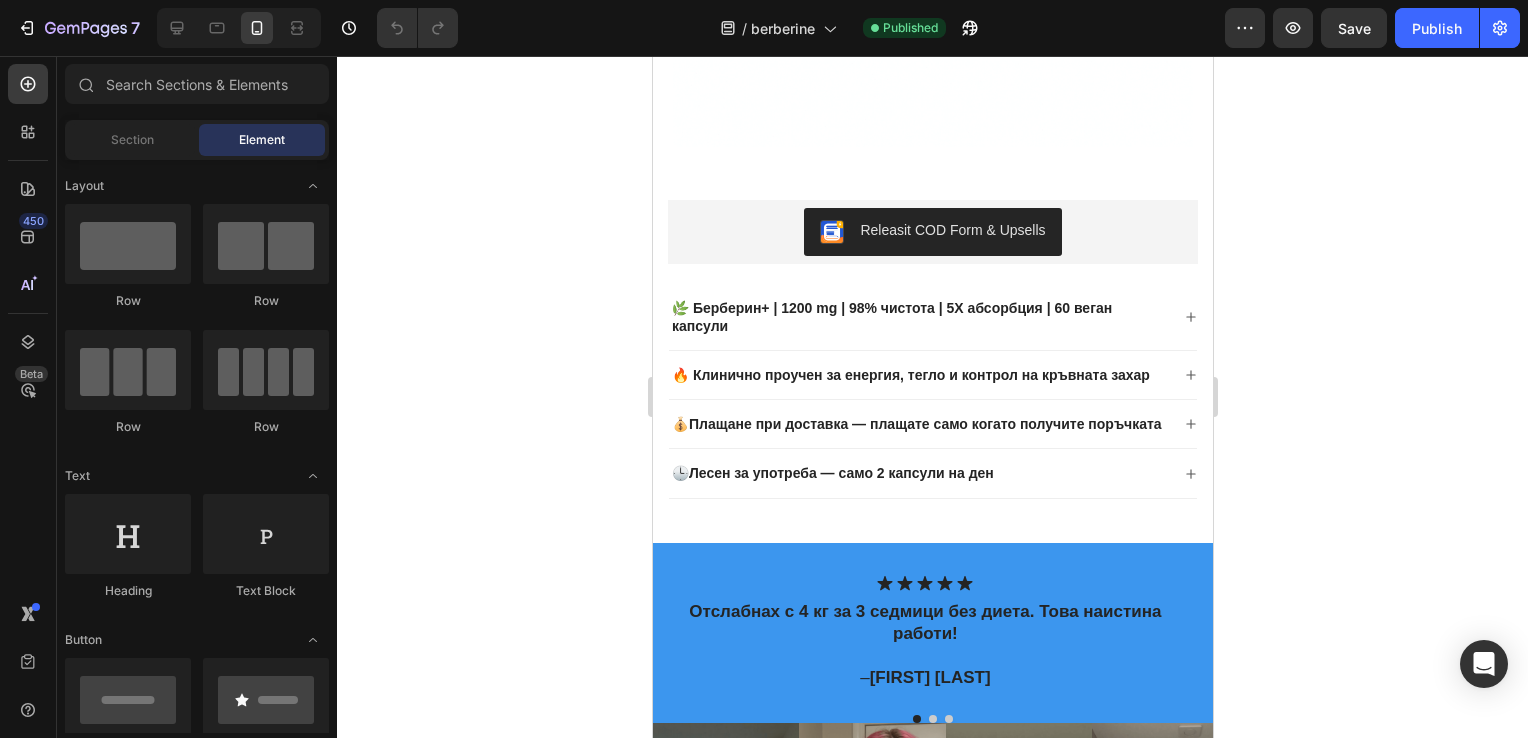 scroll, scrollTop: 1060, scrollLeft: 0, axis: vertical 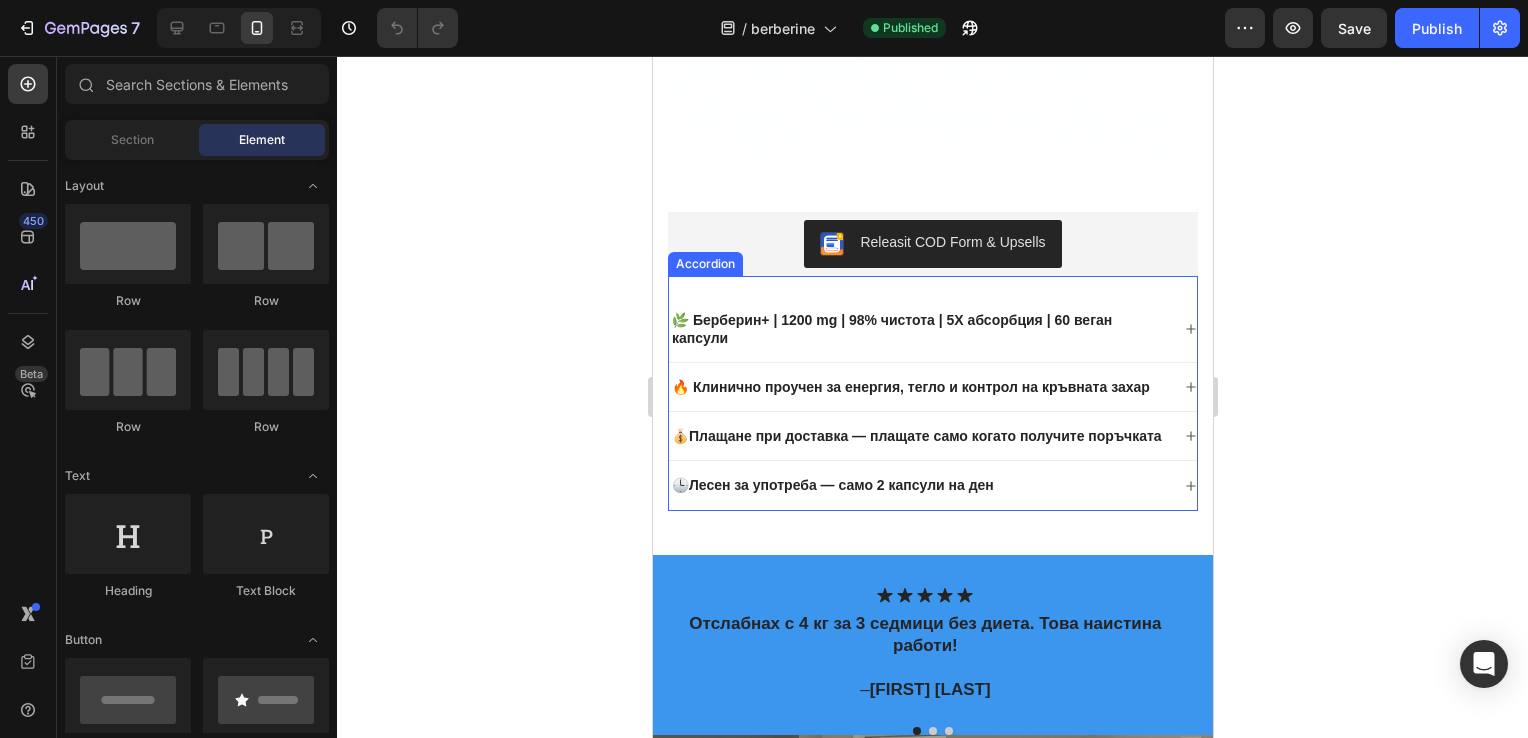 click on "🌿 Берберин+ | 1200 mg | 98% чистота | 5X абсорбция | 60 веган капсули" at bounding box center (918, 329) 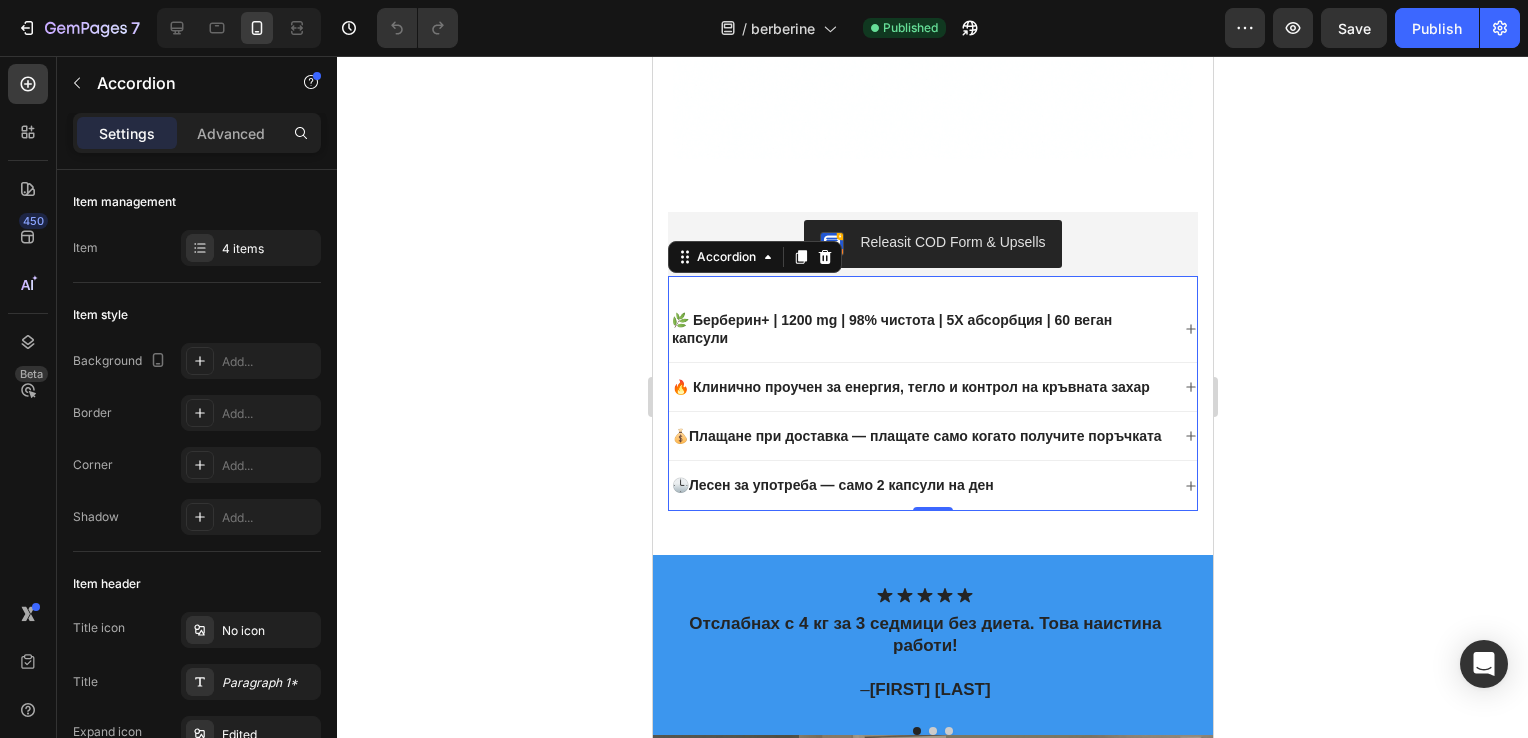 click on "🌿 Берберин+ | 1200 mg | 98% чистота | 5X абсорбция | 60 веган капсули" at bounding box center [918, 329] 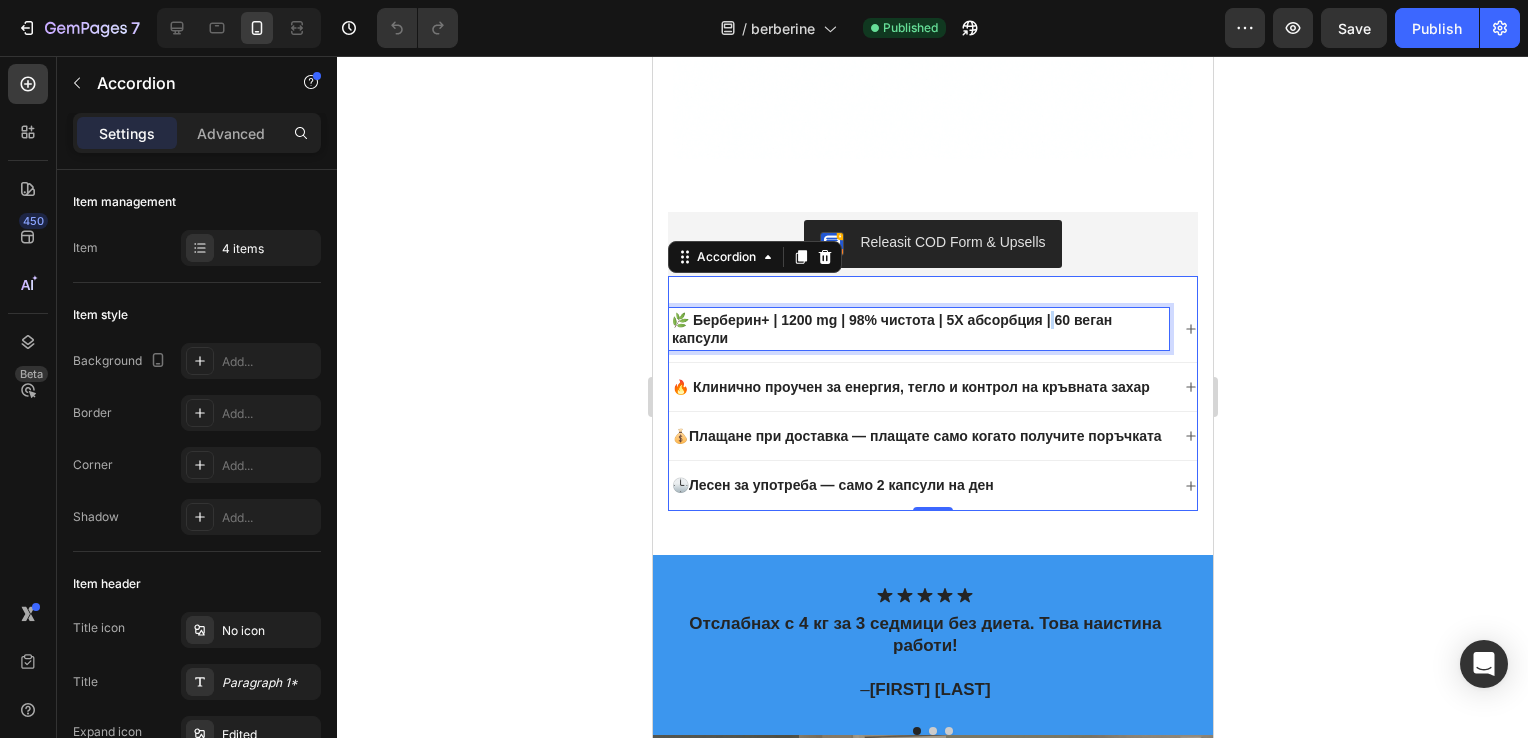 click on "🌿 Берберин+ | 1200 mg | 98% чистота | 5X абсорбция | 60 веган капсули" at bounding box center (918, 329) 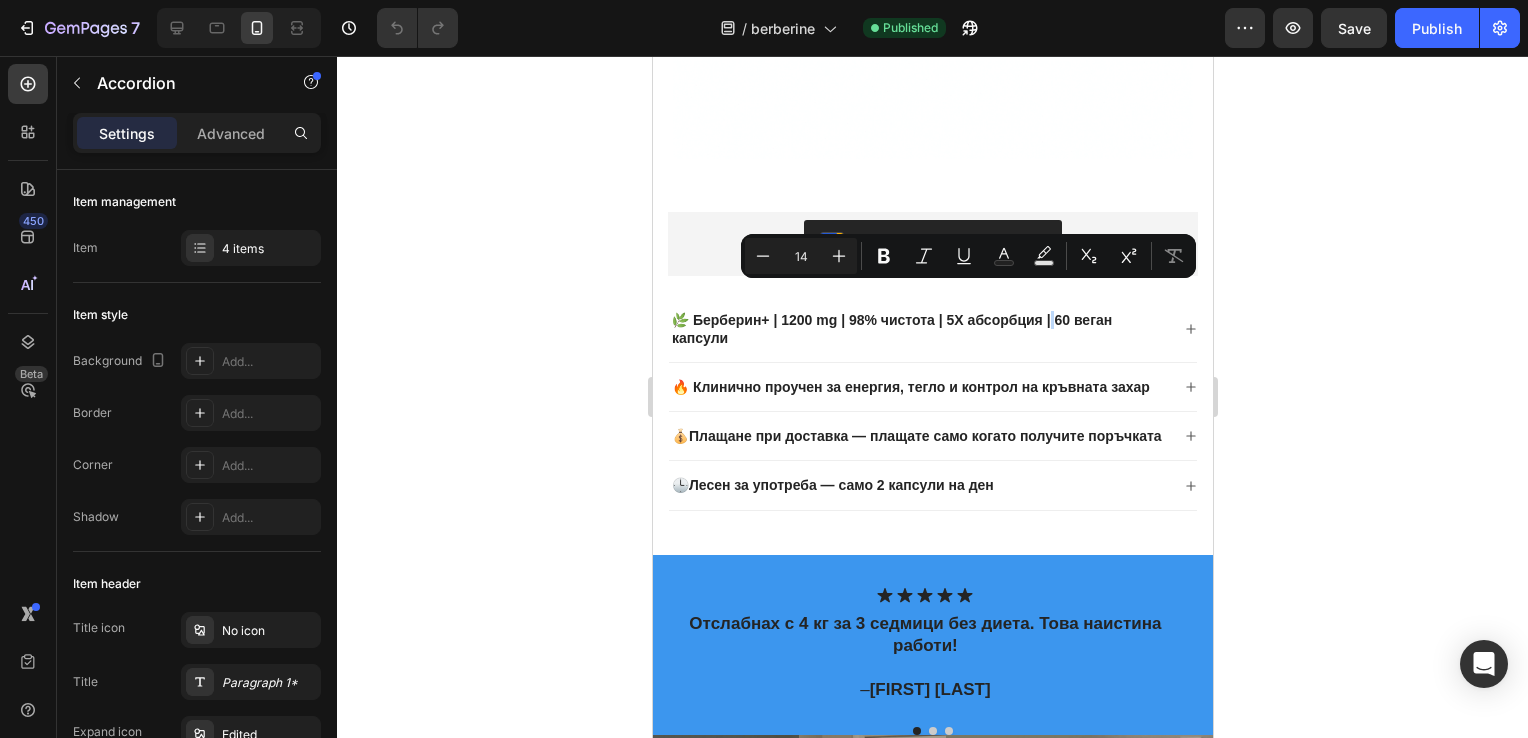 click 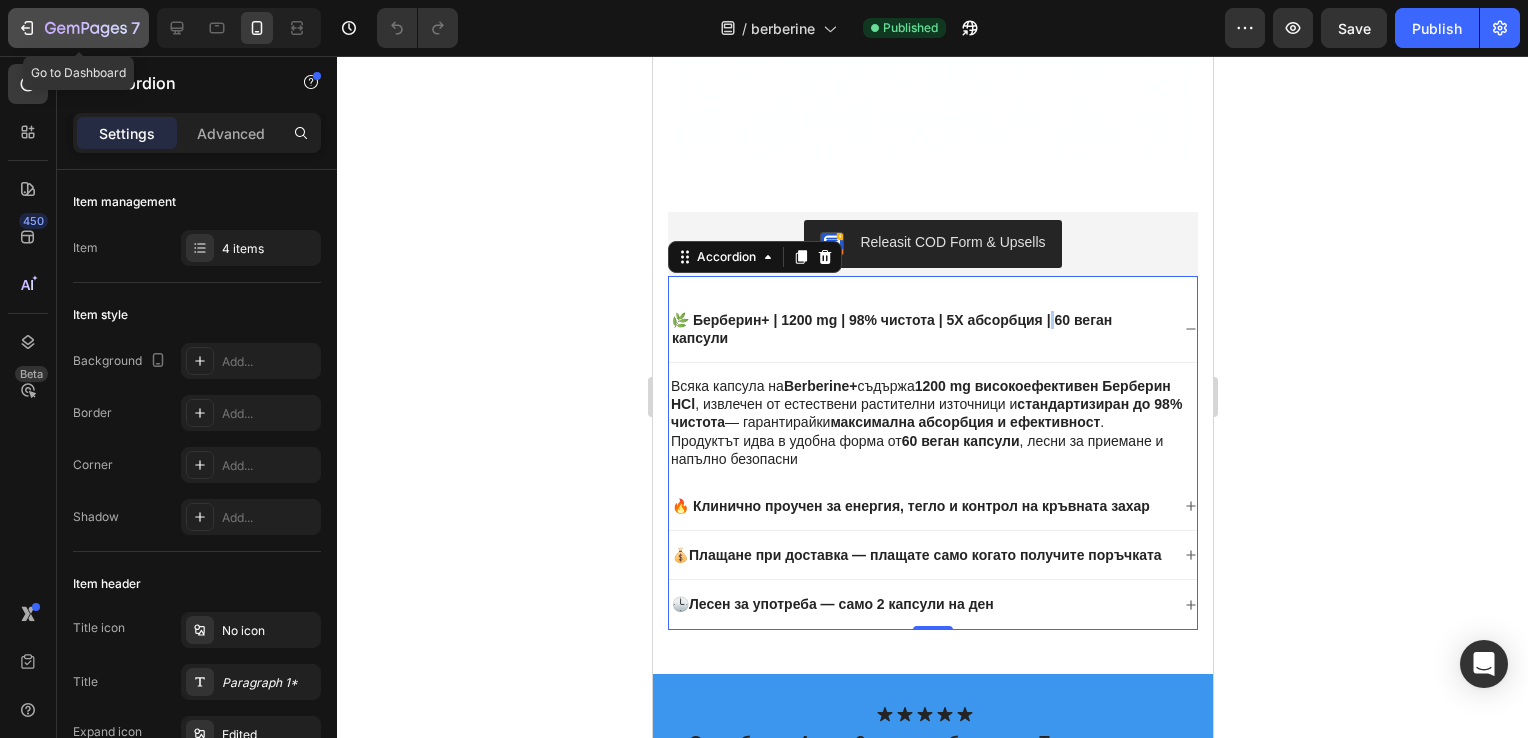 click 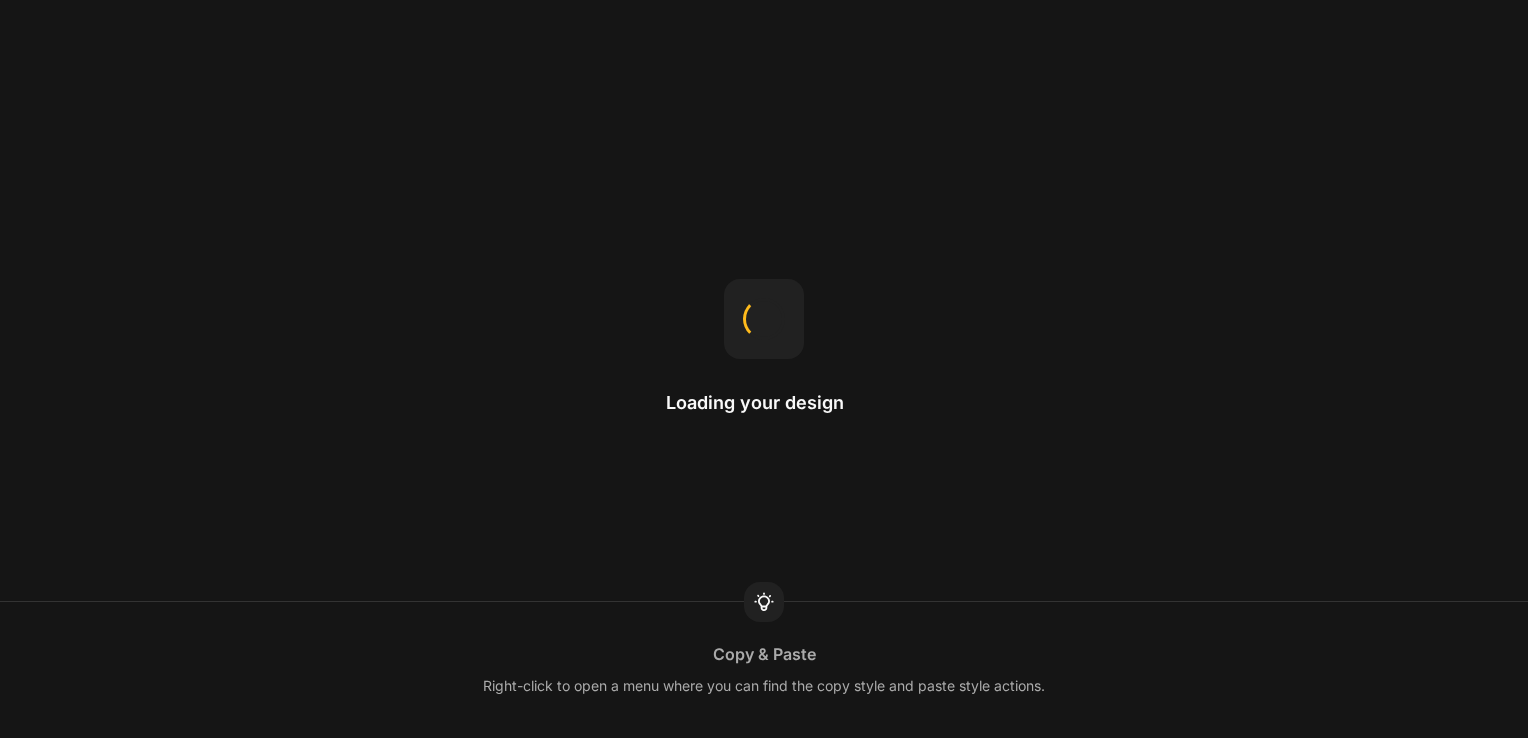scroll, scrollTop: 0, scrollLeft: 0, axis: both 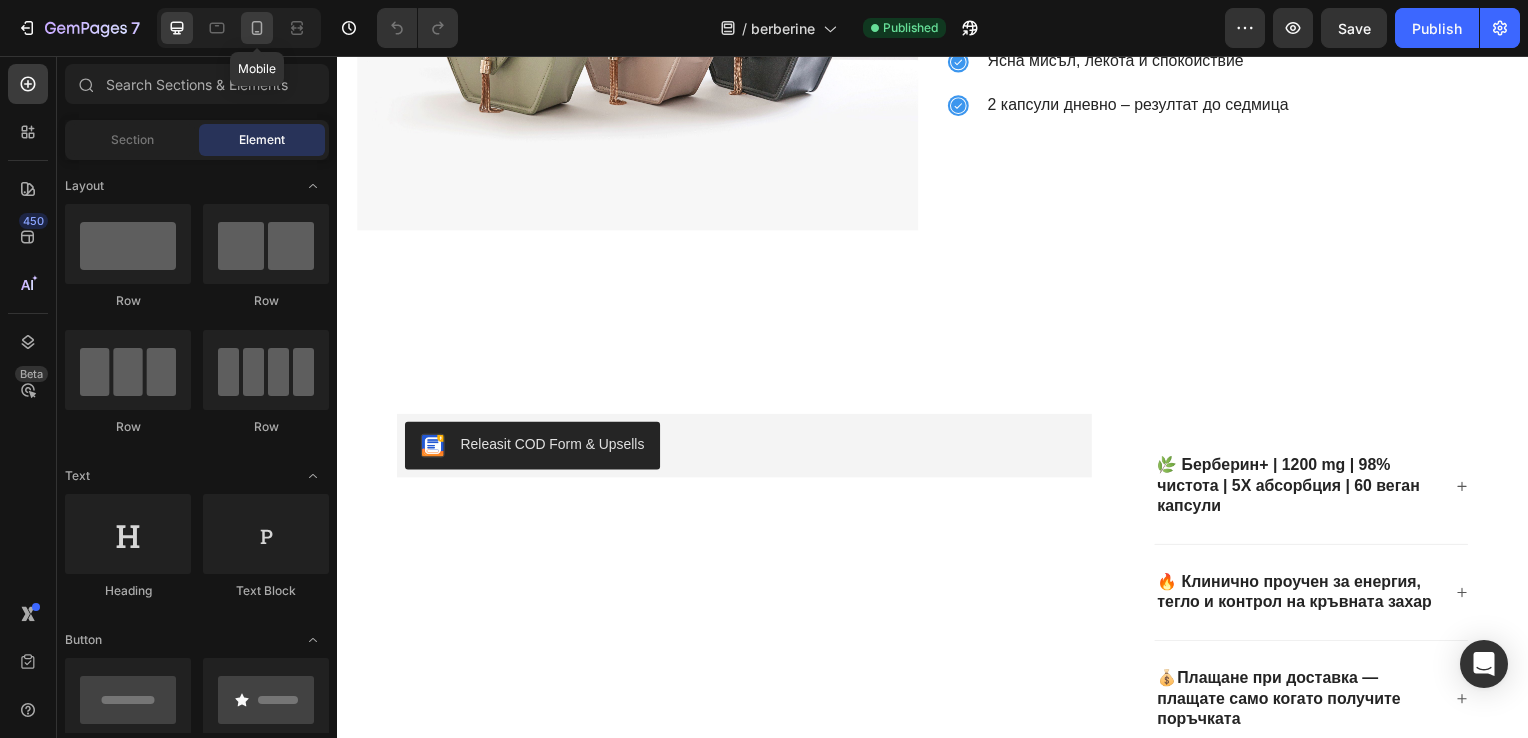 click 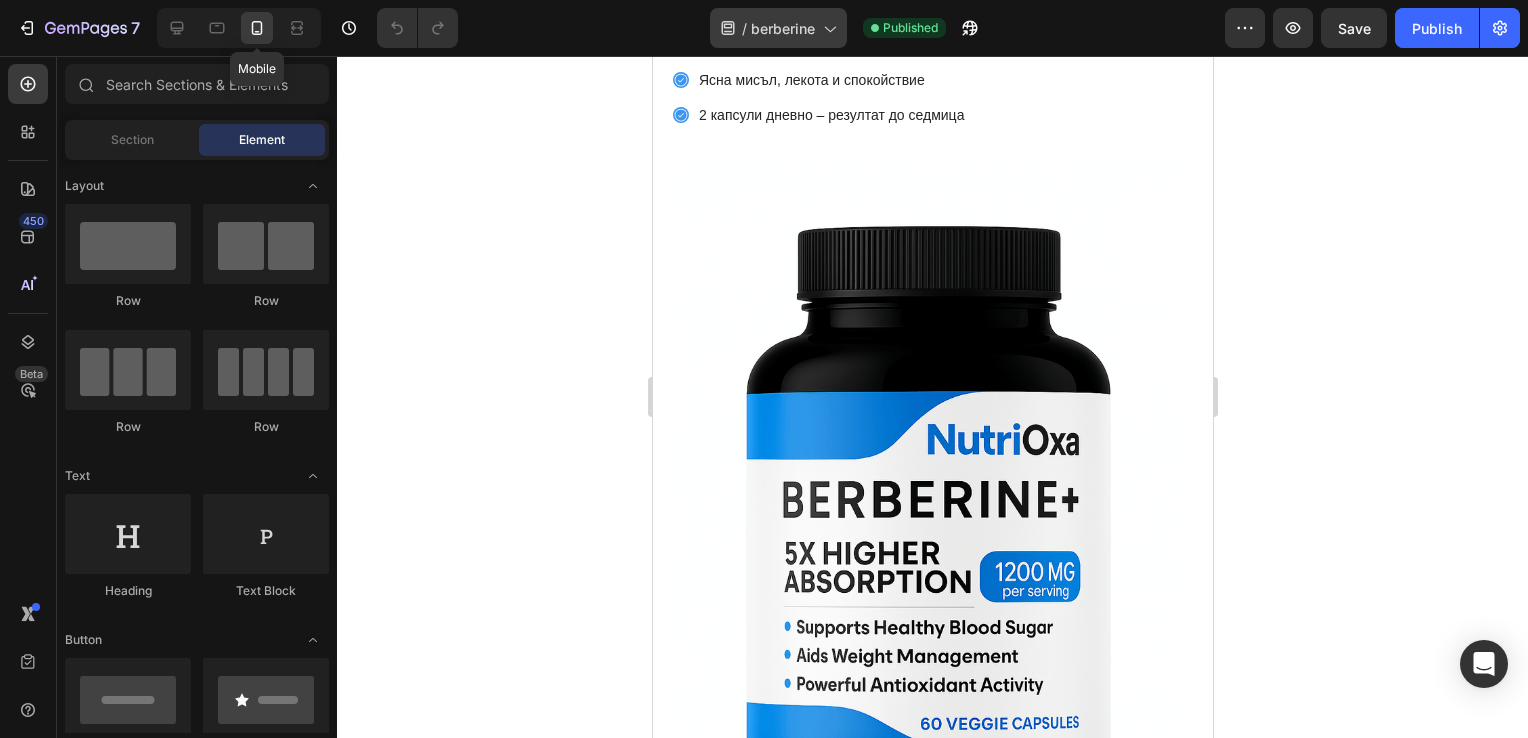 scroll, scrollTop: 330, scrollLeft: 0, axis: vertical 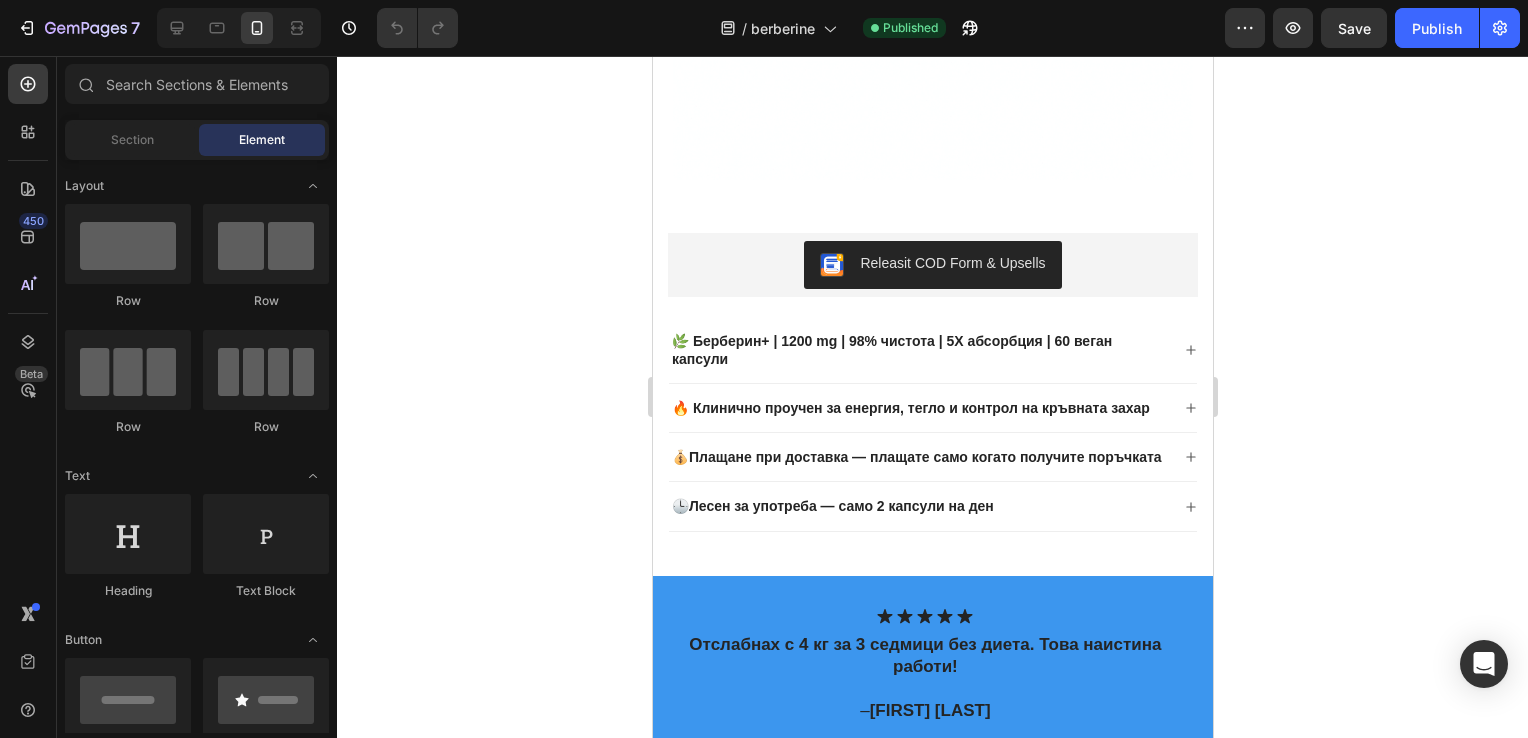 drag, startPoint x: 1205, startPoint y: 163, endPoint x: 1870, endPoint y: 319, distance: 683.05273 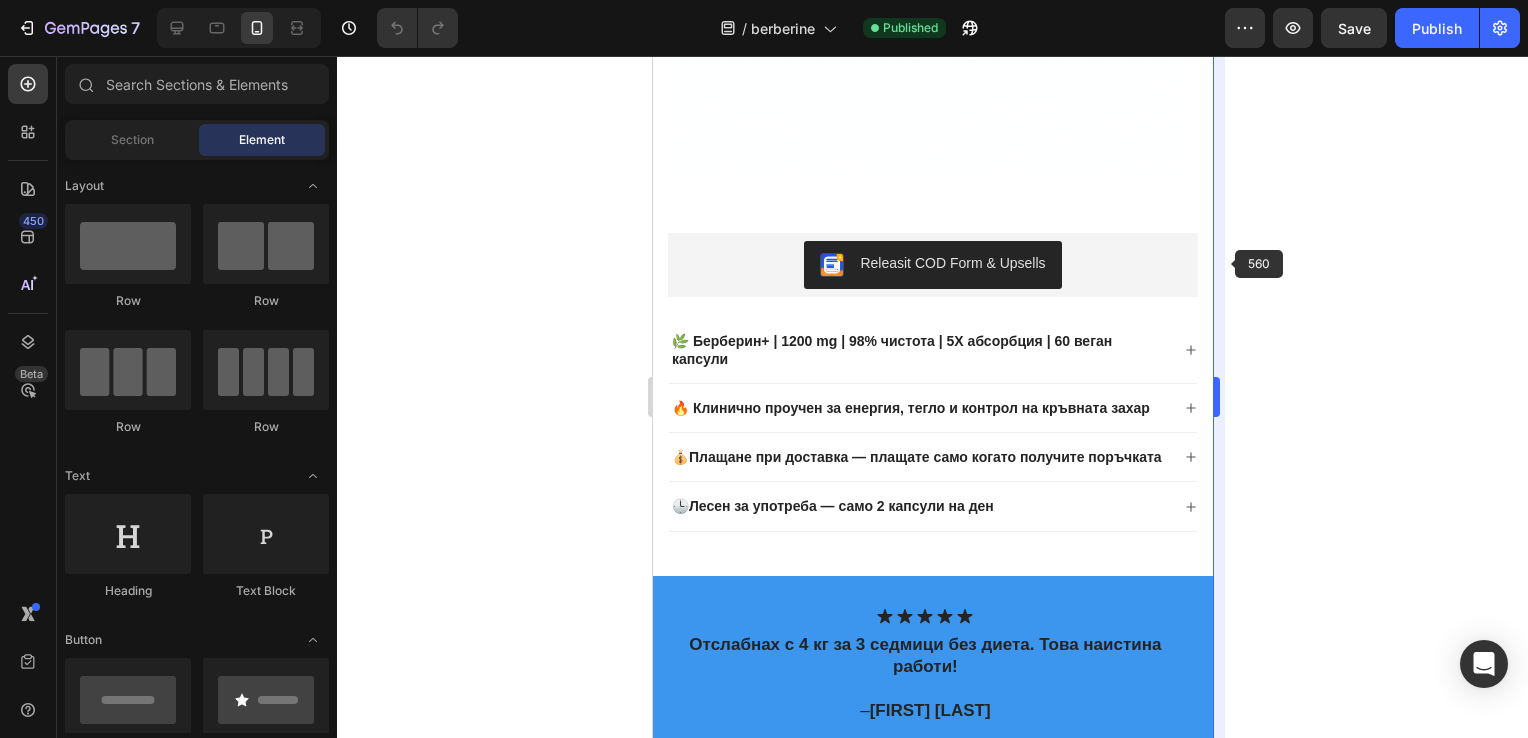scroll, scrollTop: 992, scrollLeft: 0, axis: vertical 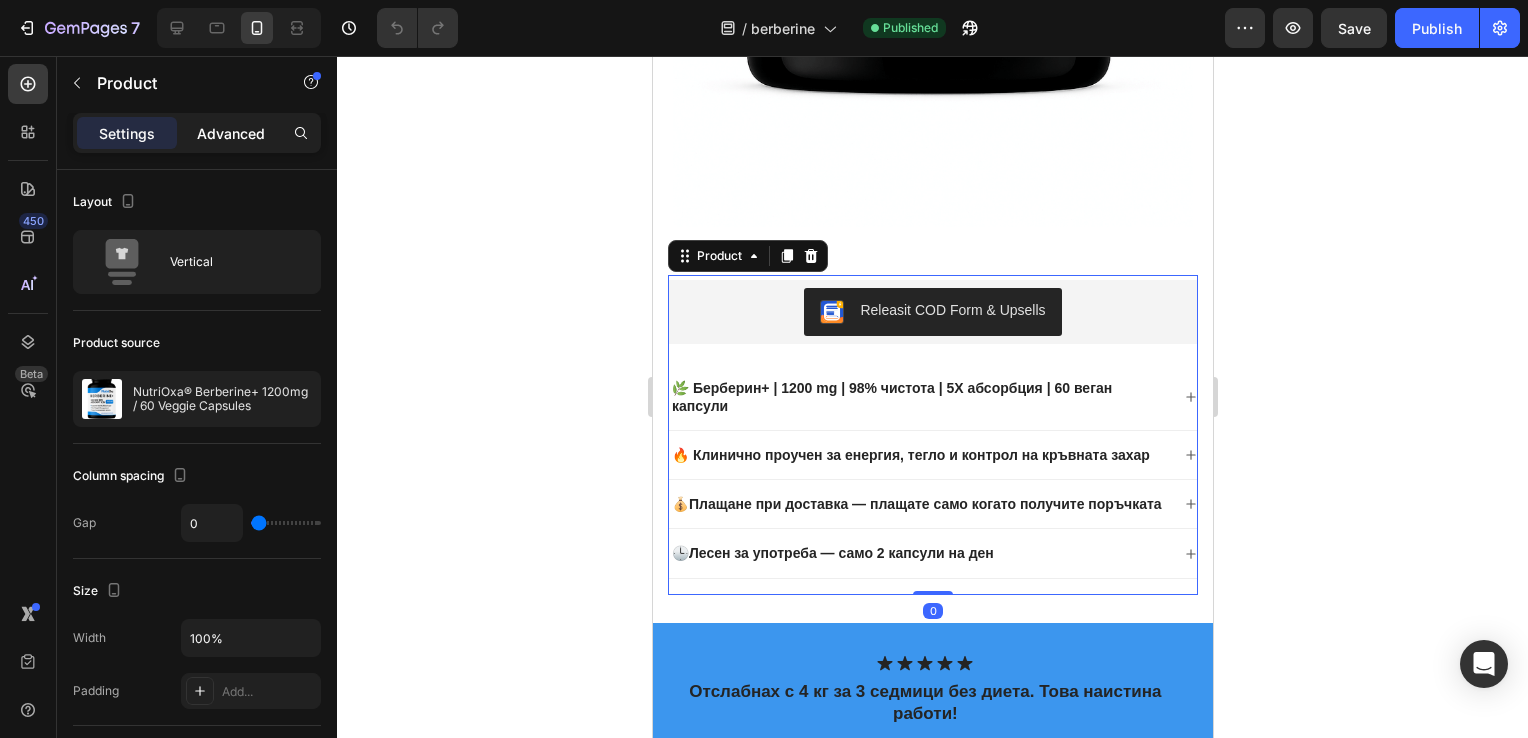 click on "Advanced" at bounding box center (231, 133) 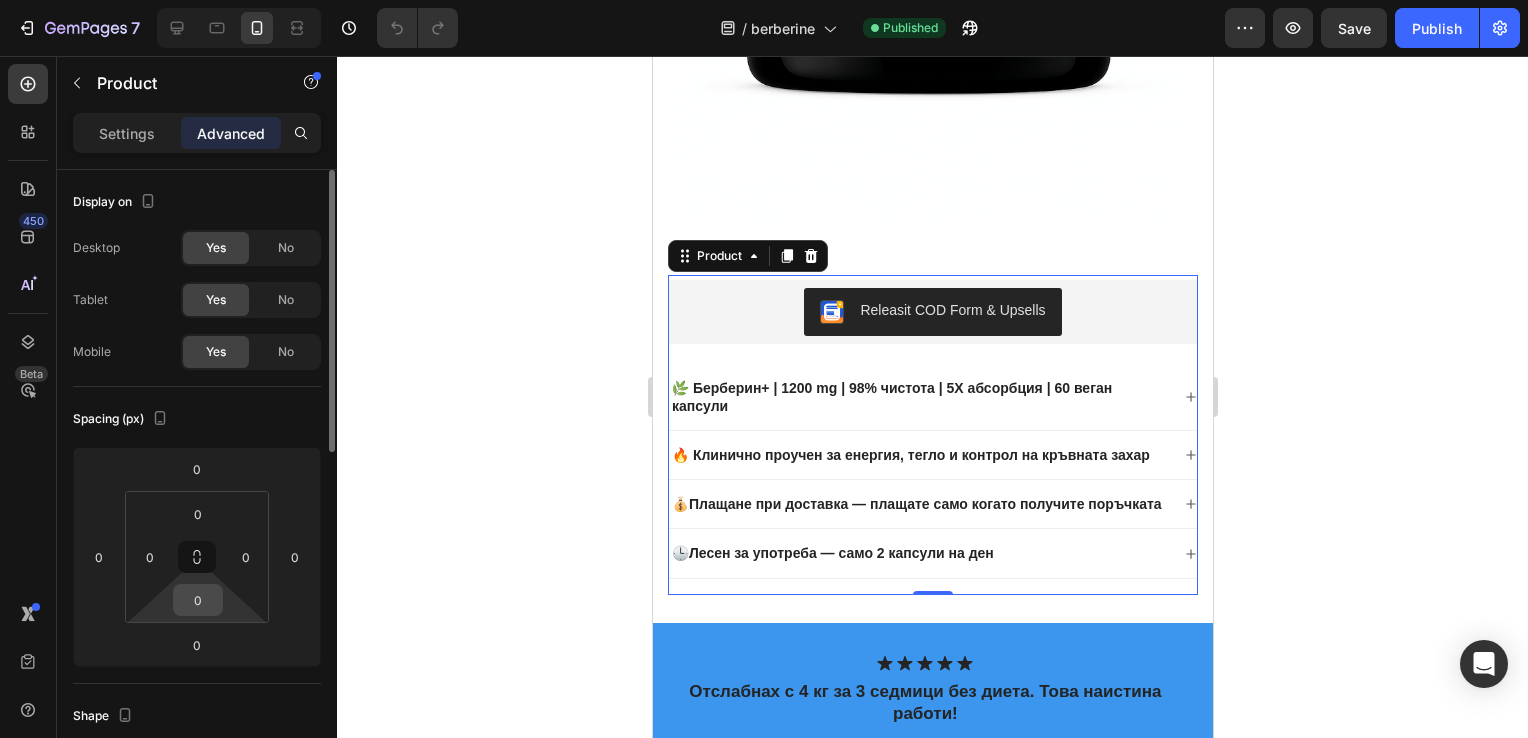 click on "0" at bounding box center (198, 600) 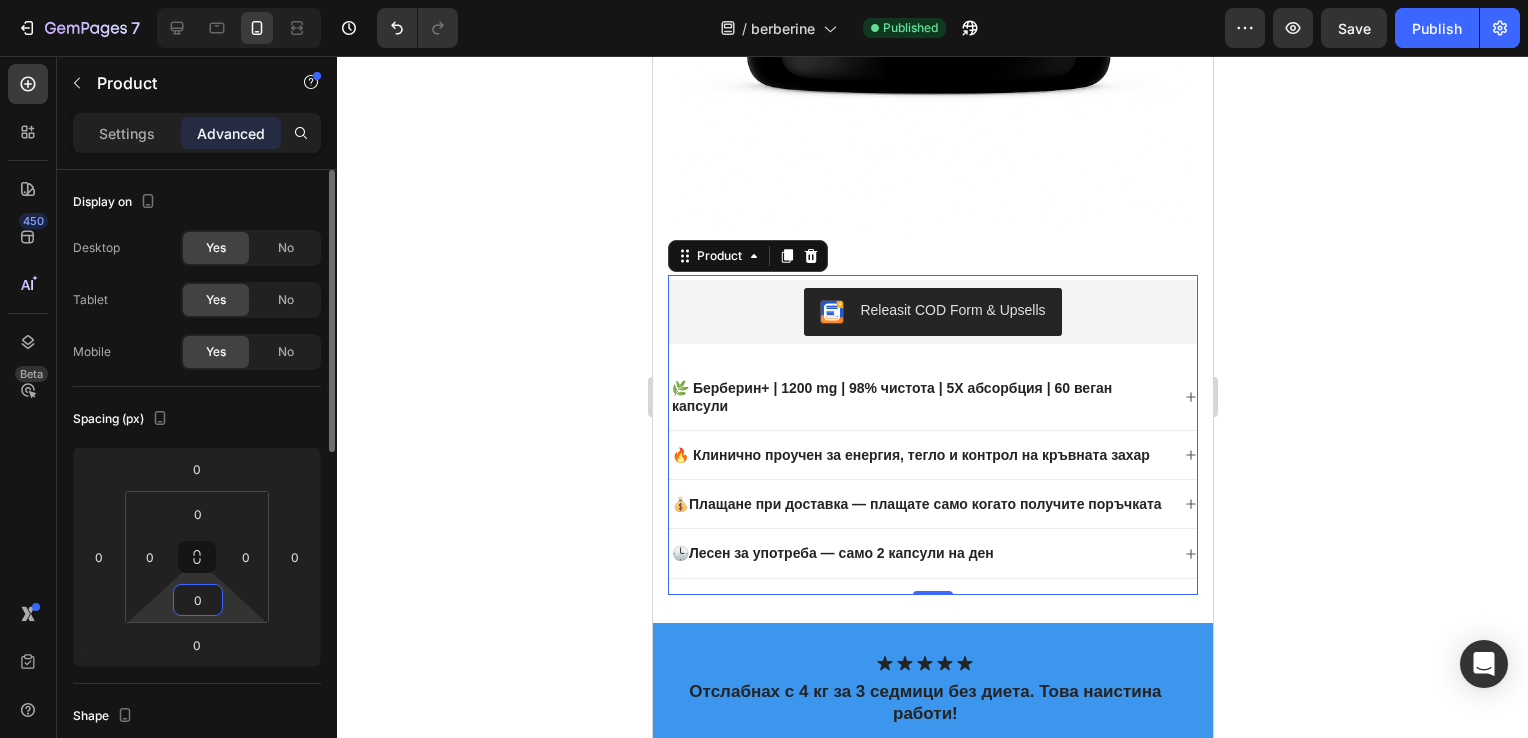 click on "0" at bounding box center (198, 600) 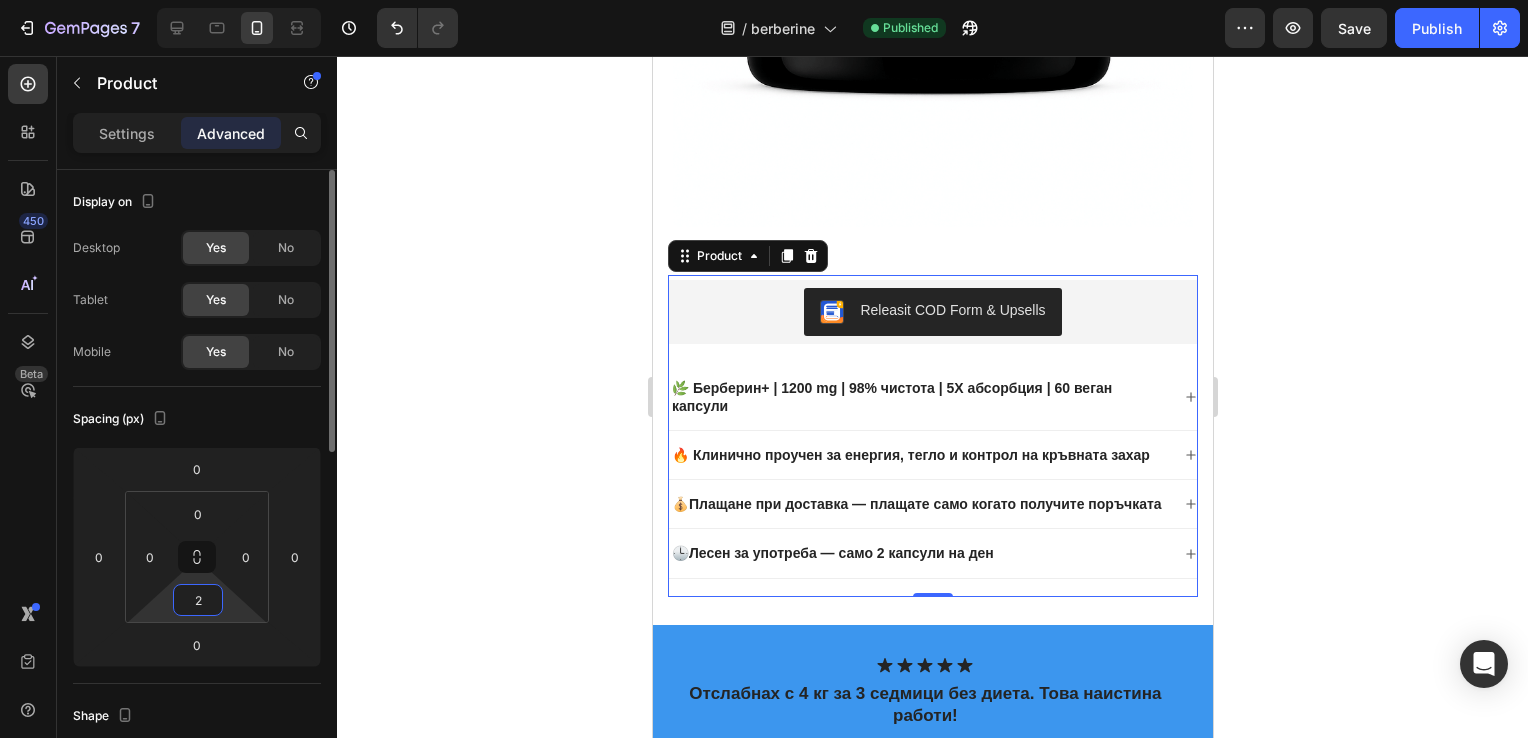 type on "20" 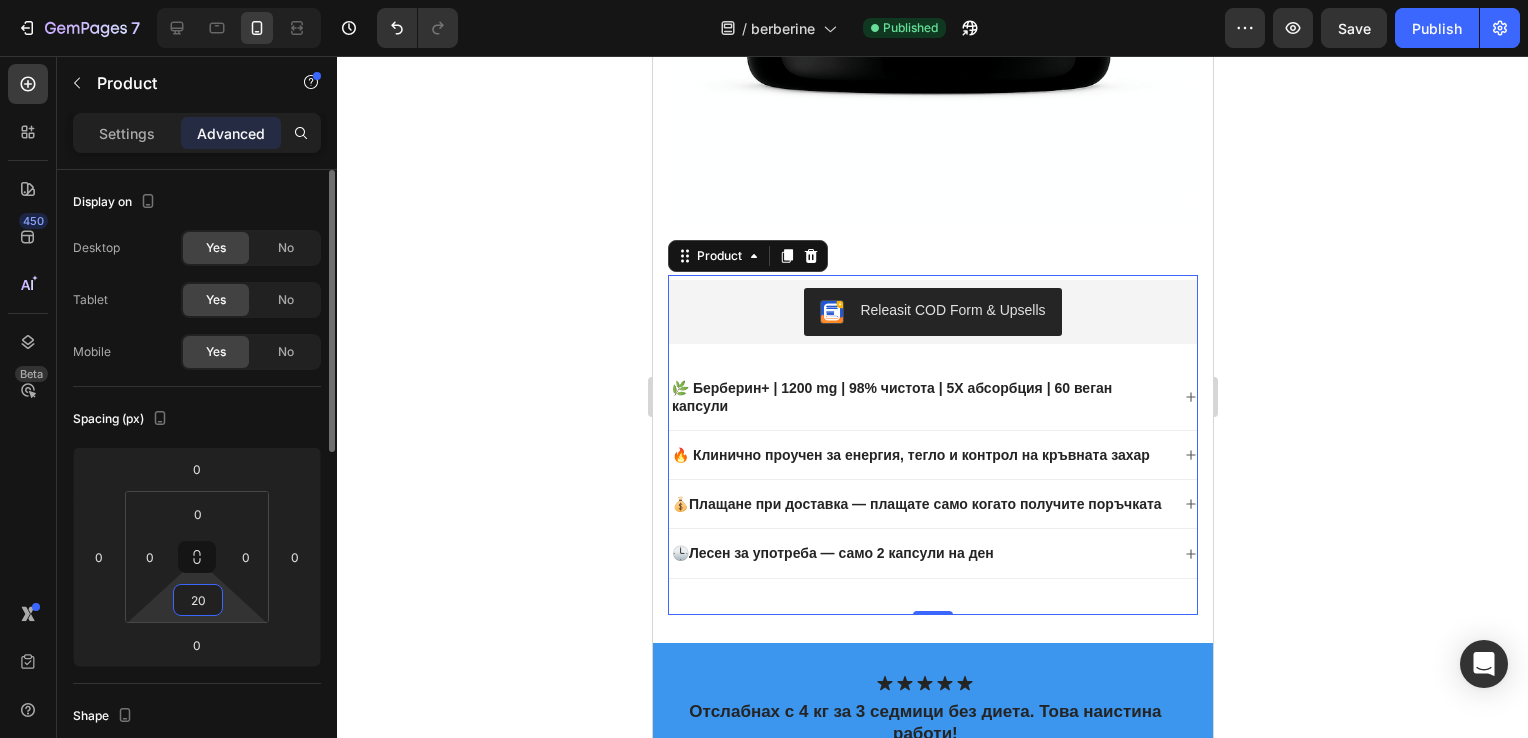 click on "20" at bounding box center (198, 600) 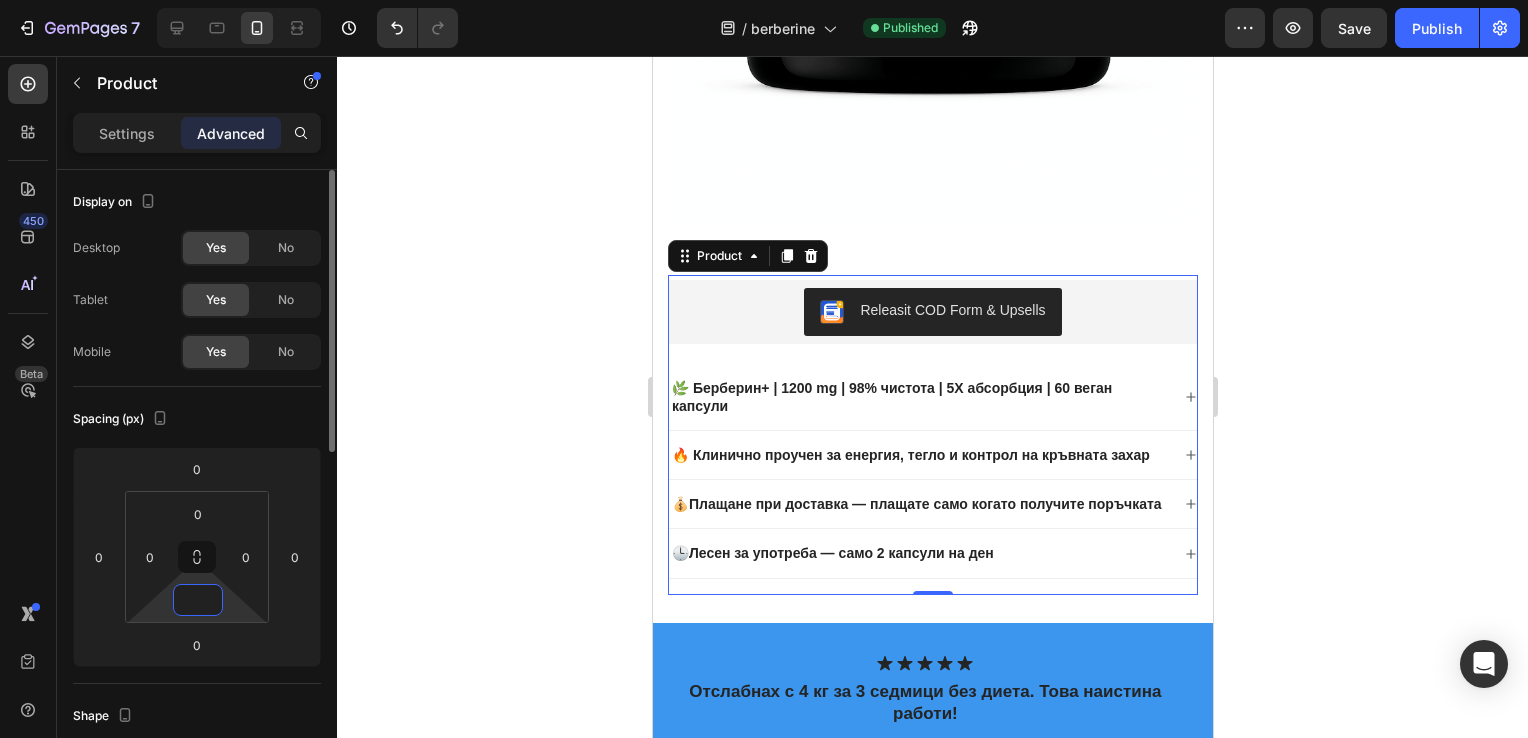 type on "0" 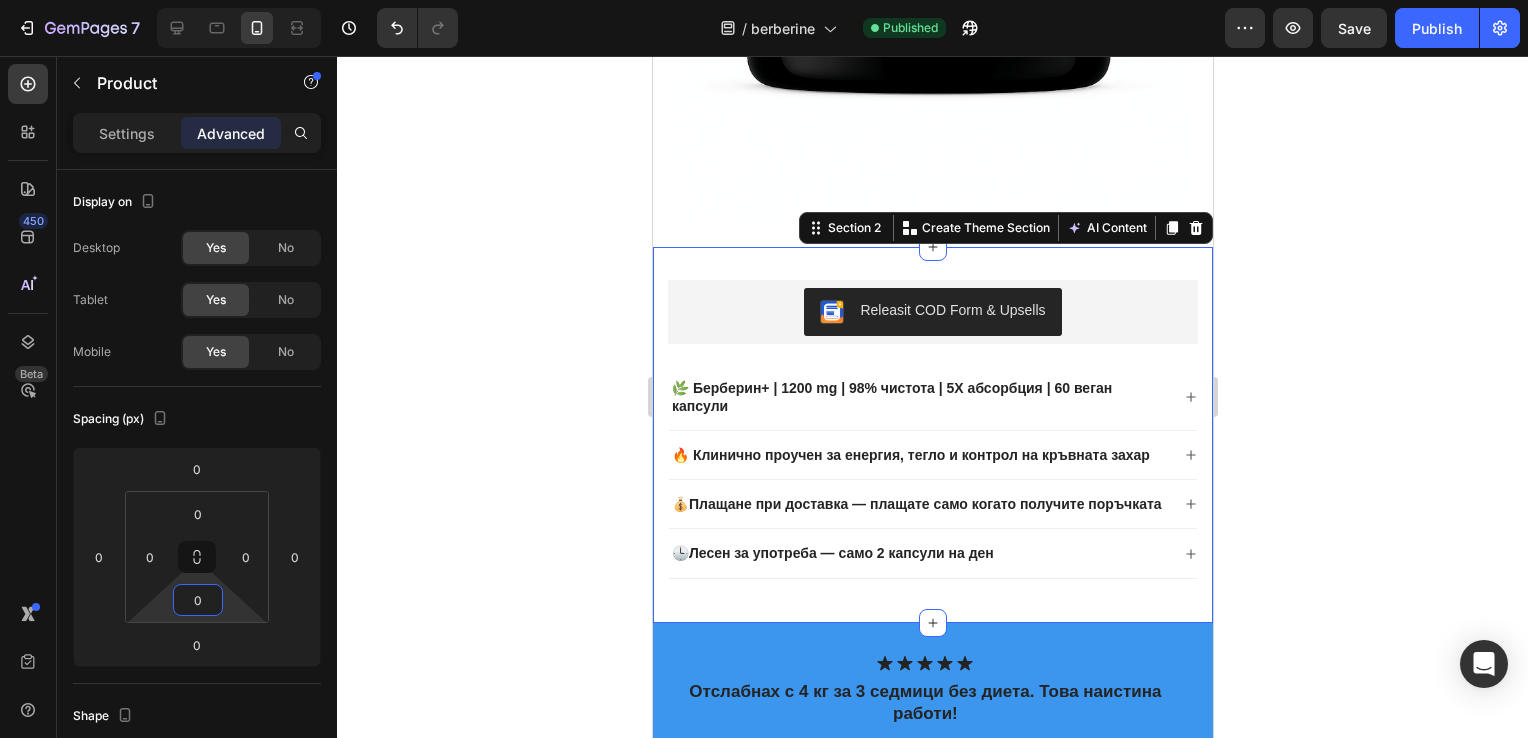 click on "Releasit COD Form & Upsells Releasit COD Form & Upsells
🌿 Берберин+ | 1200 mg | 98% чистота | 5X абсорбция | 60 веган капсули
🔥 Клинично проучен за енергия, тегло и контрол на кръвната захар
💰  Плащане при доставка — плащате само когато получите поръчката
🕒  Лесен за употреба — само 2 капсули на ден Accordion Row Product Section 2   You can create reusable sections Create Theme Section AI Content Write with GemAI What would you like to describe here? Tone and Voice Persuasive Product Getting products... Show more Generate" at bounding box center [932, 435] 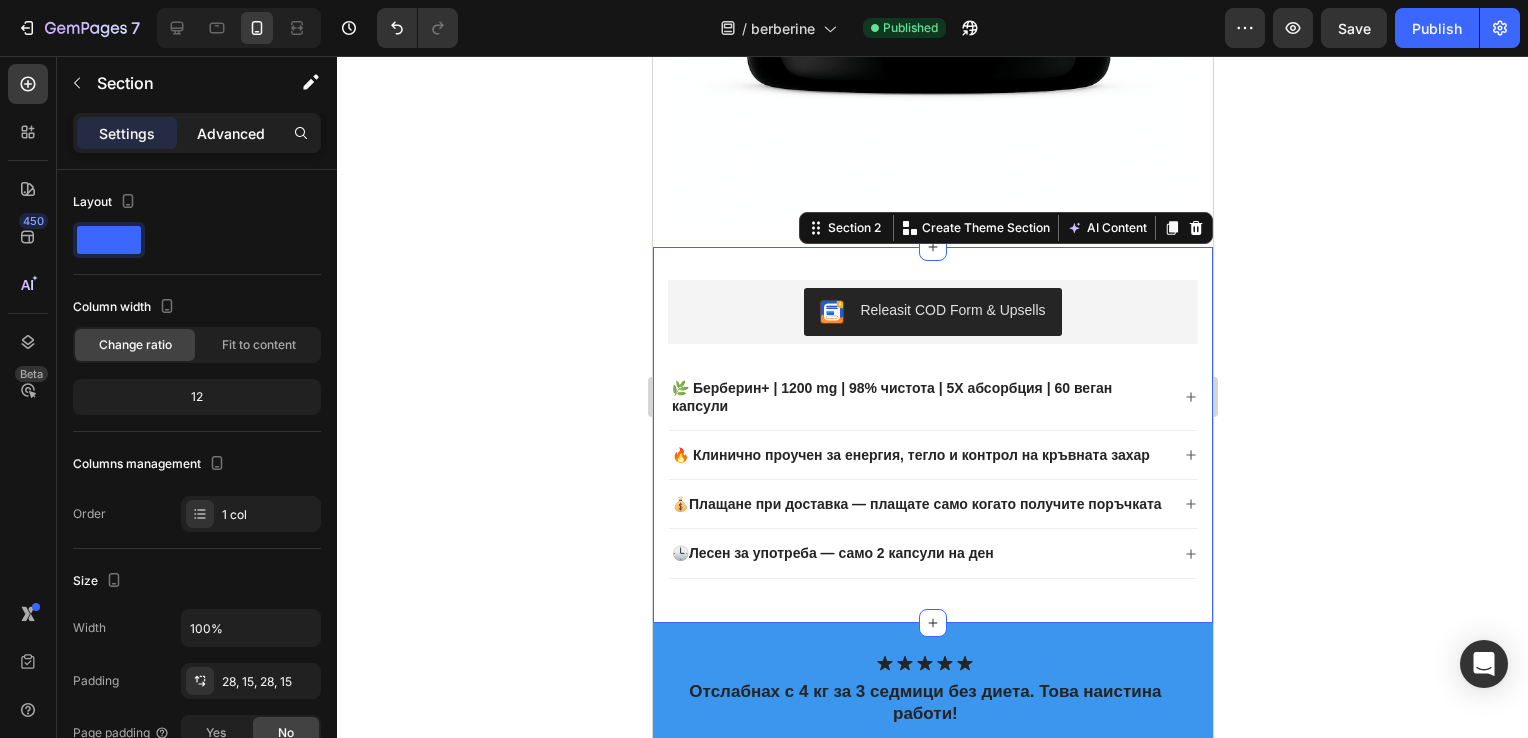 click on "Advanced" at bounding box center [231, 133] 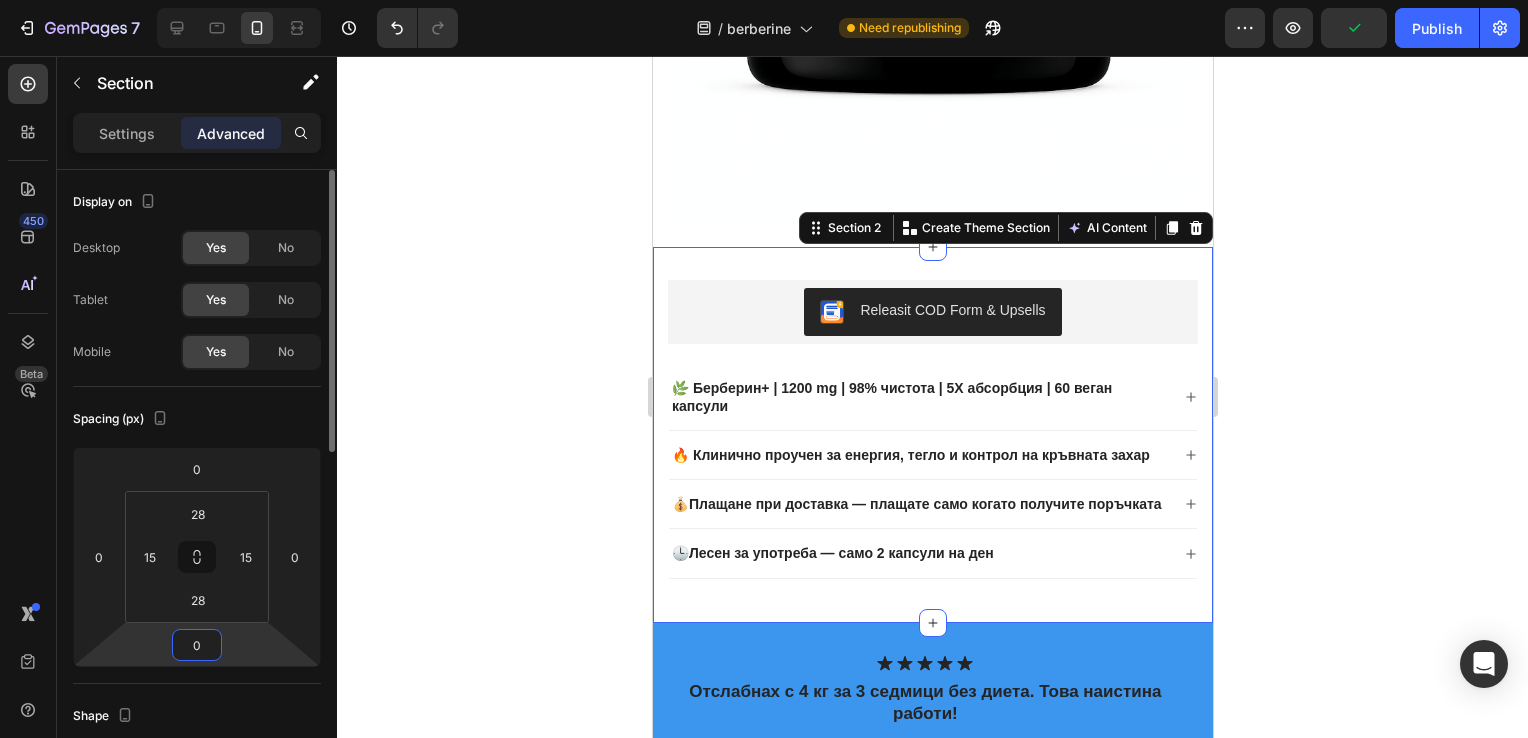 click on "0" at bounding box center (197, 645) 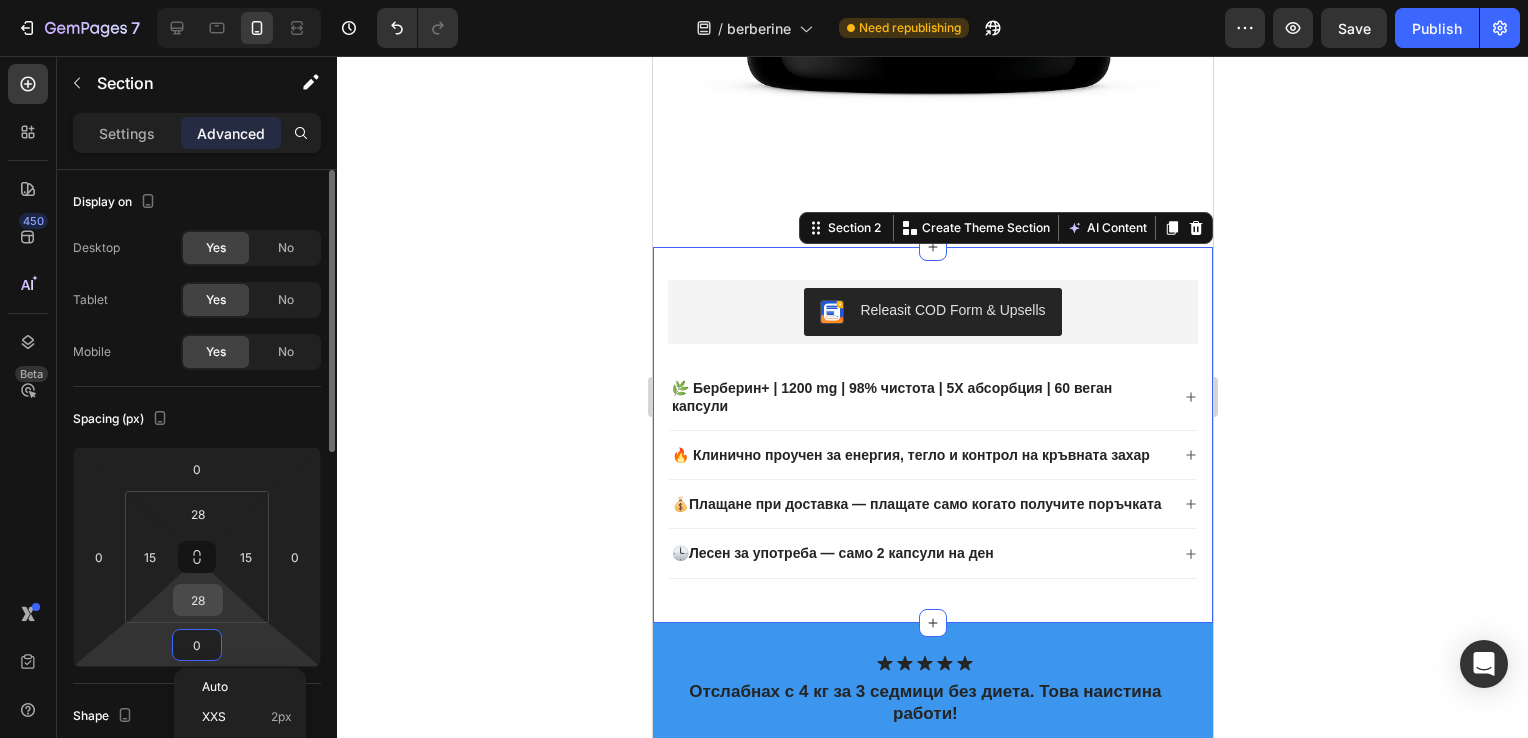 click on "28" at bounding box center [198, 600] 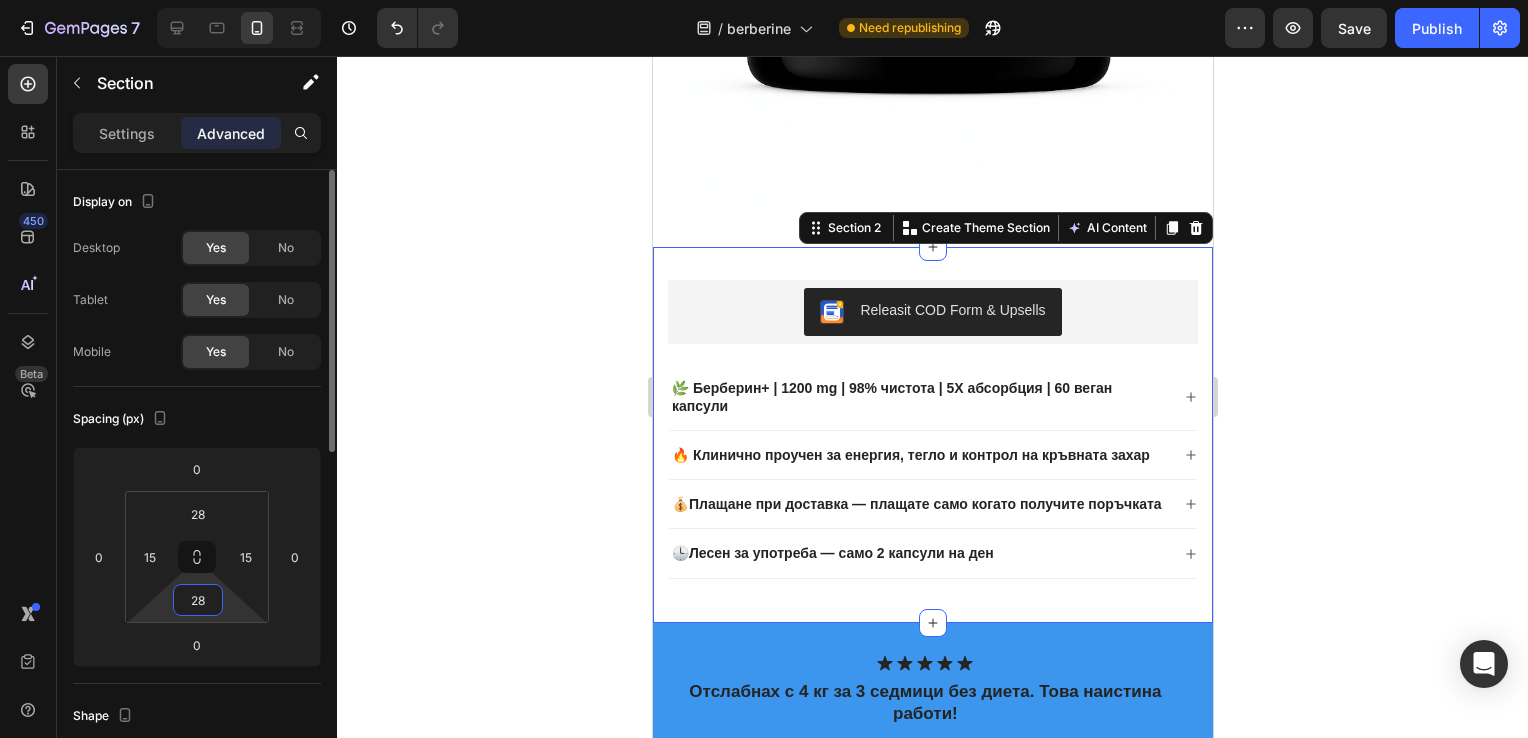 click on "28" at bounding box center [198, 600] 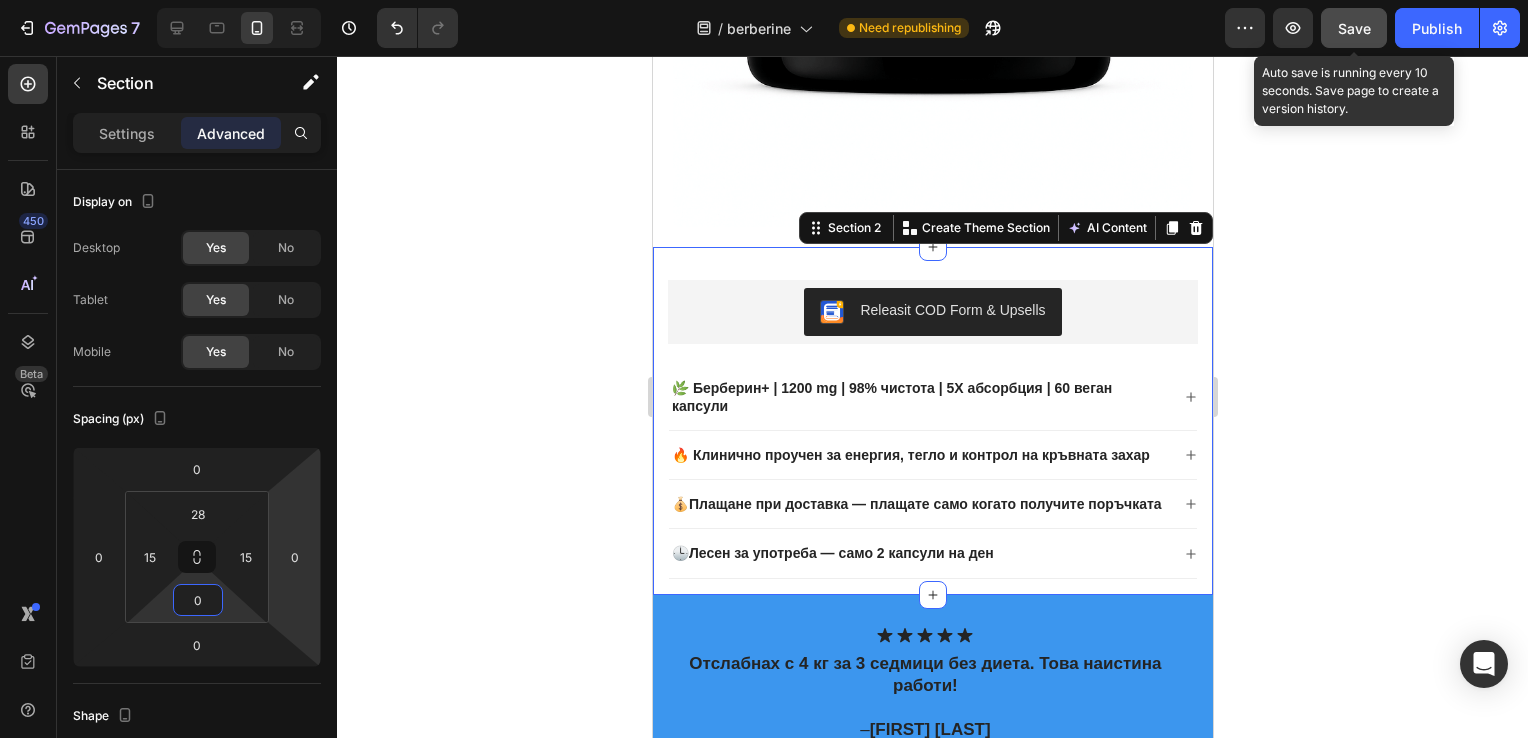 type on "0" 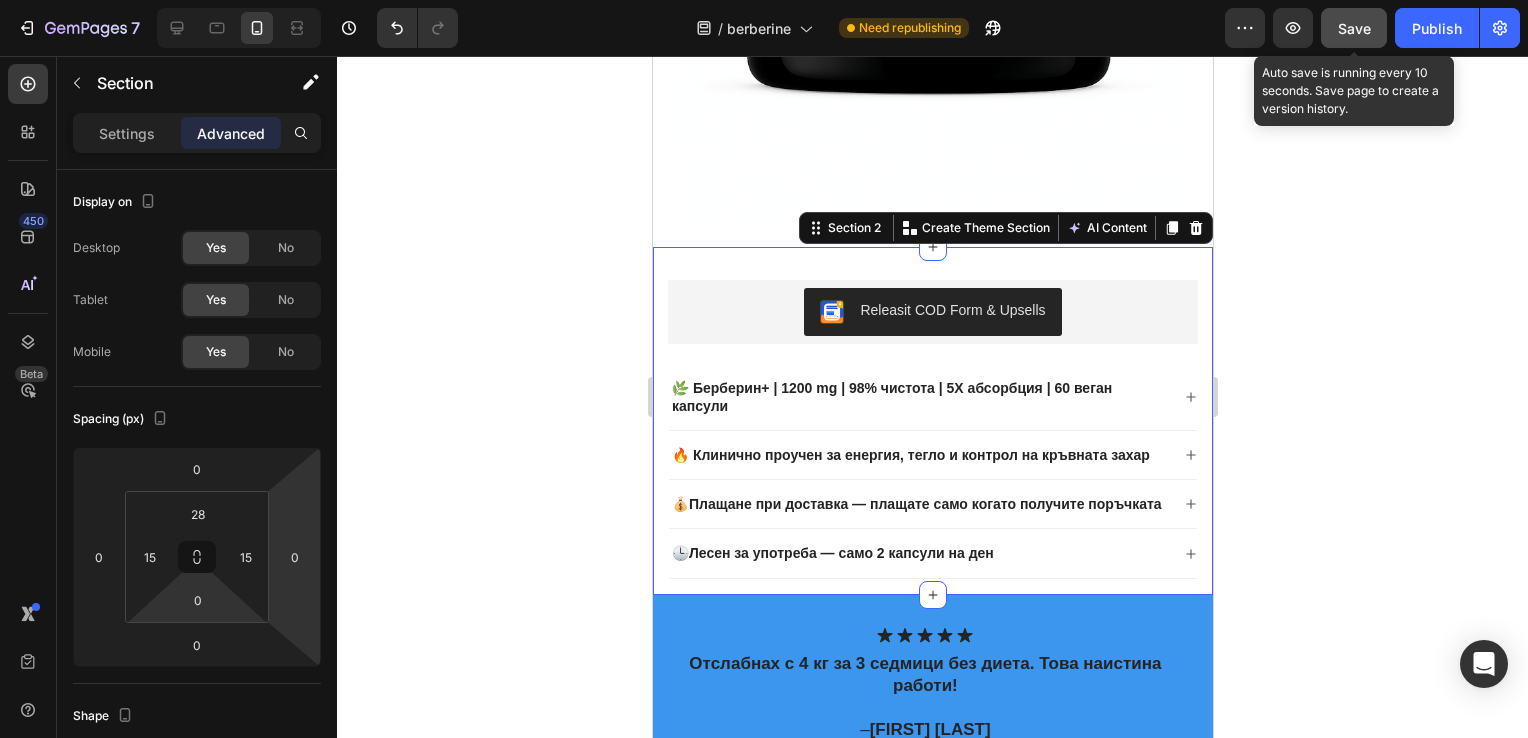 click on "Save" 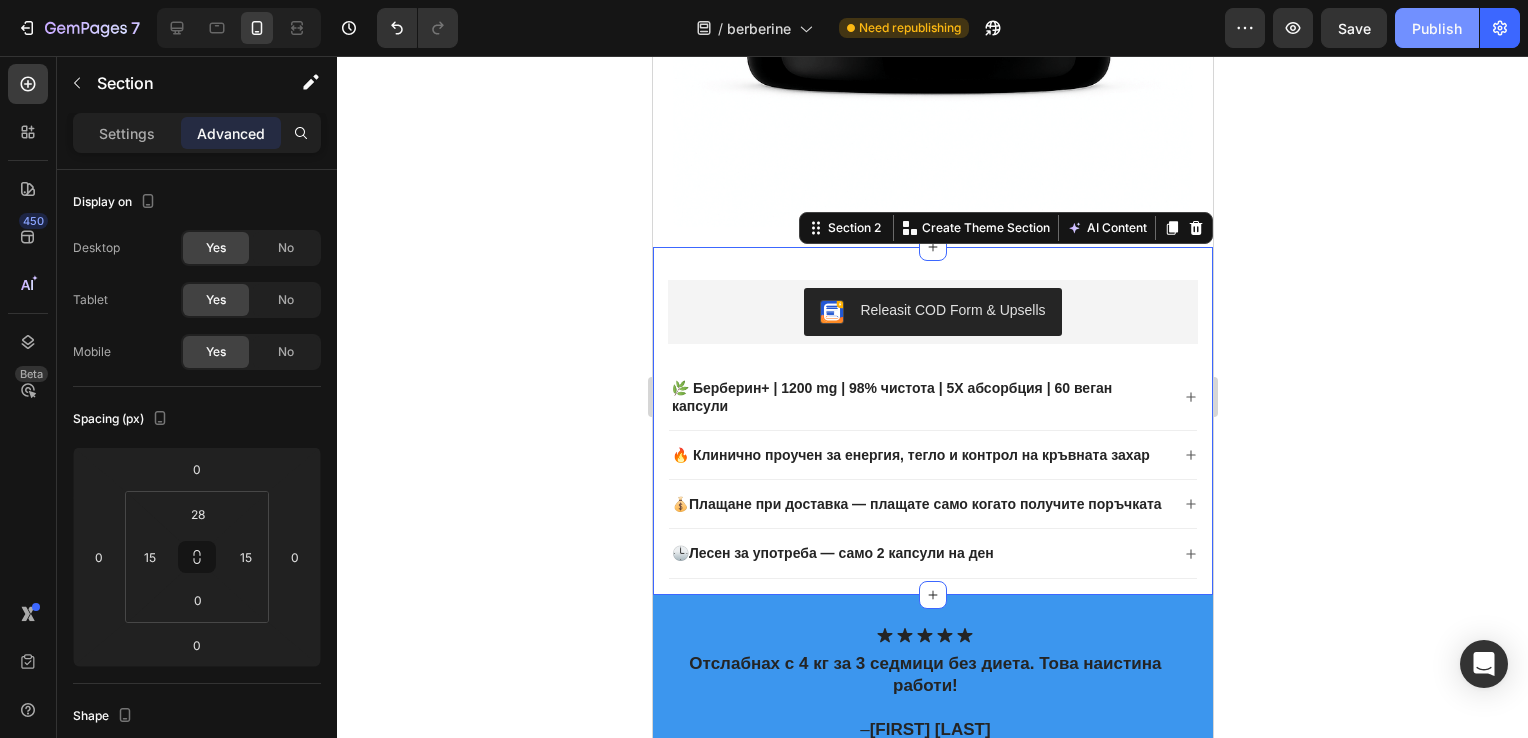 click on "Publish" at bounding box center [1437, 28] 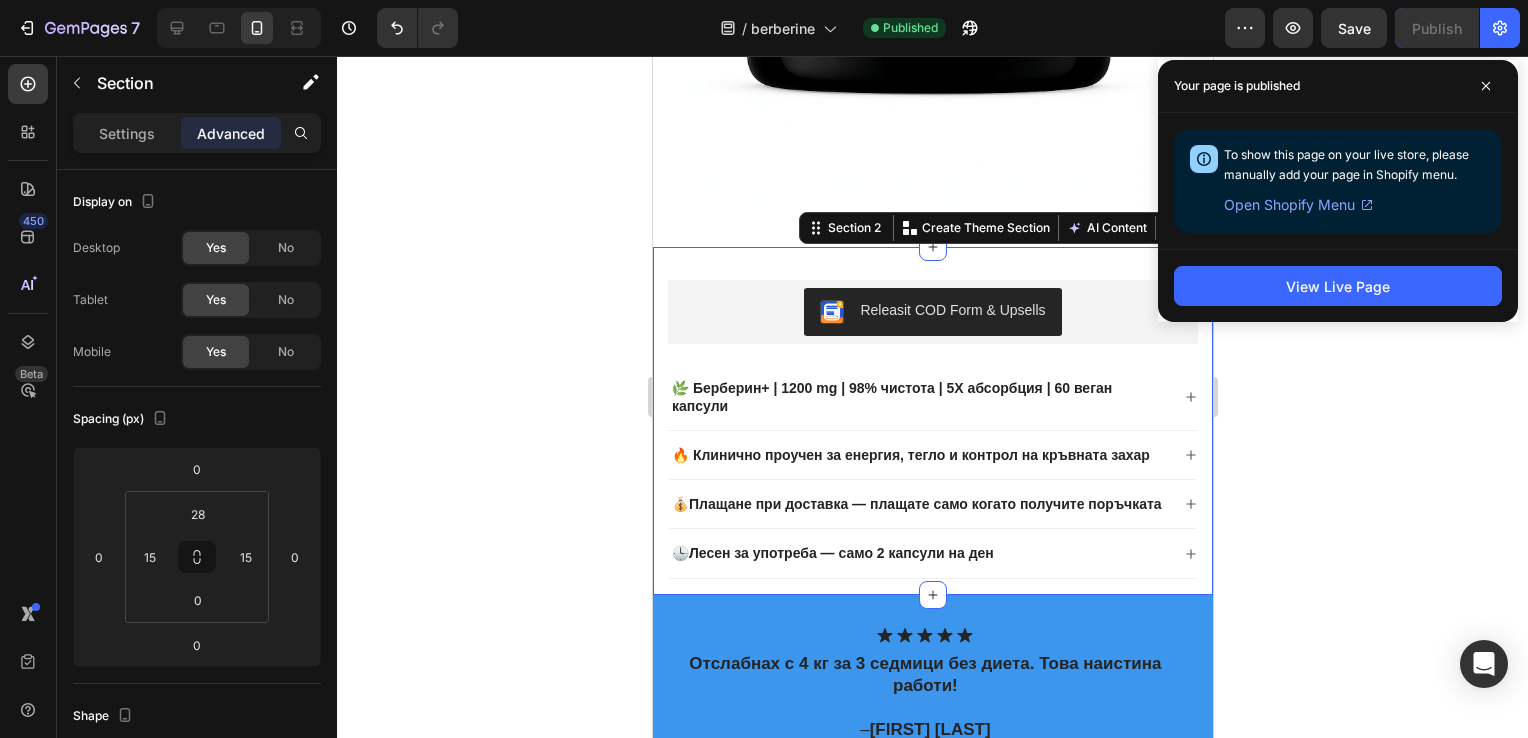 click on "Open Shopify Menu" at bounding box center (1289, 205) 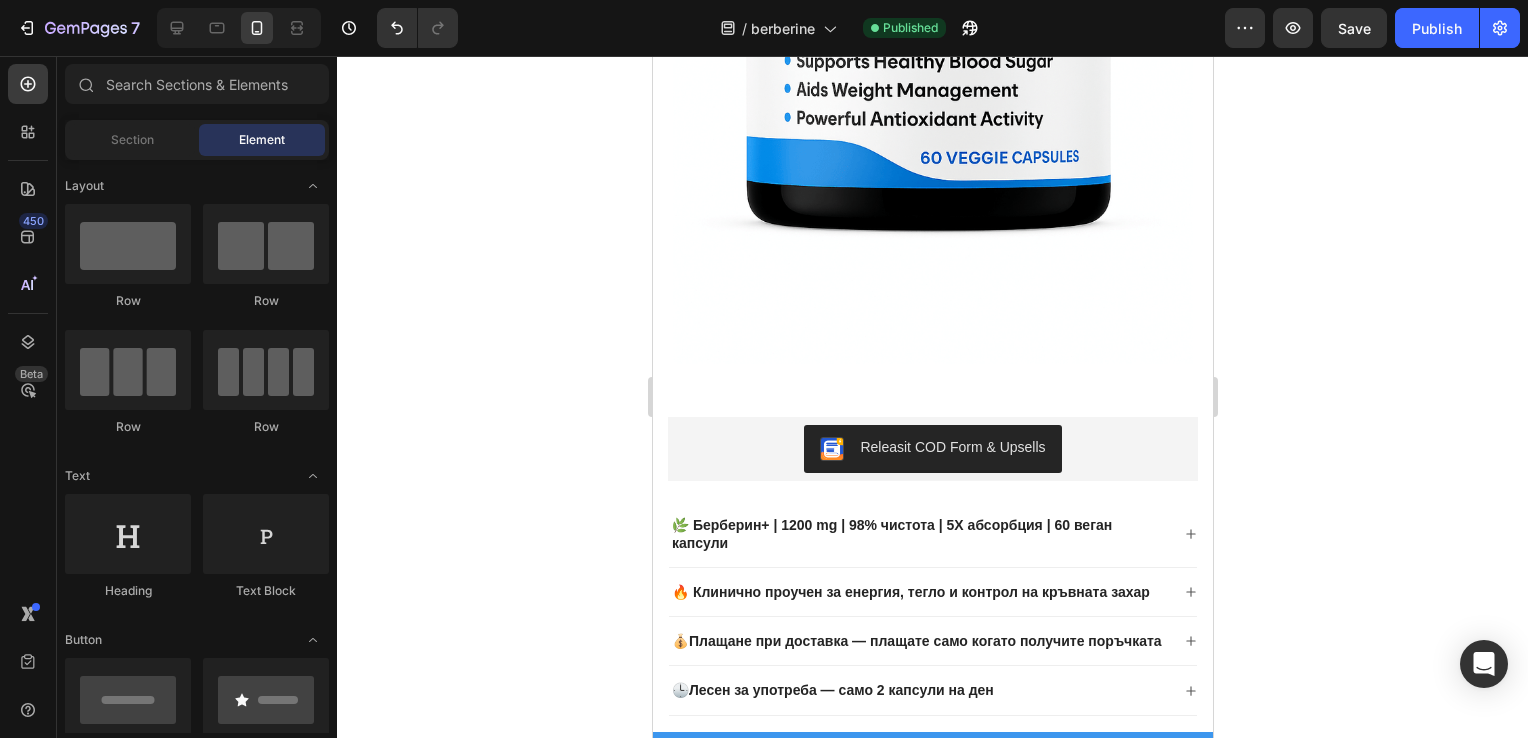 scroll, scrollTop: 872, scrollLeft: 0, axis: vertical 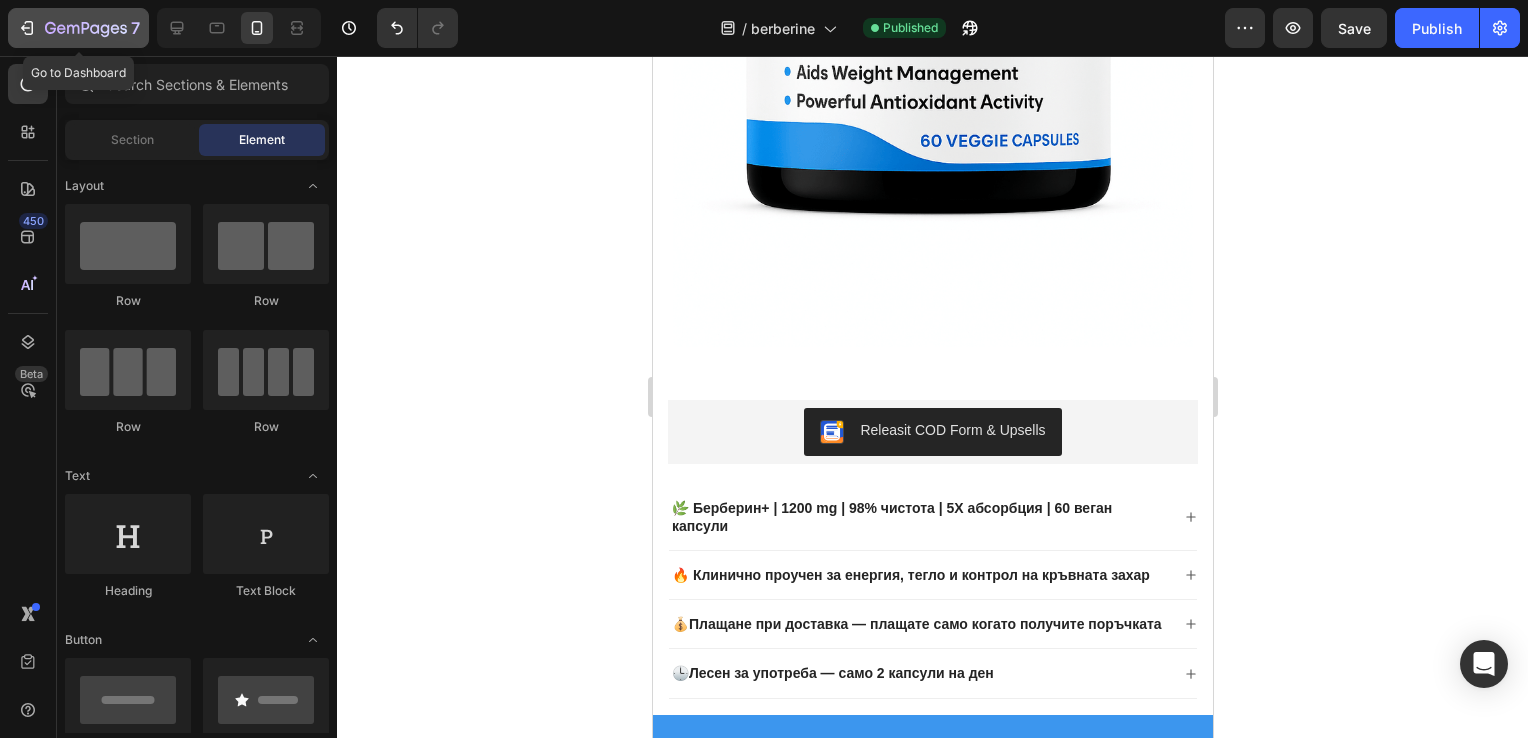 click on "7" 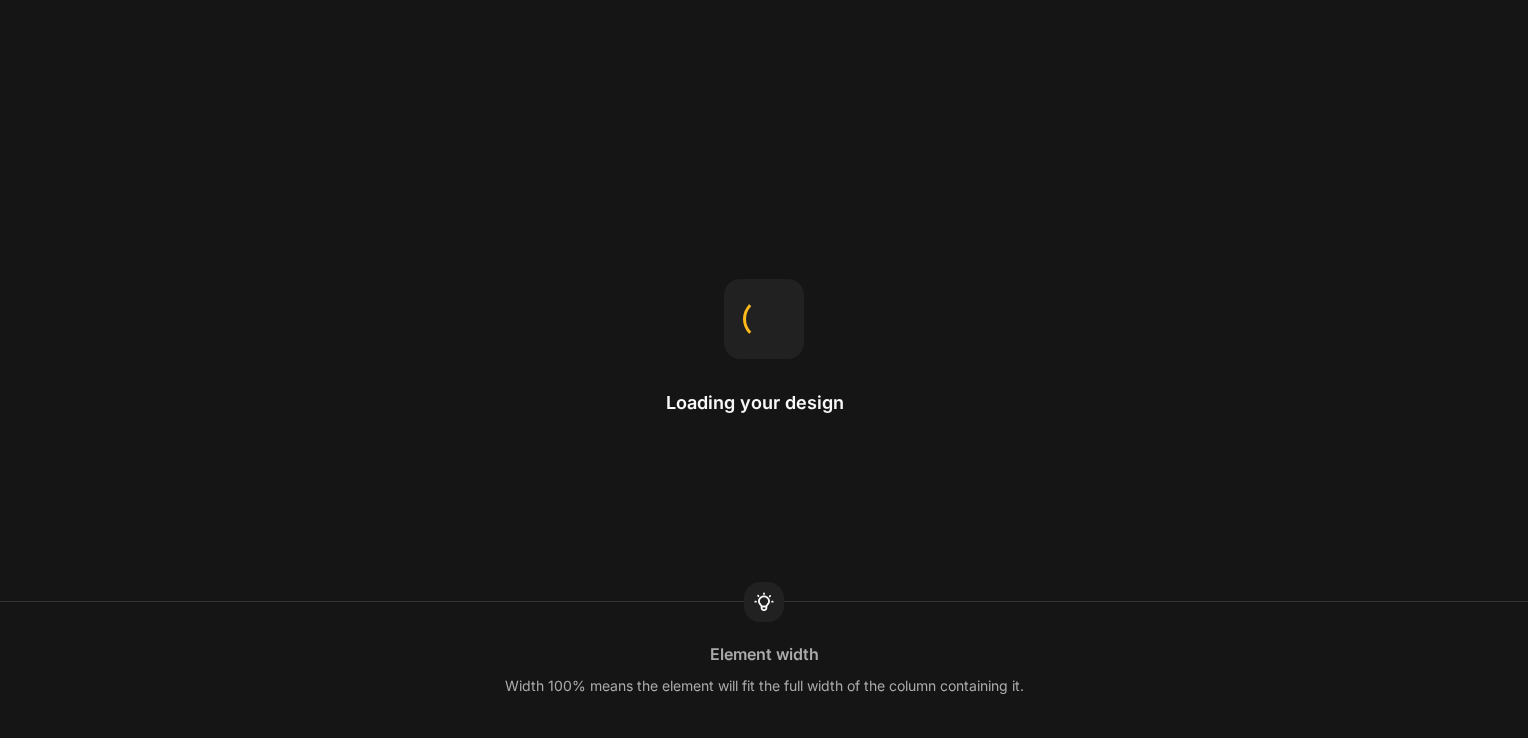 scroll, scrollTop: 0, scrollLeft: 0, axis: both 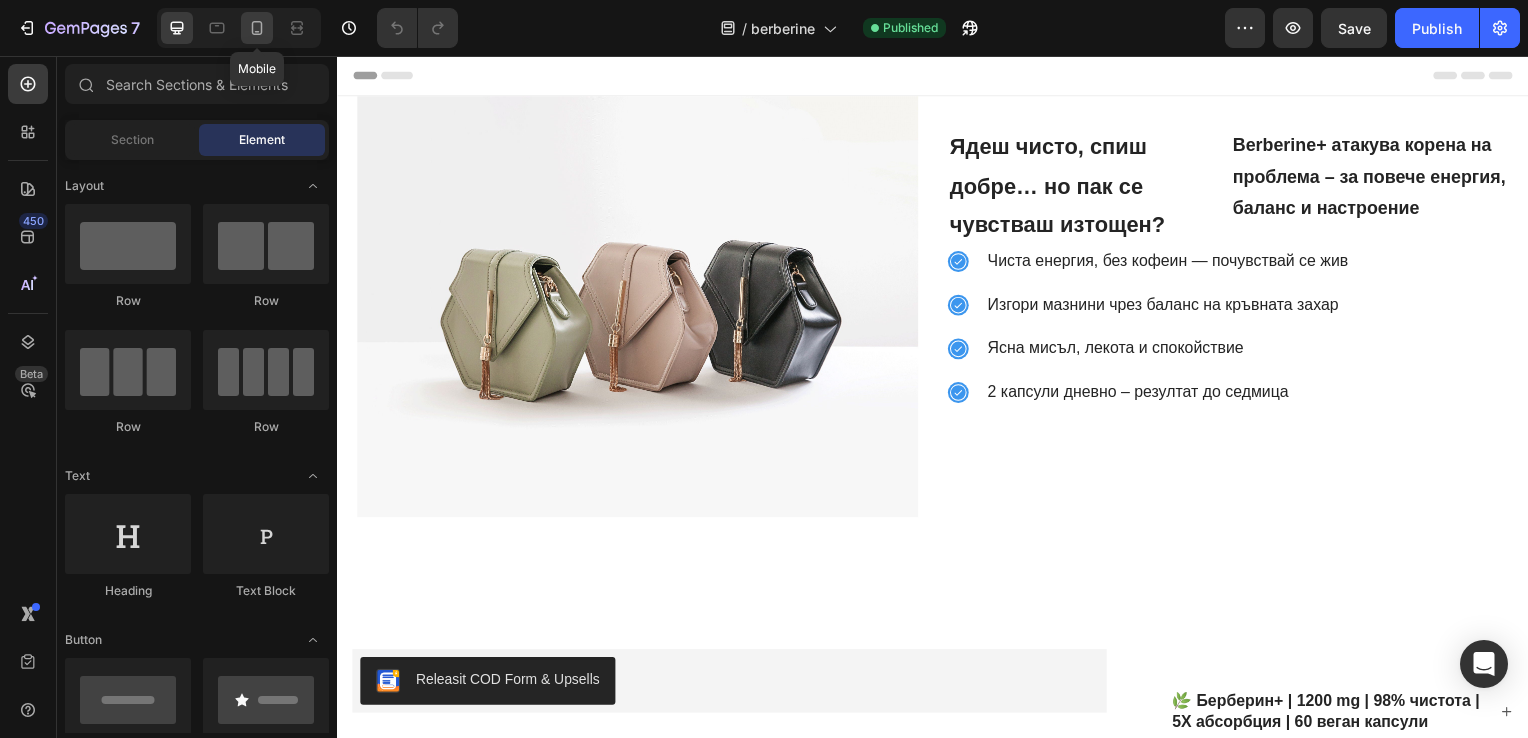 click 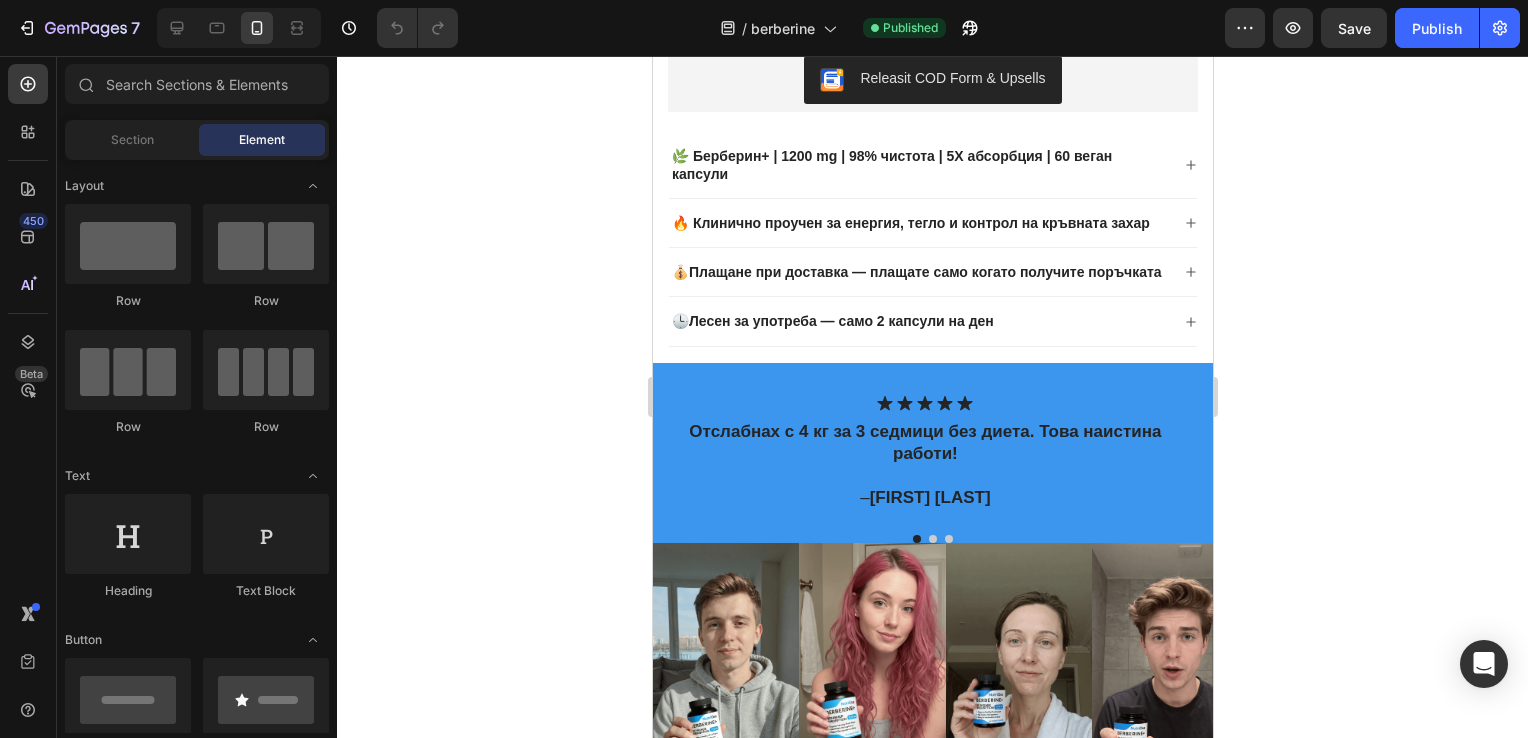 scroll, scrollTop: 1130, scrollLeft: 0, axis: vertical 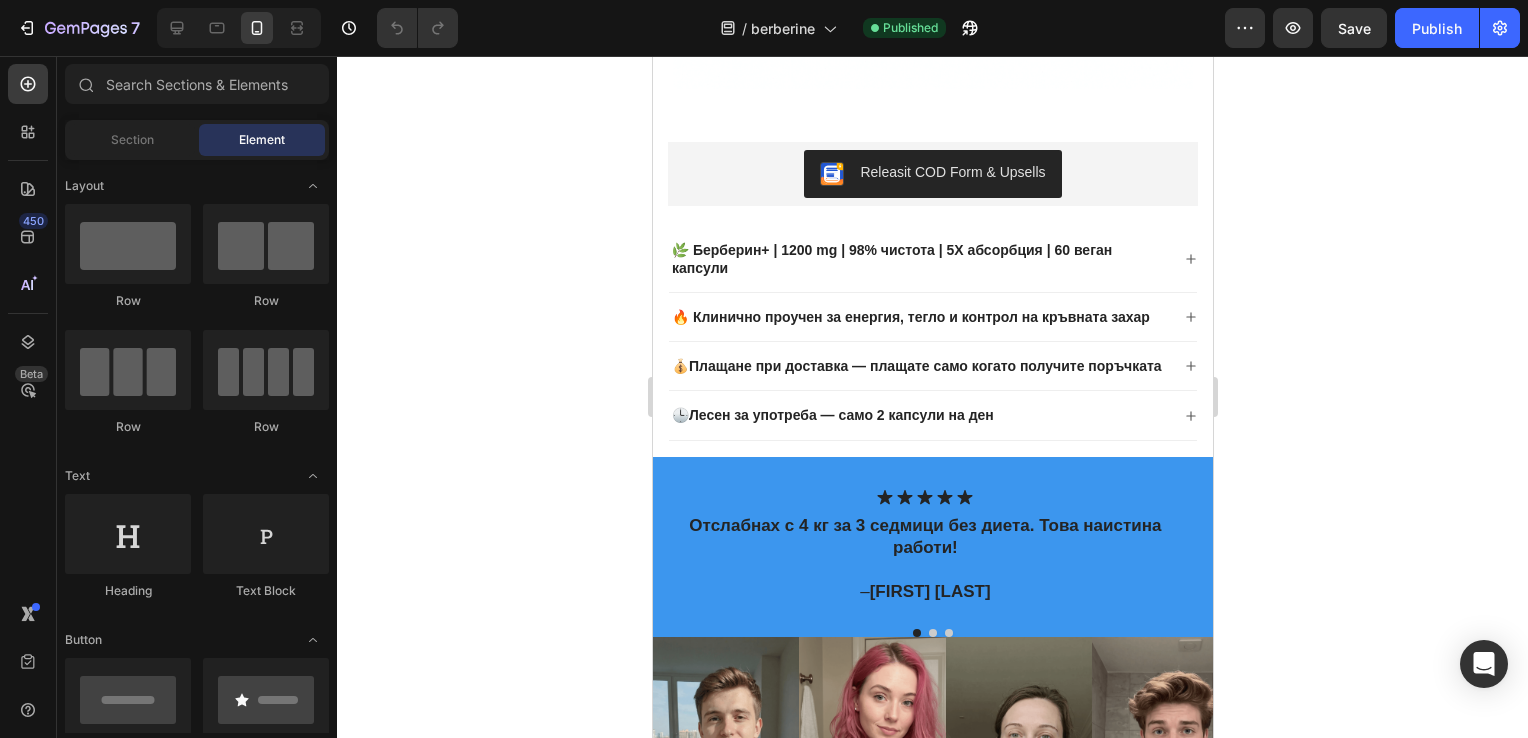 drag, startPoint x: 1207, startPoint y: 132, endPoint x: 1876, endPoint y: 369, distance: 709.7394 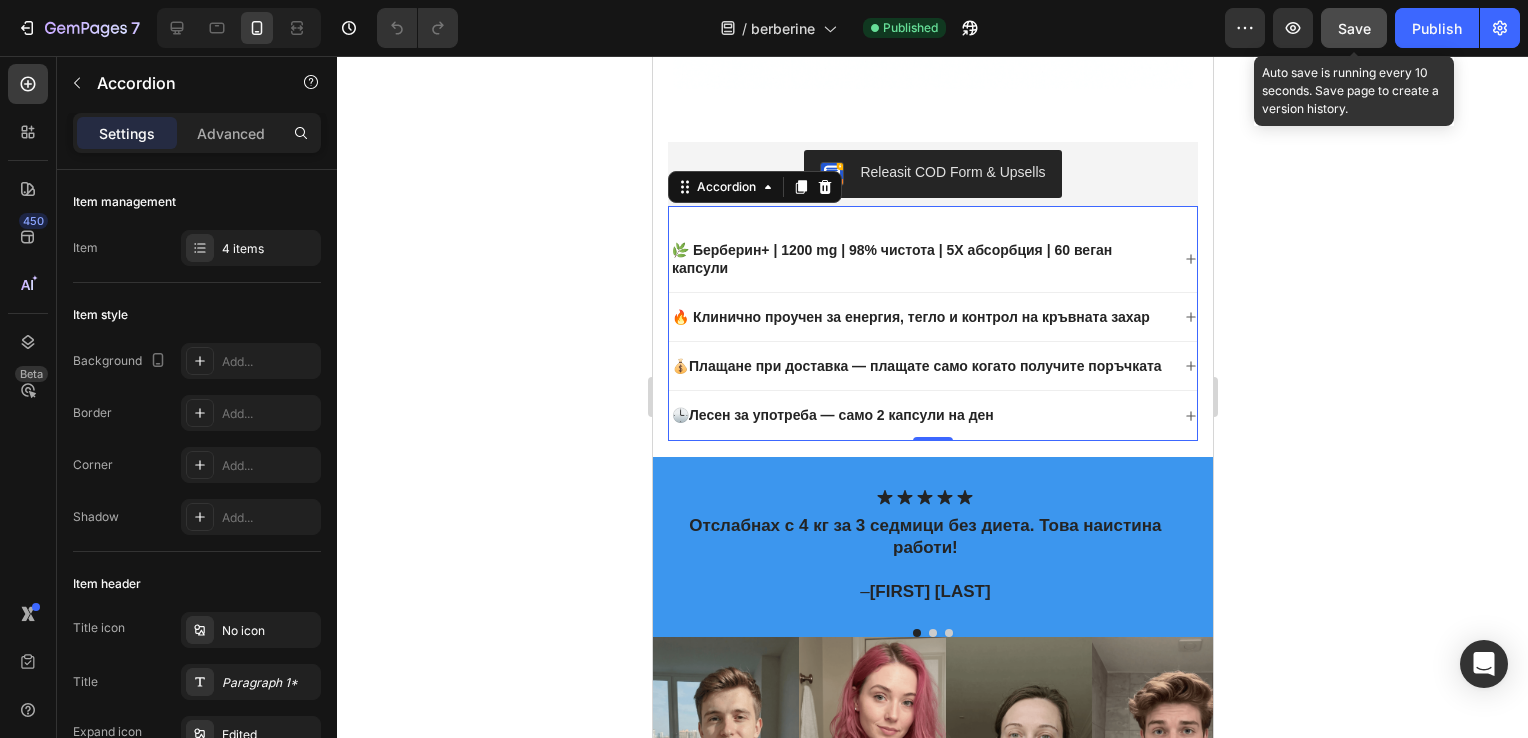 click on "Save" at bounding box center (1354, 28) 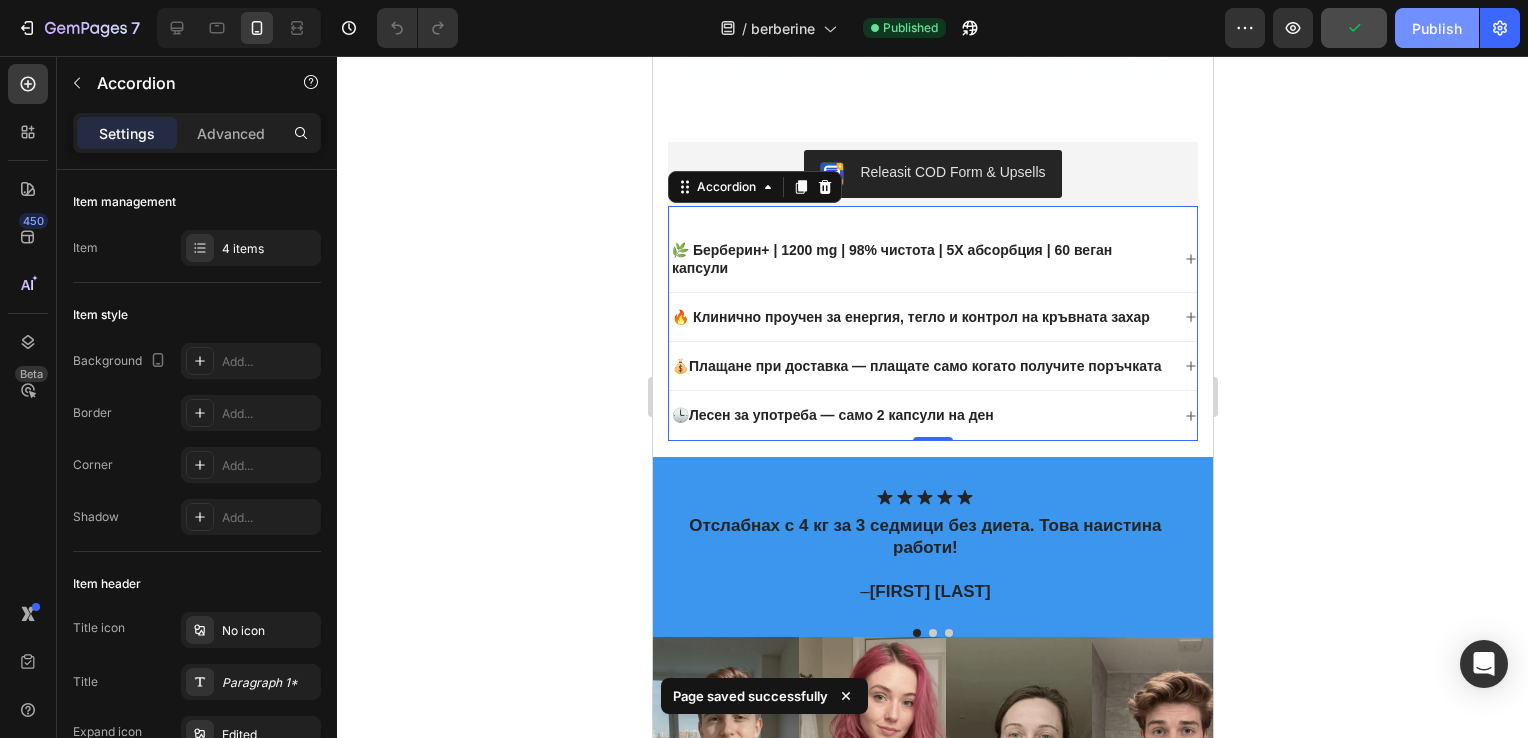 click on "Publish" 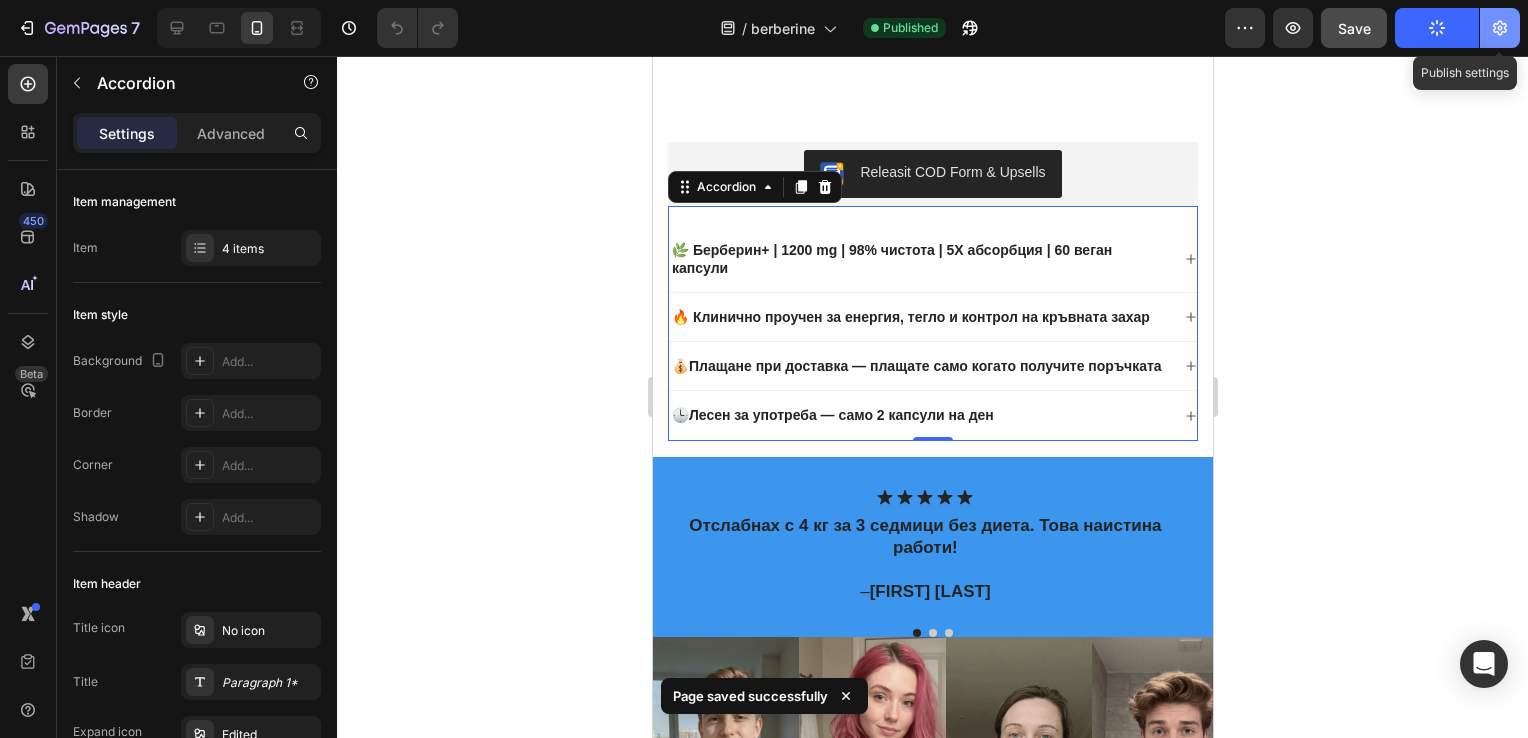 click 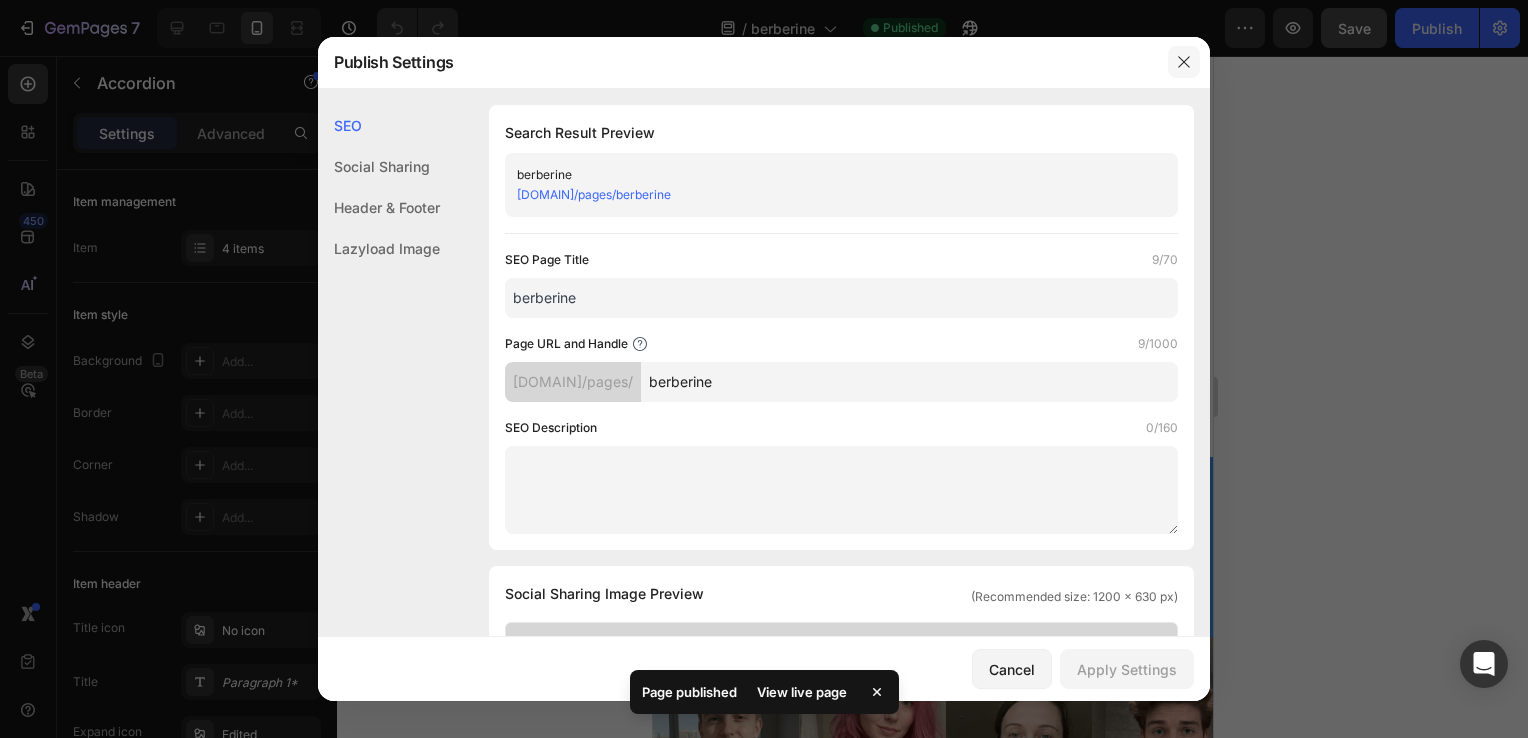 click 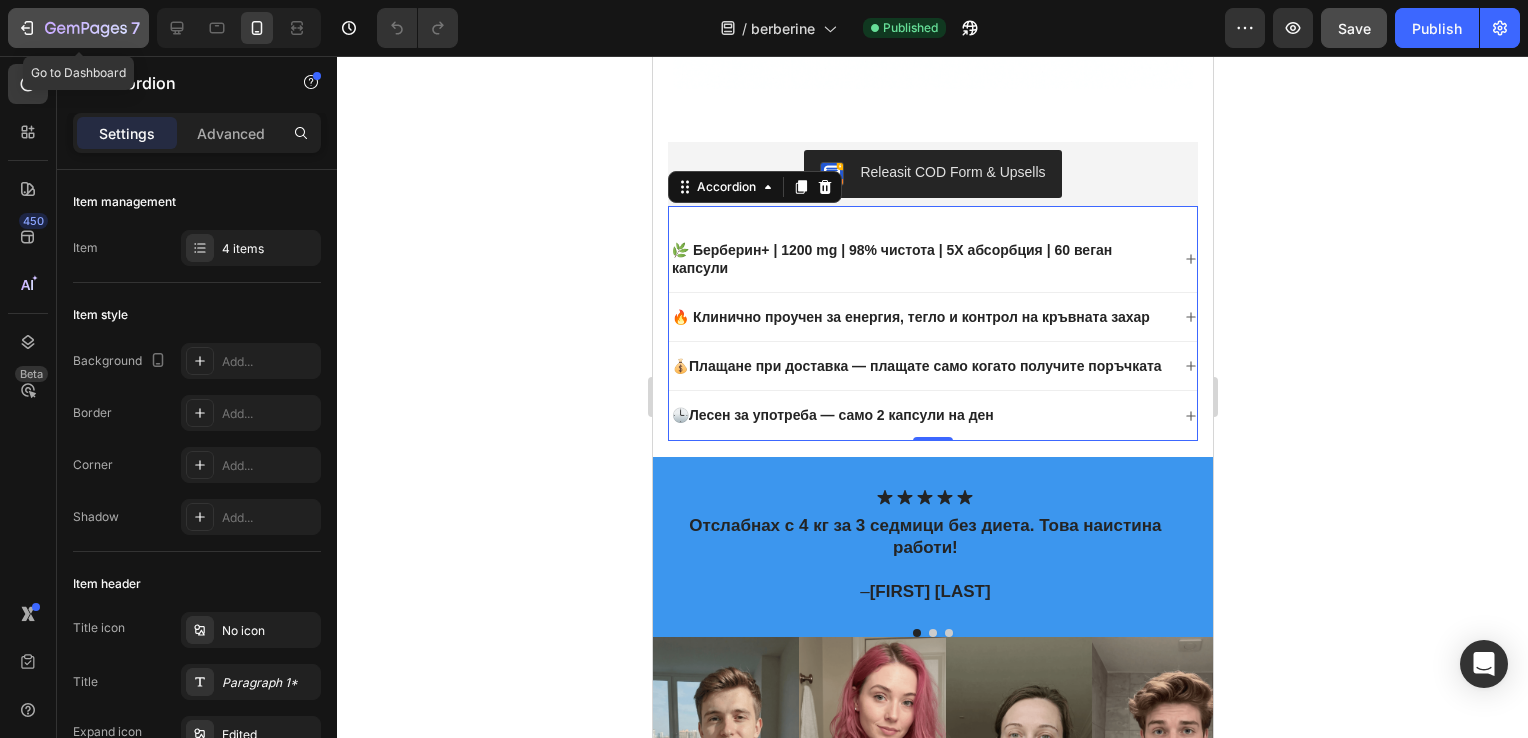 click 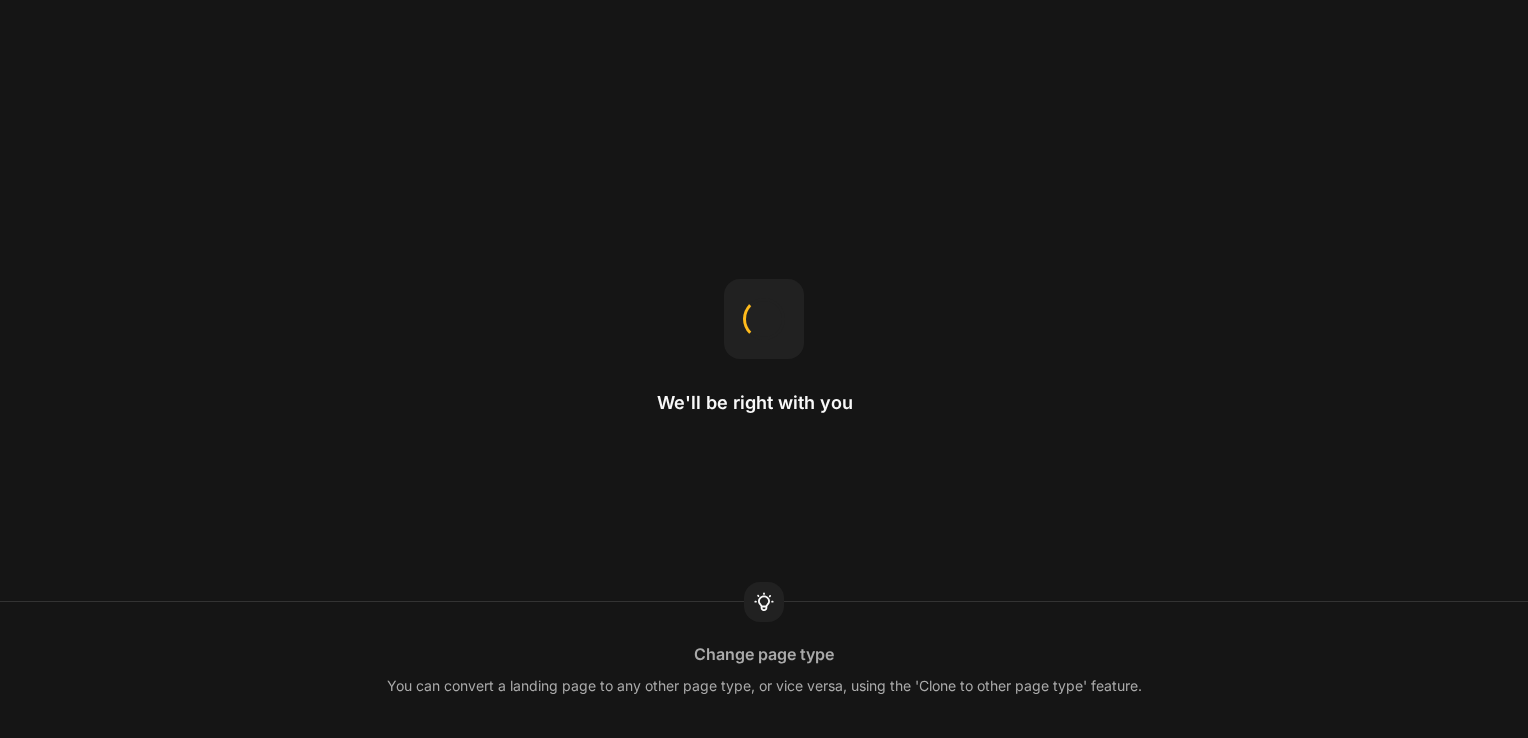 scroll, scrollTop: 0, scrollLeft: 0, axis: both 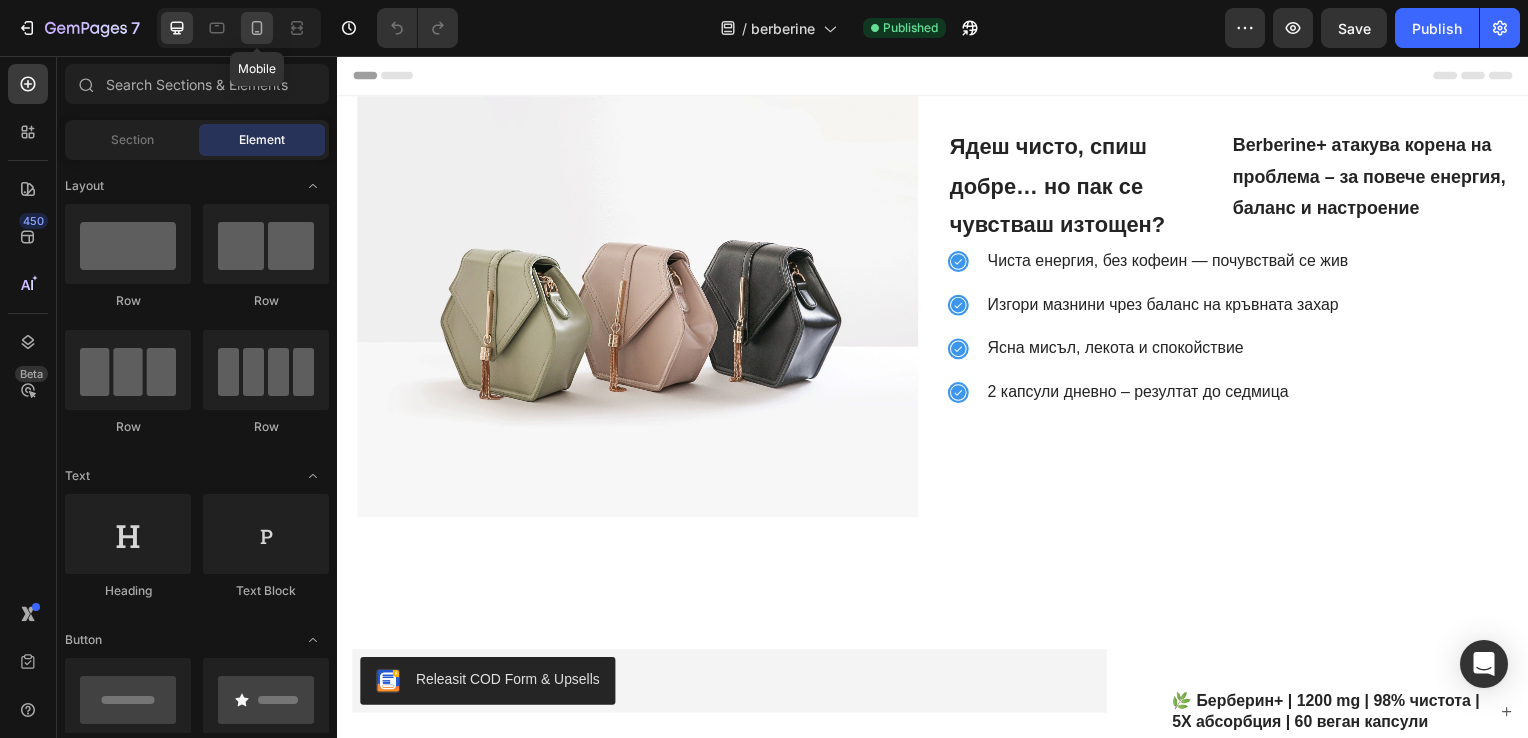 click 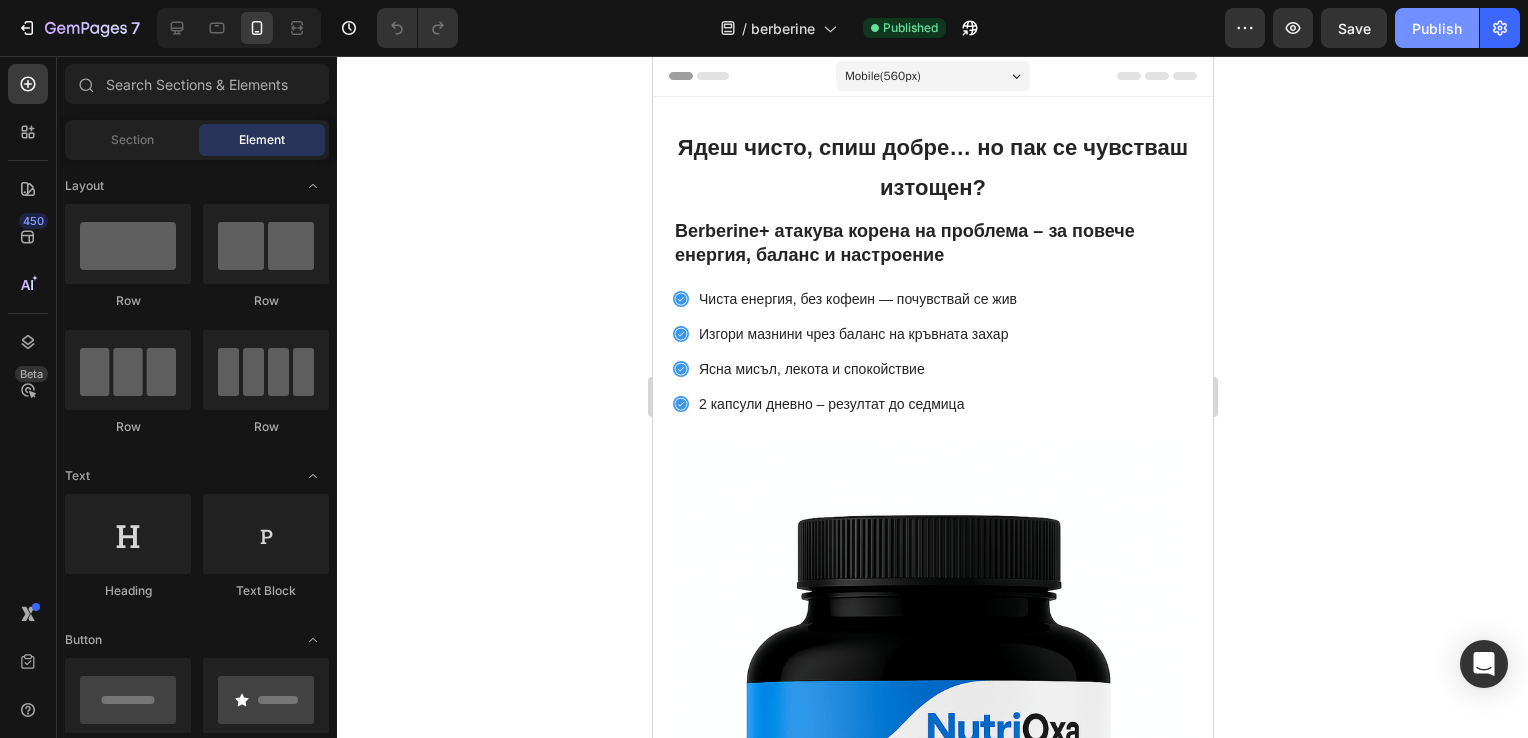 click on "Publish" at bounding box center [1437, 28] 